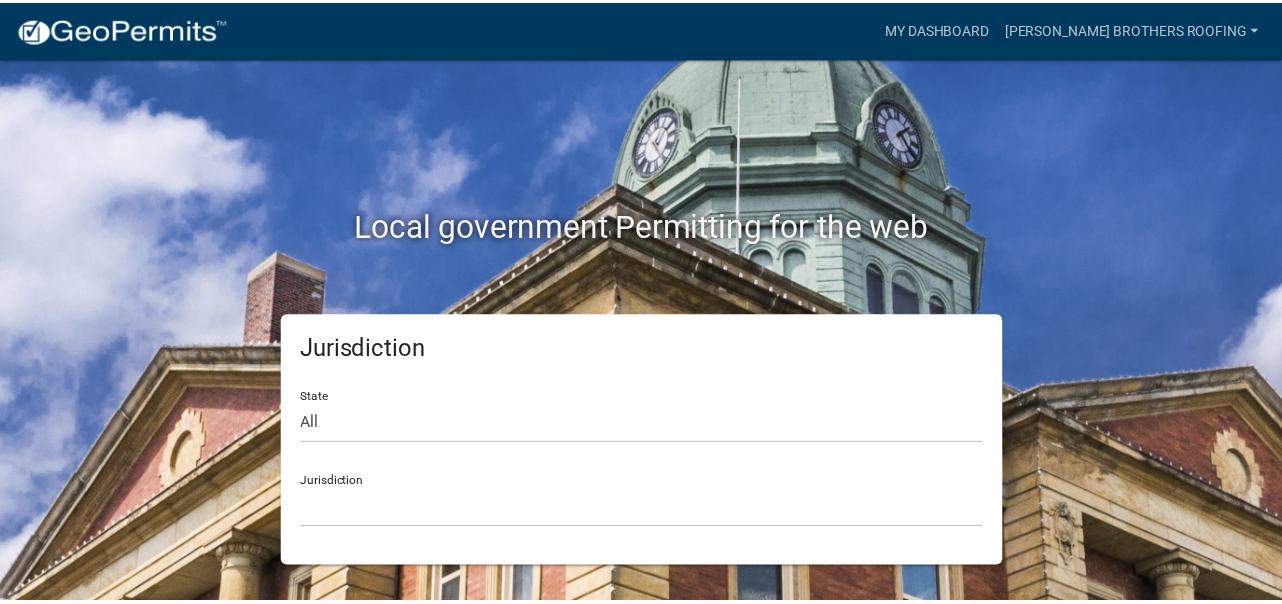 scroll, scrollTop: 0, scrollLeft: 0, axis: both 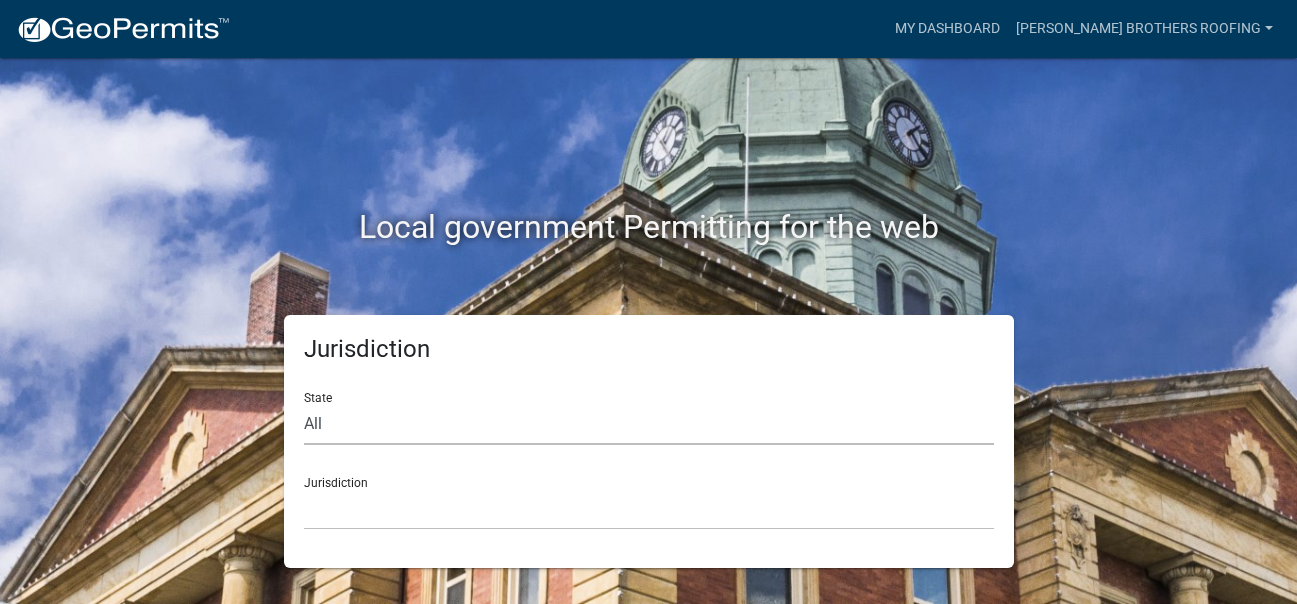 click on "All  [US_STATE]   [US_STATE]   [US_STATE]   [US_STATE]   [US_STATE]   [US_STATE]   [US_STATE]   [US_STATE]   [US_STATE]" 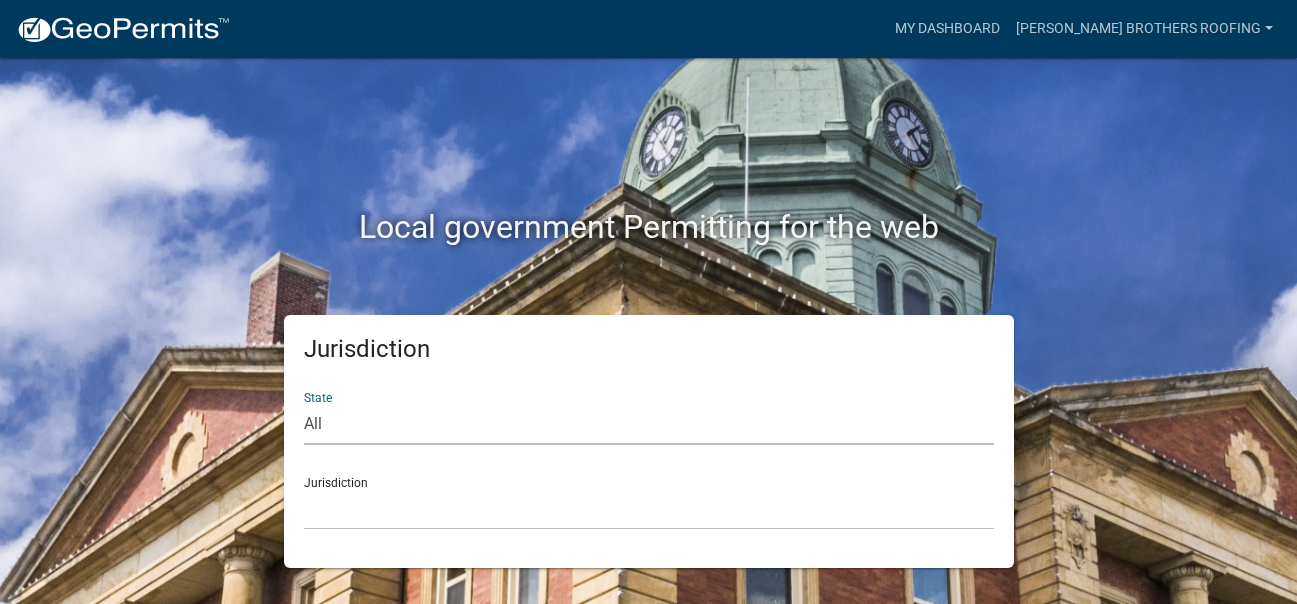 select on "[US_STATE]" 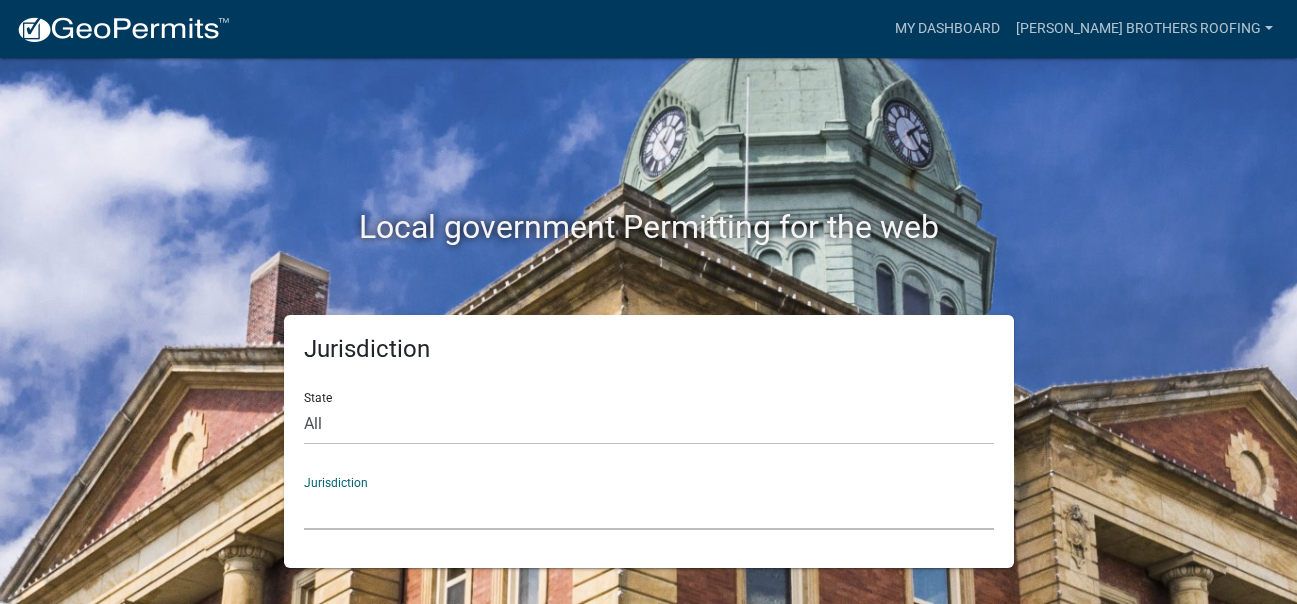 click on "City of [GEOGRAPHIC_DATA], [US_STATE] City of [GEOGRAPHIC_DATA], [US_STATE] City of [GEOGRAPHIC_DATA], [US_STATE] [GEOGRAPHIC_DATA], [US_STATE] [GEOGRAPHIC_DATA], [US_STATE] [GEOGRAPHIC_DATA], [US_STATE] [GEOGRAPHIC_DATA], [US_STATE] [GEOGRAPHIC_DATA], [US_STATE] [GEOGRAPHIC_DATA], [US_STATE] [GEOGRAPHIC_DATA], [US_STATE] [GEOGRAPHIC_DATA], [US_STATE] [GEOGRAPHIC_DATA], [US_STATE] [GEOGRAPHIC_DATA], [US_STATE] [GEOGRAPHIC_DATA], [US_STATE] [GEOGRAPHIC_DATA], [US_STATE] River Ridge Development Authority, [US_STATE] [GEOGRAPHIC_DATA], [US_STATE] [GEOGRAPHIC_DATA], [US_STATE][GEOGRAPHIC_DATA], [US_STATE] [GEOGRAPHIC_DATA], [US_STATE]" 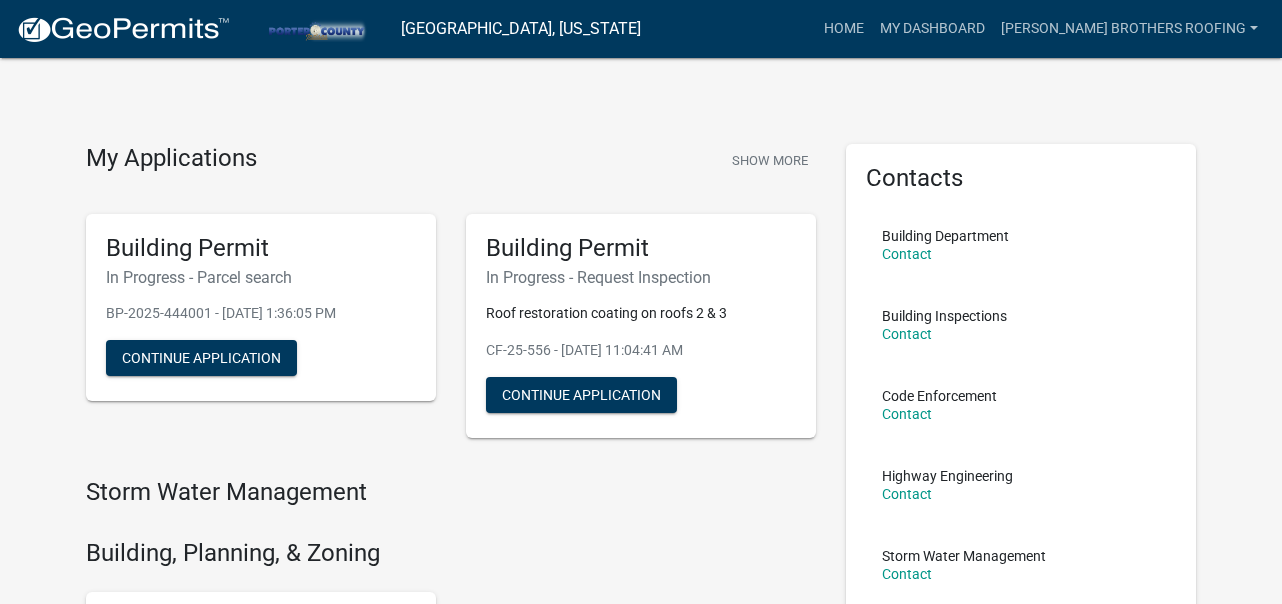 click on "Storm Water Management Building, Planning, & Zoning Building Permit Apply for a Building Permits for [GEOGRAPHIC_DATA], [US_STATE] here Start Application Health Department Highway Engineering Driveway Permit Apply for a Driveway Permit with [GEOGRAPHIC_DATA], [US_STATE] Start Application Right-of-Way (ROW) Permit Apply for a ROW Permit with [GEOGRAPHIC_DATA], [US_STATE] Start Application" 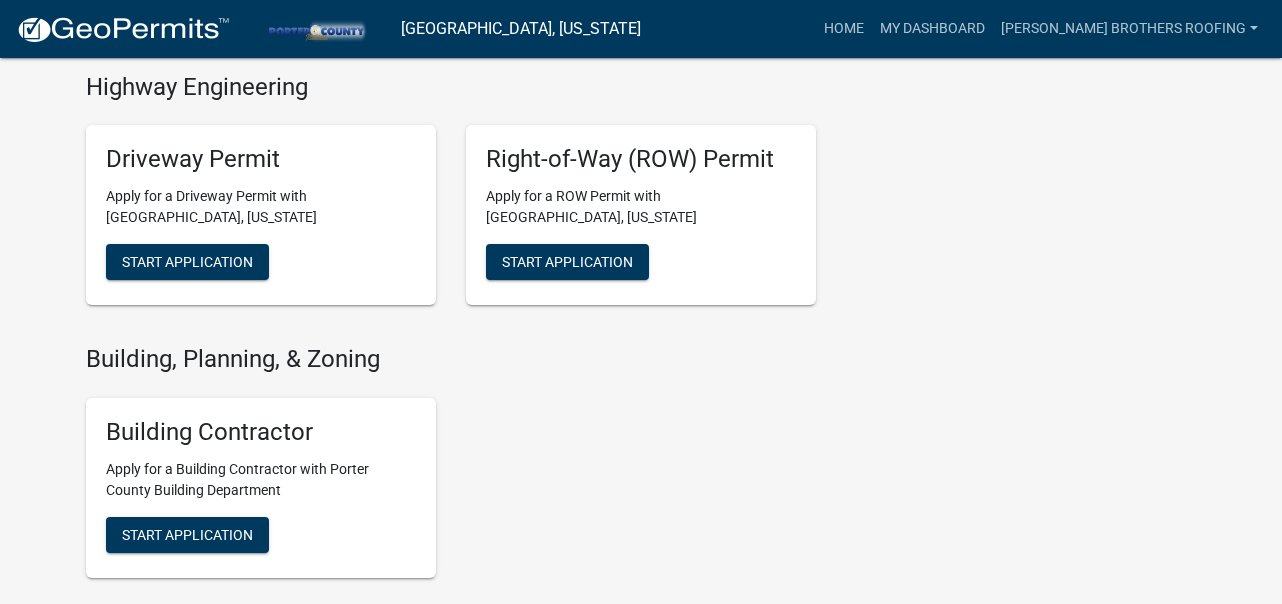 scroll, scrollTop: 946, scrollLeft: 0, axis: vertical 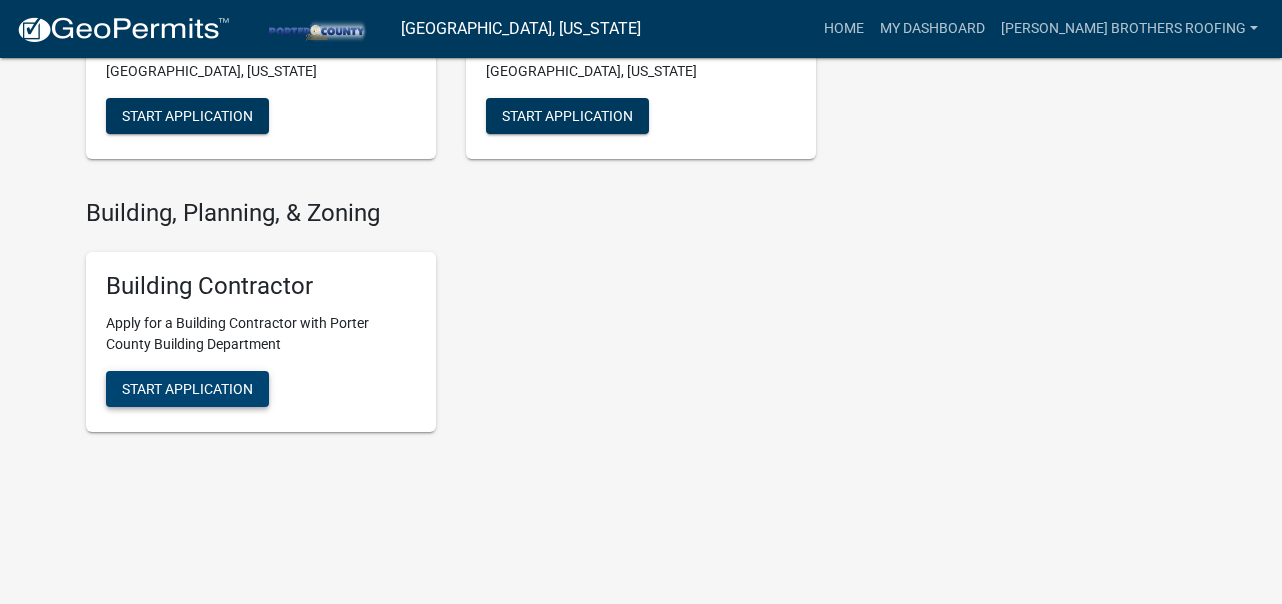 drag, startPoint x: 183, startPoint y: 389, endPoint x: 243, endPoint y: 559, distance: 180.27756 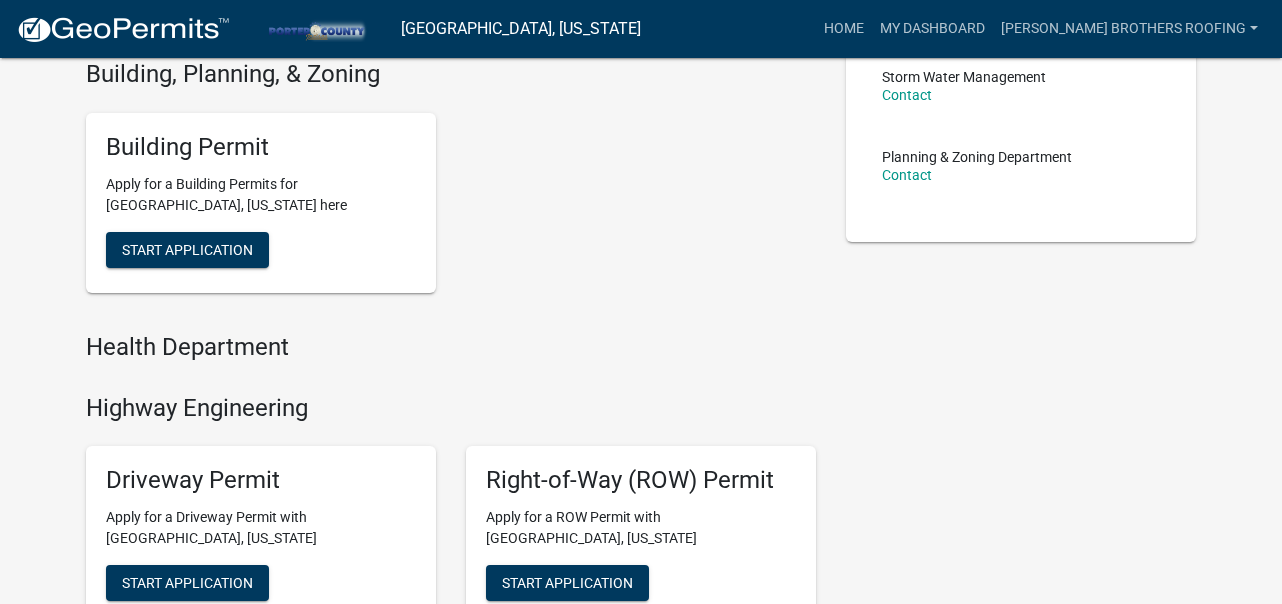 scroll, scrollTop: 246, scrollLeft: 0, axis: vertical 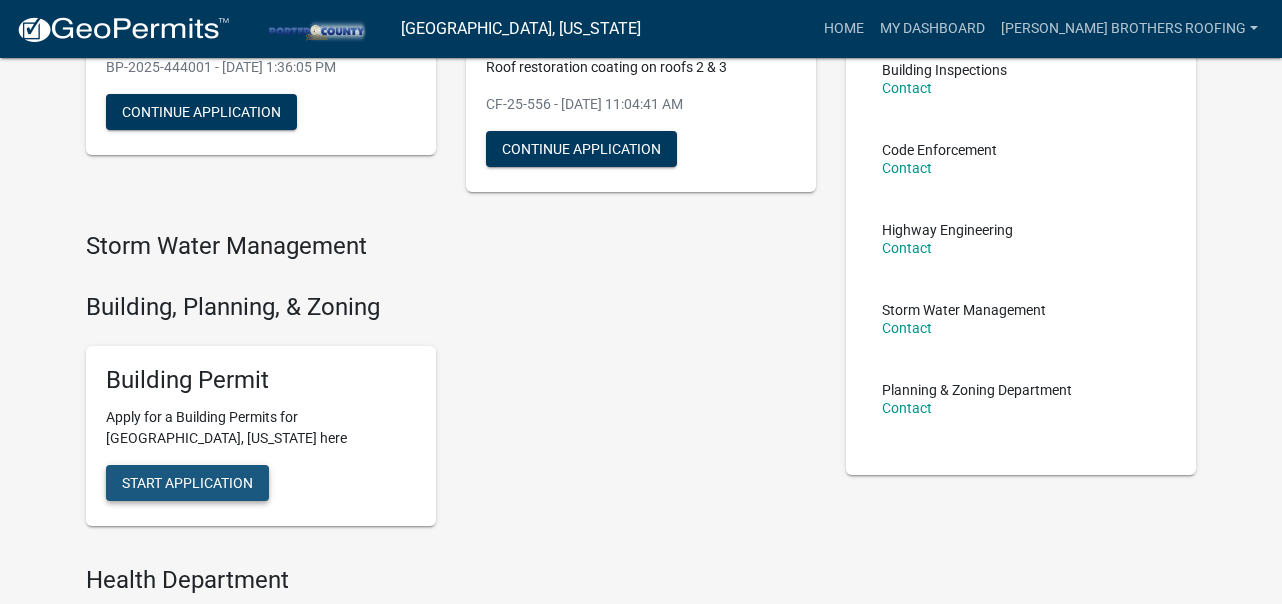 click on "Start Application" at bounding box center [187, 482] 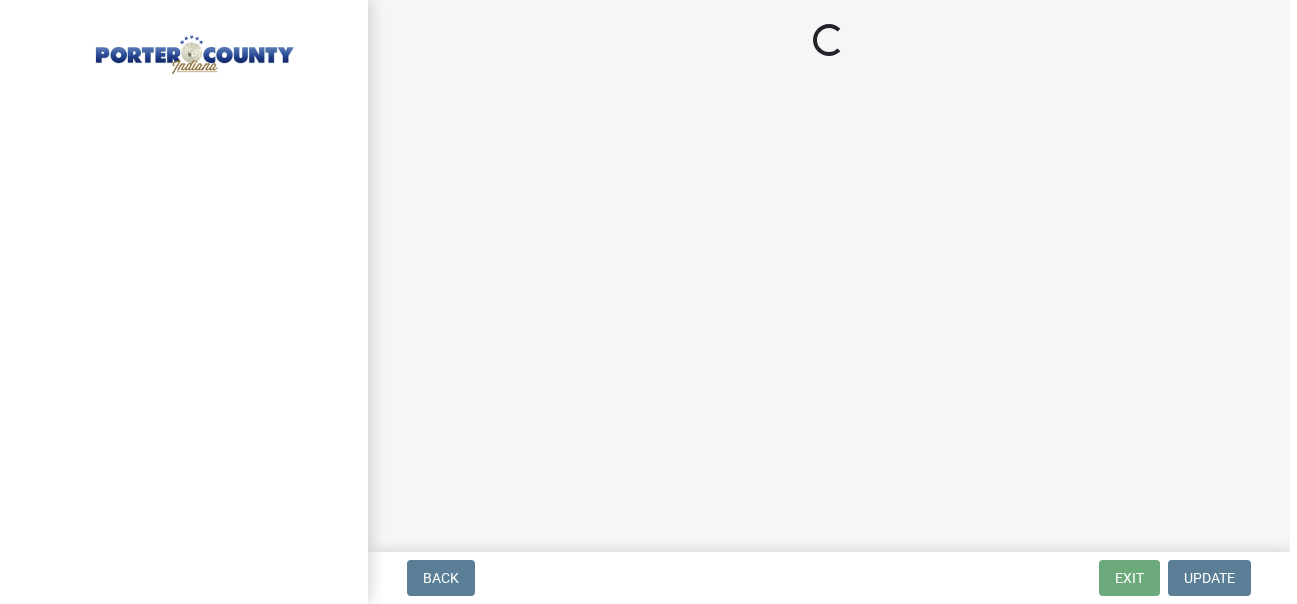 scroll, scrollTop: 0, scrollLeft: 0, axis: both 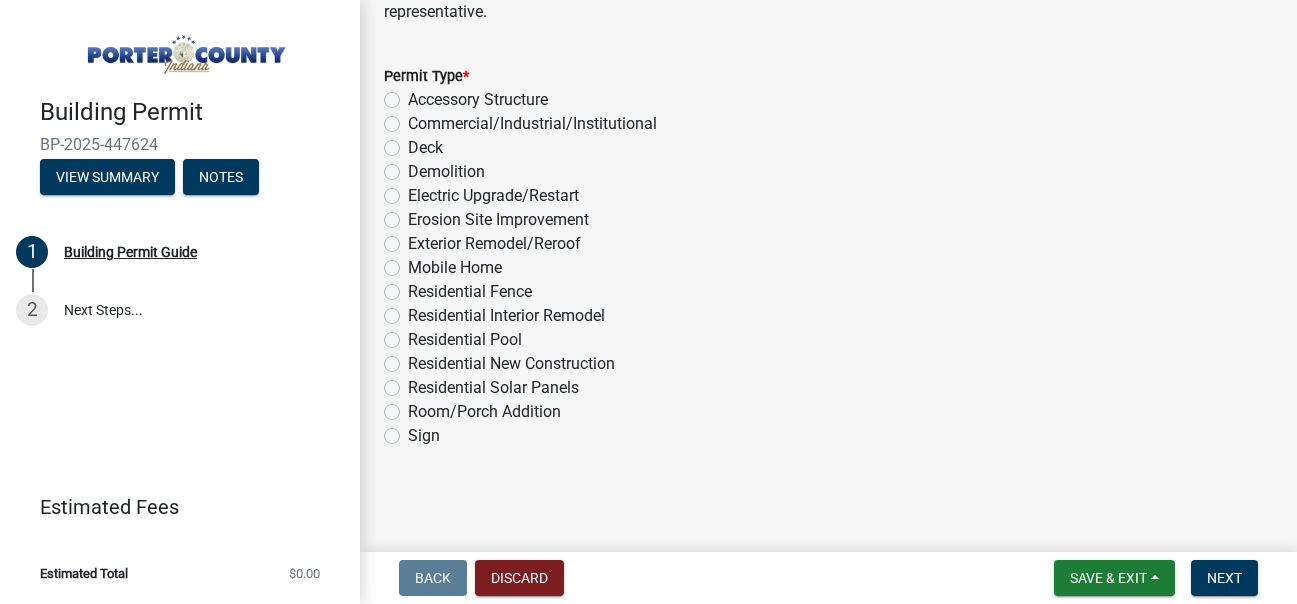 click on "Commercial/Industrial/Institutional" 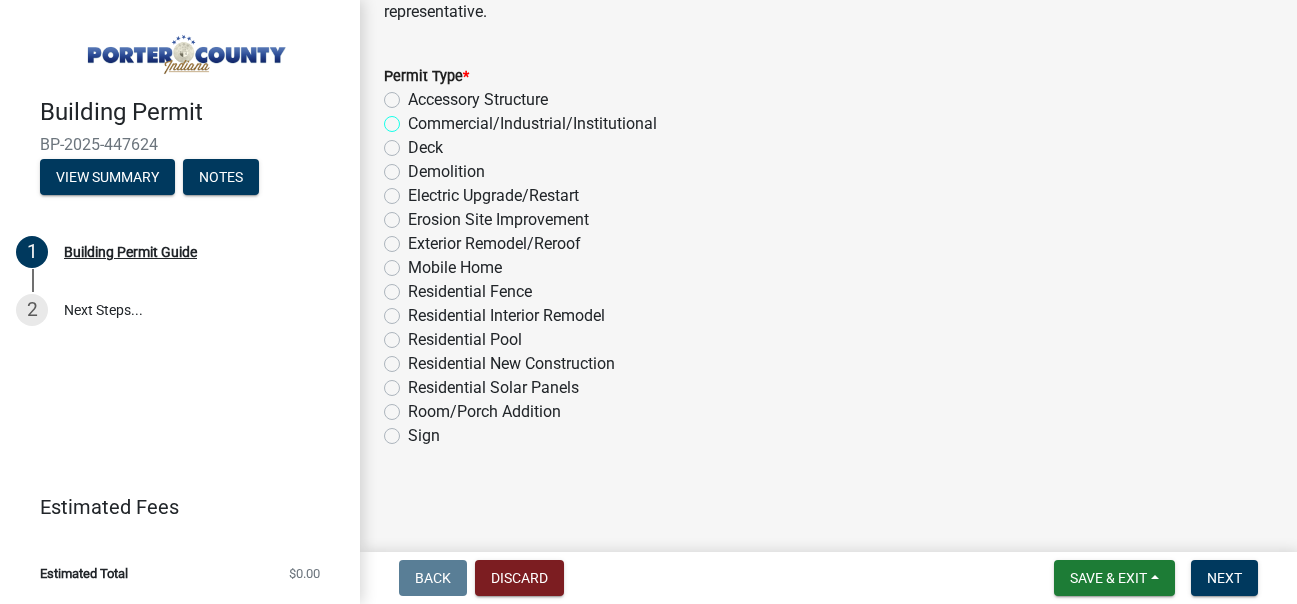 click on "Commercial/Industrial/Institutional" at bounding box center (414, 118) 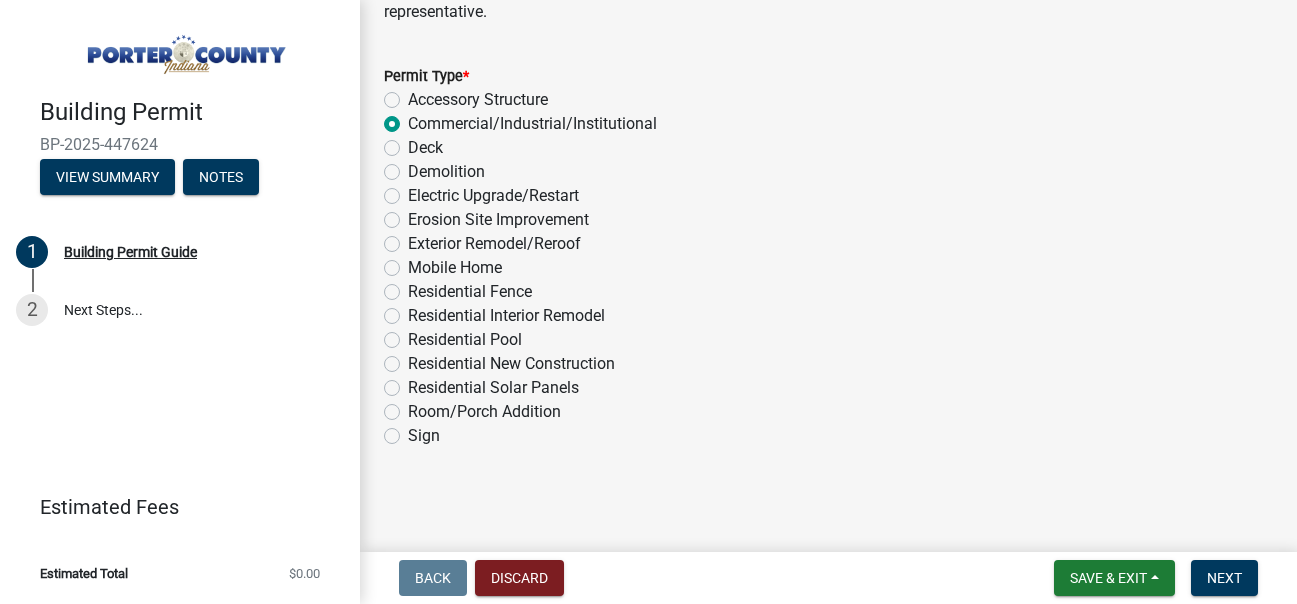 radio on "true" 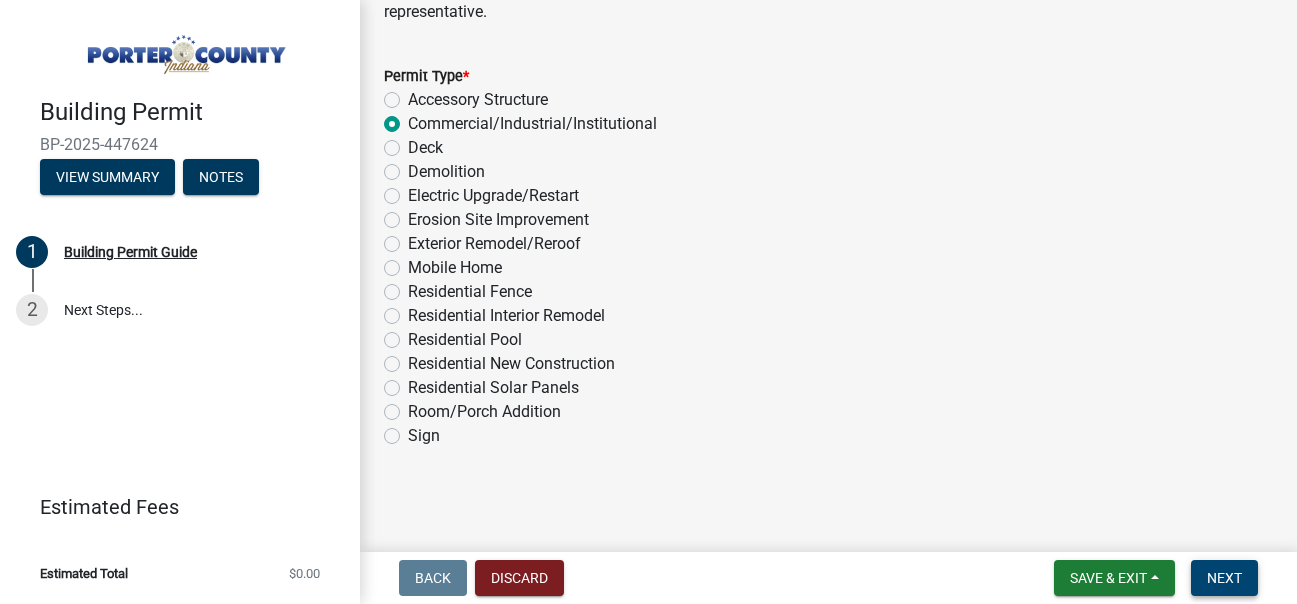 click on "Next" at bounding box center [1224, 578] 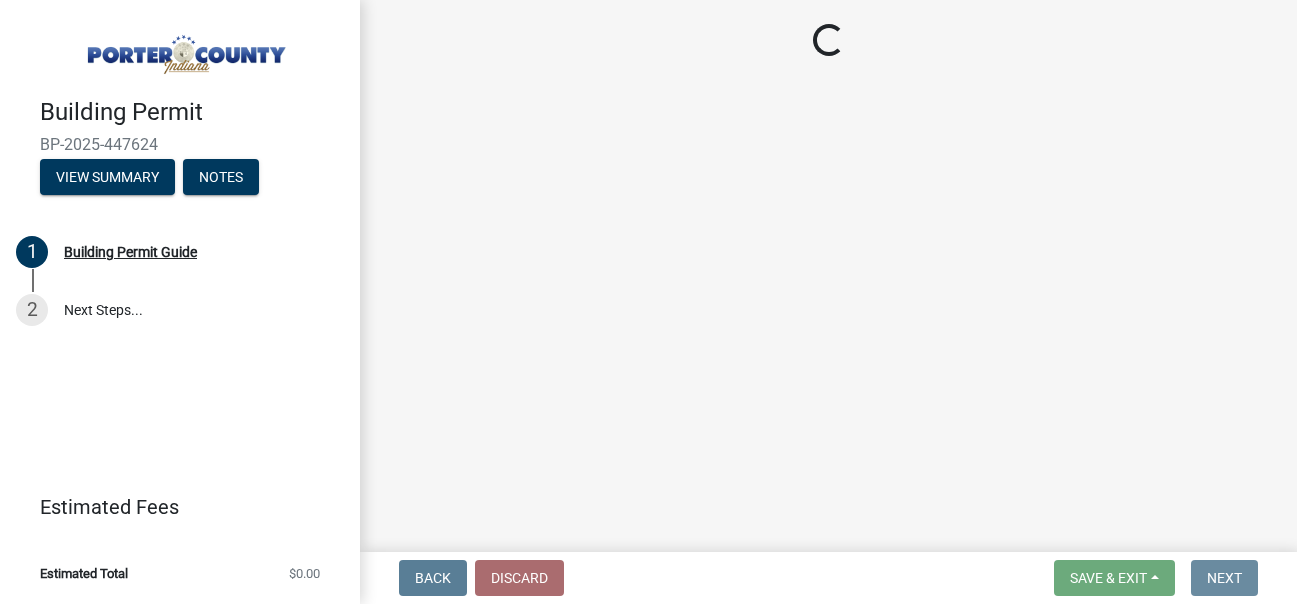 scroll, scrollTop: 0, scrollLeft: 0, axis: both 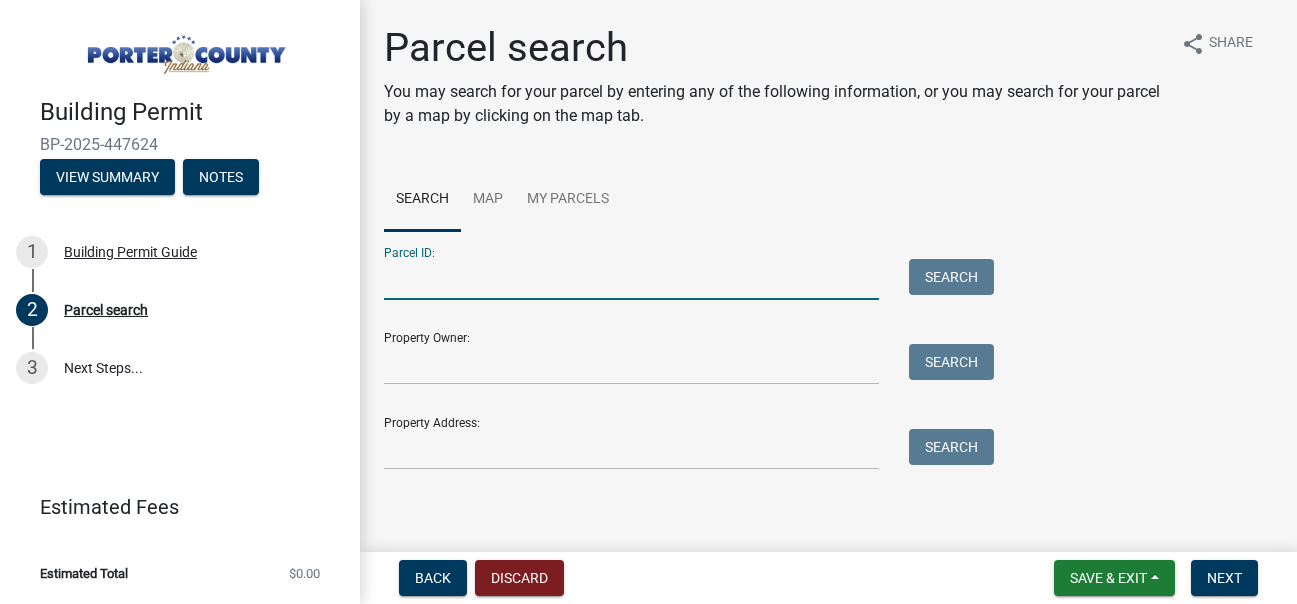 click on "Parcel ID:" at bounding box center (631, 279) 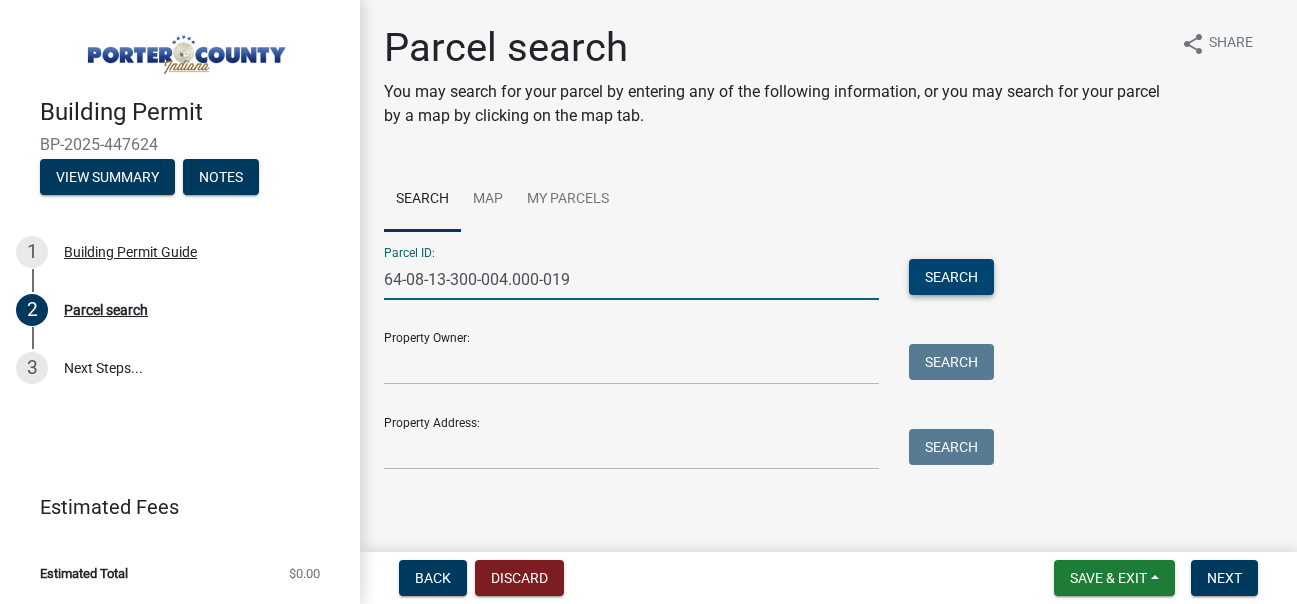 type on "64-08-13-300-004.000-019" 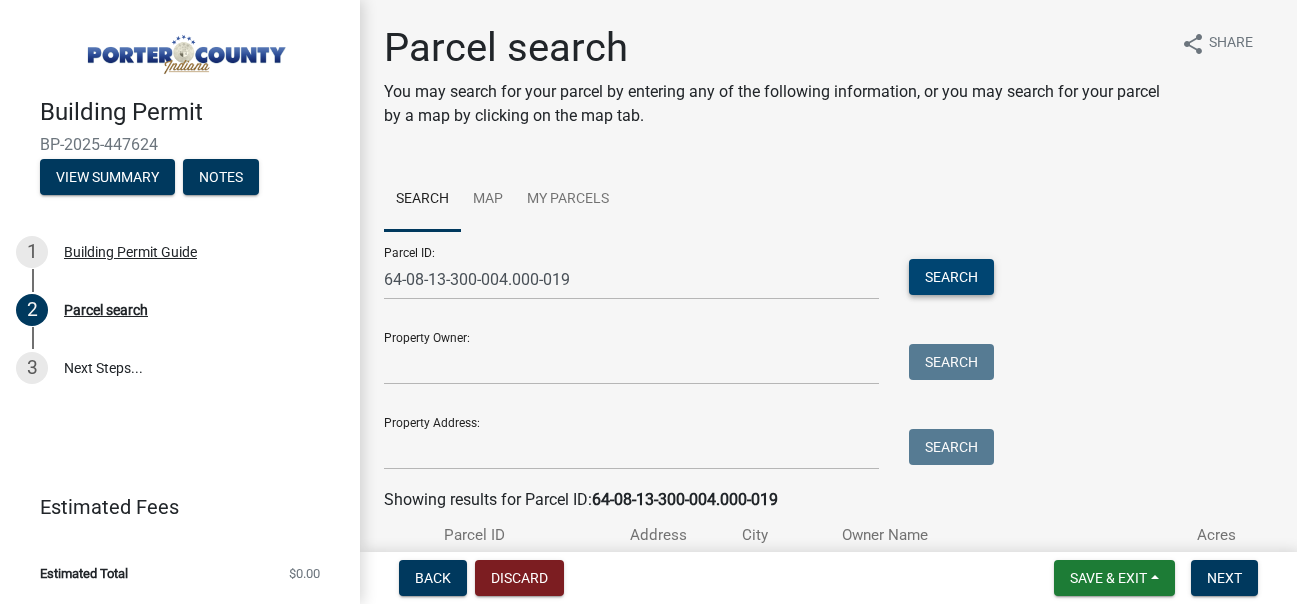 scroll, scrollTop: 142, scrollLeft: 0, axis: vertical 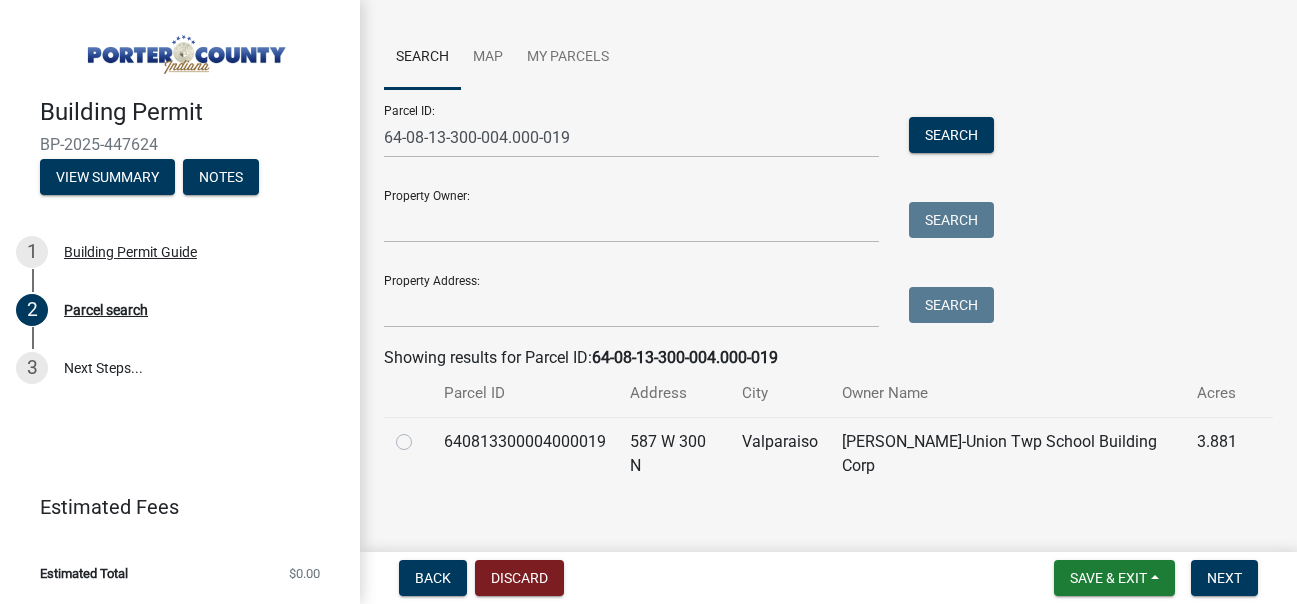 click 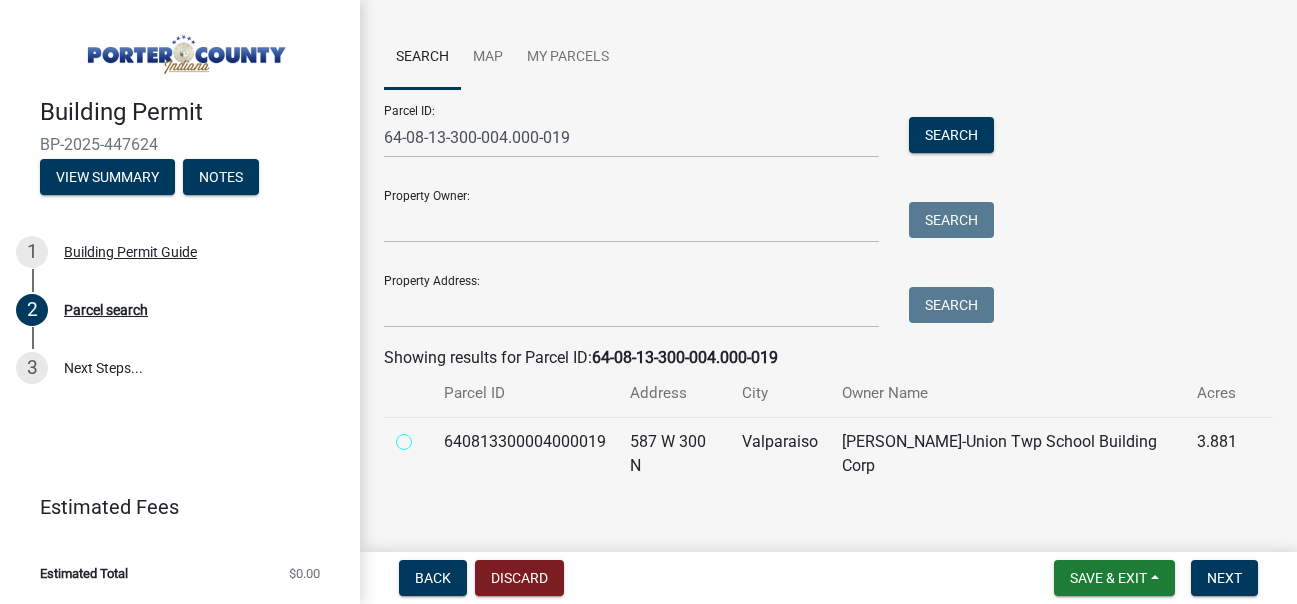 click at bounding box center [426, 436] 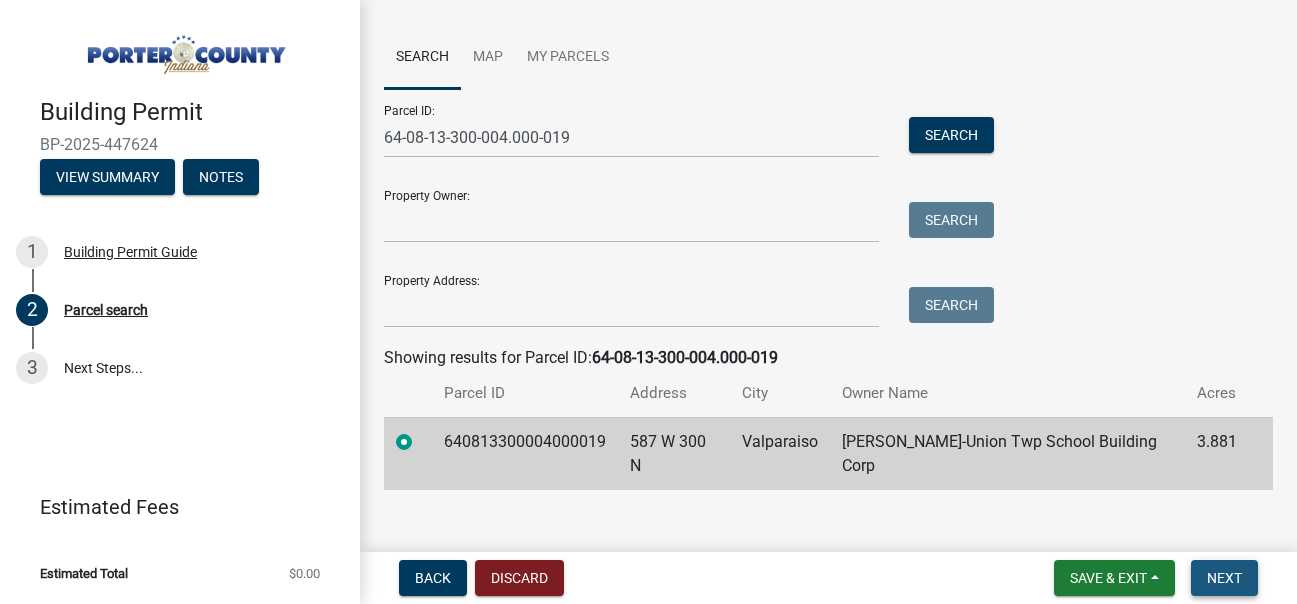click on "Next" at bounding box center (1224, 578) 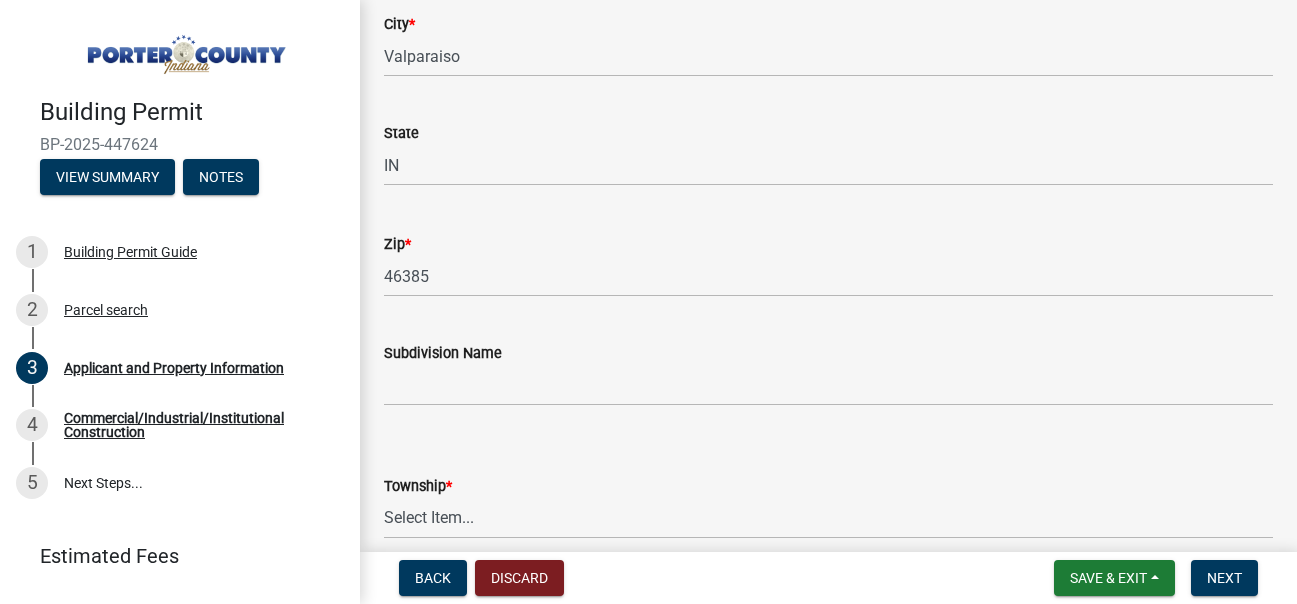 scroll, scrollTop: 700, scrollLeft: 0, axis: vertical 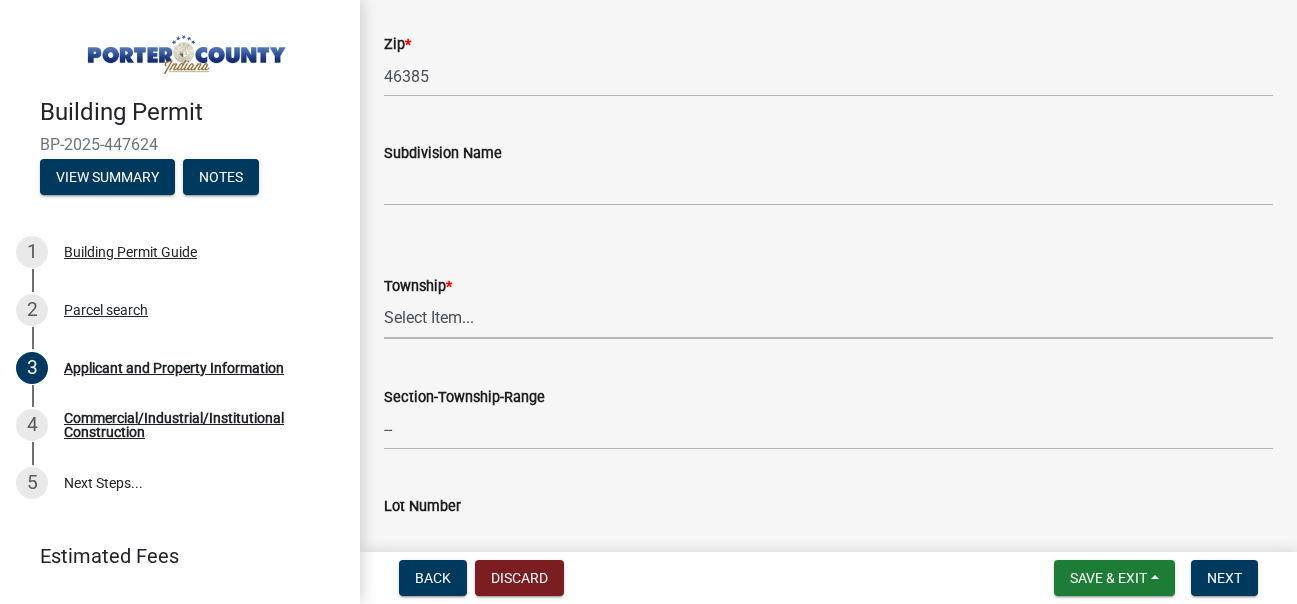 click on "Select Item...   [PERSON_NAME][GEOGRAPHIC_DATA]   [PERSON_NAME][GEOGRAPHIC_DATA]   [GEOGRAPHIC_DATA]   Pleasant   Portage   [PERSON_NAME]   Union   [US_STATE]   [GEOGRAPHIC_DATA]" at bounding box center (828, 318) 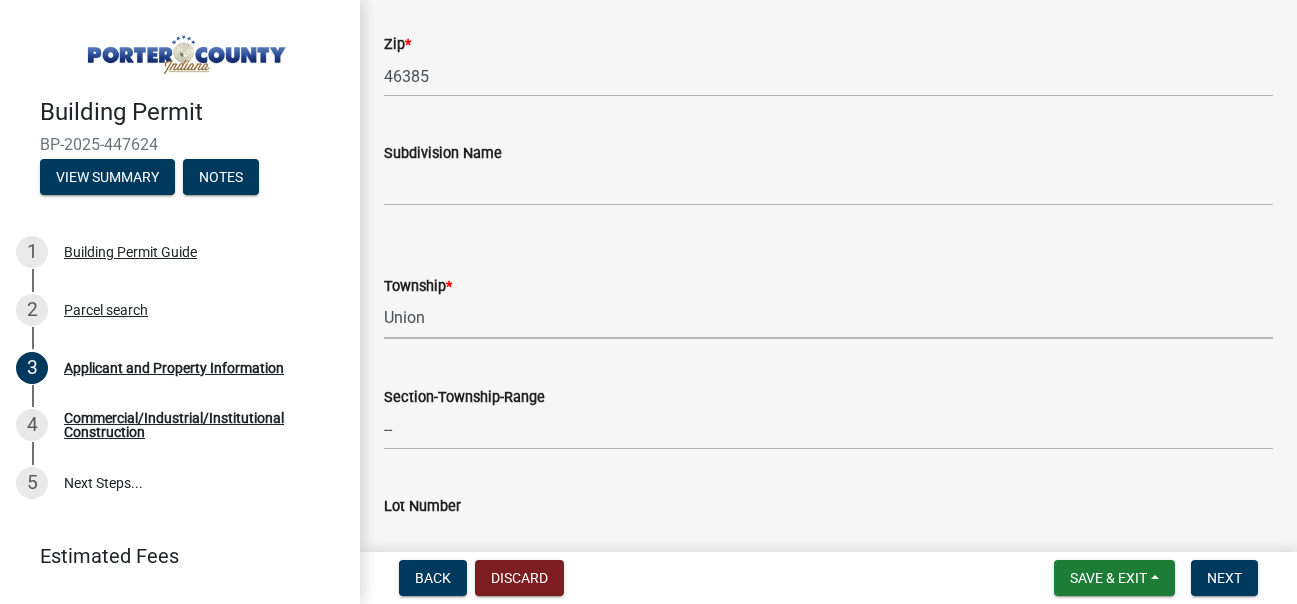 click on "Select Item...   [PERSON_NAME][GEOGRAPHIC_DATA]   [PERSON_NAME][GEOGRAPHIC_DATA]   [GEOGRAPHIC_DATA]   Pleasant   Portage   [PERSON_NAME]   Union   [US_STATE]   [GEOGRAPHIC_DATA]" at bounding box center (828, 318) 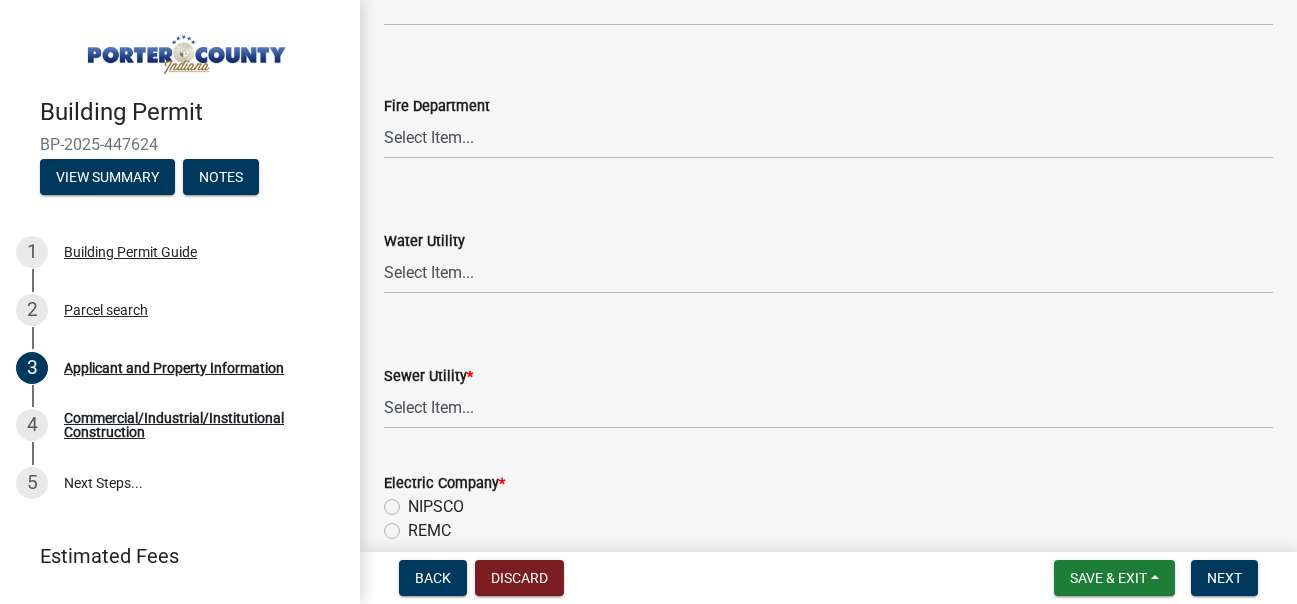 scroll, scrollTop: 1433, scrollLeft: 0, axis: vertical 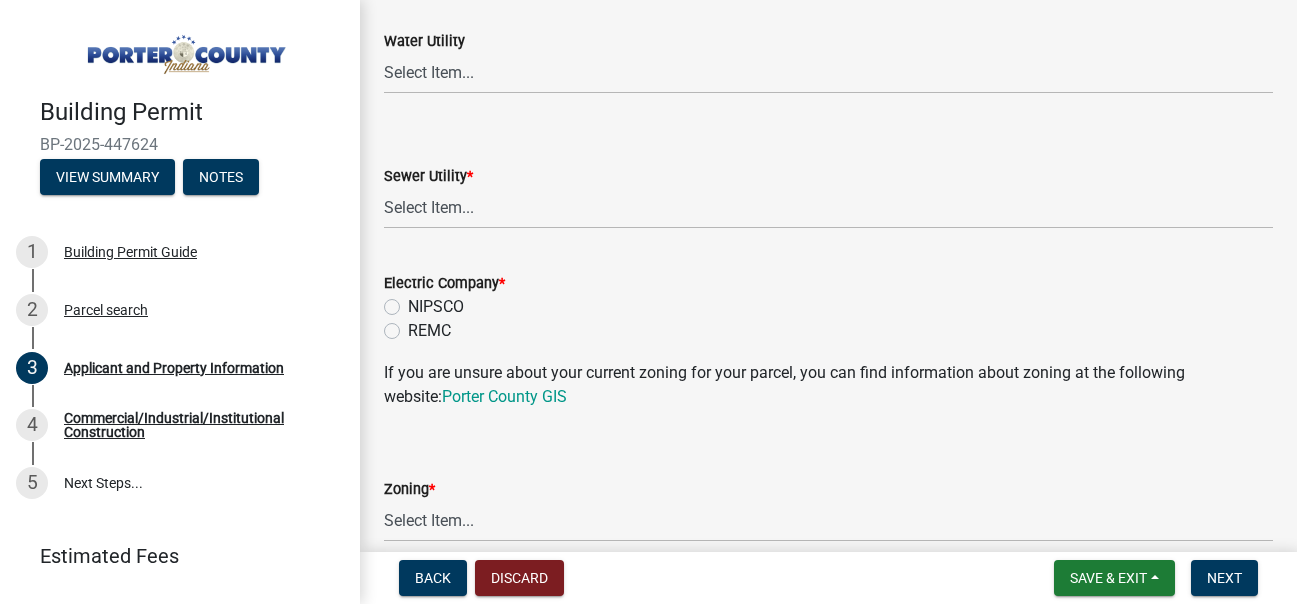click on "Electric Company  *  NIPSCO   REMC" 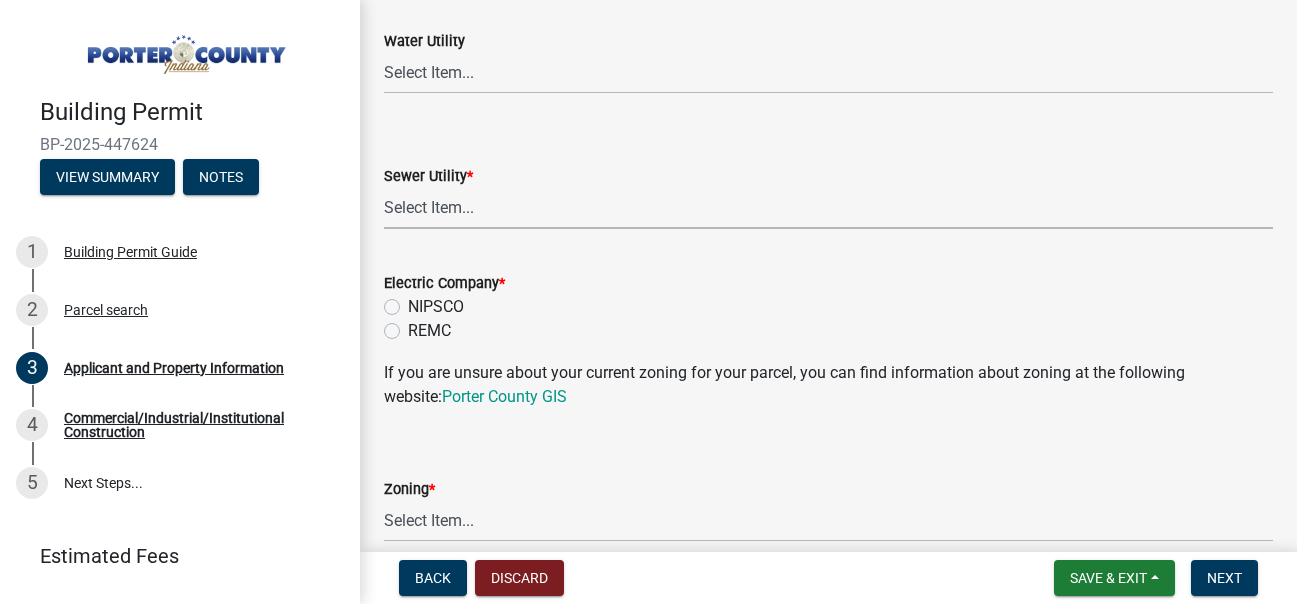 click on "Select Item...   Aqua [US_STATE] Inc   Damon Run   Falling Waters   Lake Eliza - LEACD   Nature Works   Septic - PCHD   [GEOGRAPHIC_DATA] Utility   Town of Chesterton Utilities   [GEOGRAPHIC_DATA]   [GEOGRAPHIC_DATA] Utility   [GEOGRAPHIC_DATA] - VLACD   [GEOGRAPHIC_DATA] - WOACD" at bounding box center [828, 208] 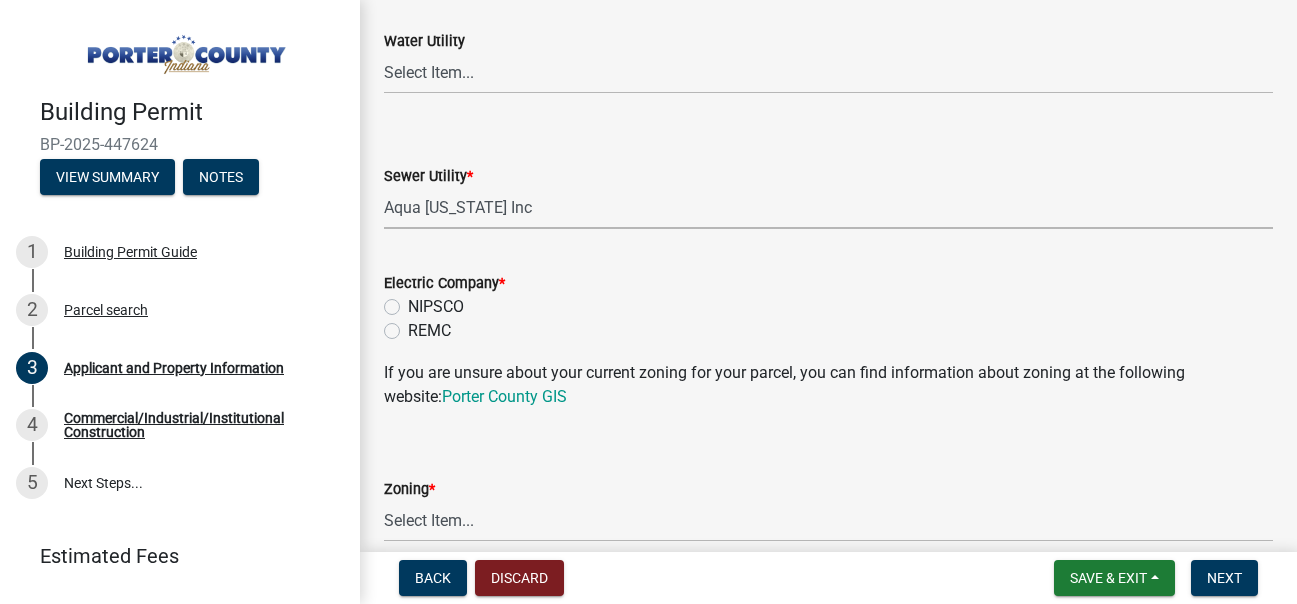 click on "Select Item...   Aqua [US_STATE] Inc   Damon Run   Falling Waters   Lake Eliza - LEACD   Nature Works   Septic - PCHD   [GEOGRAPHIC_DATA] Utility   Town of Chesterton Utilities   [GEOGRAPHIC_DATA]   [GEOGRAPHIC_DATA] Utility   [GEOGRAPHIC_DATA] - VLACD   [GEOGRAPHIC_DATA] - WOACD" at bounding box center [828, 208] 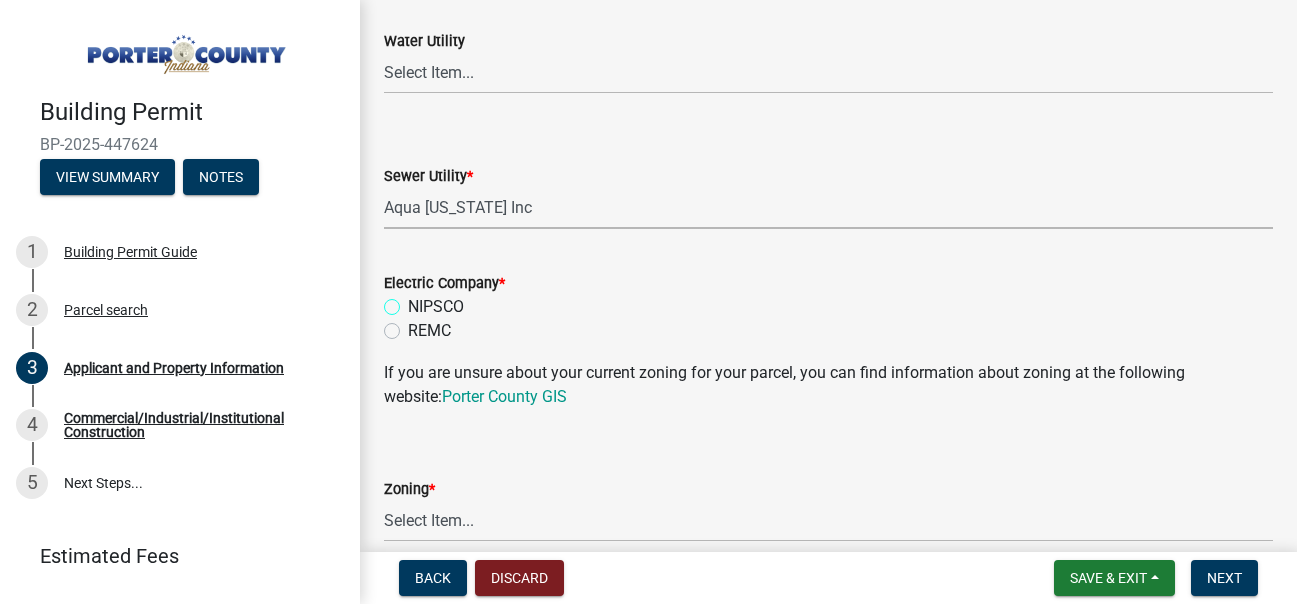 click on "NIPSCO" at bounding box center [414, 301] 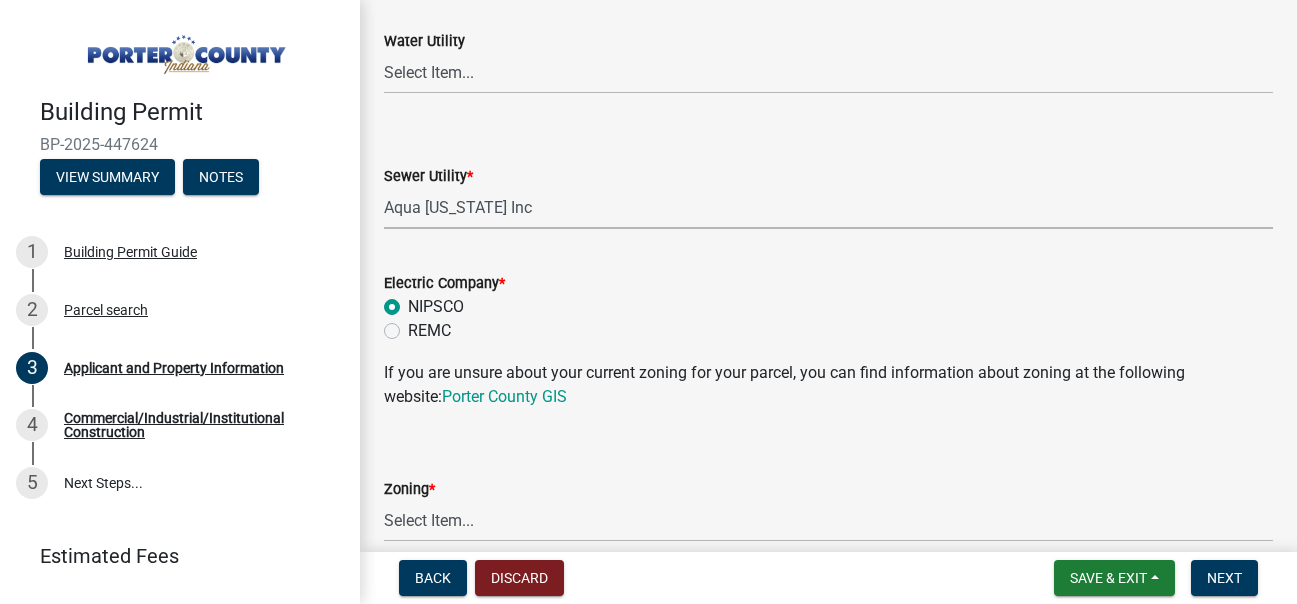 radio on "true" 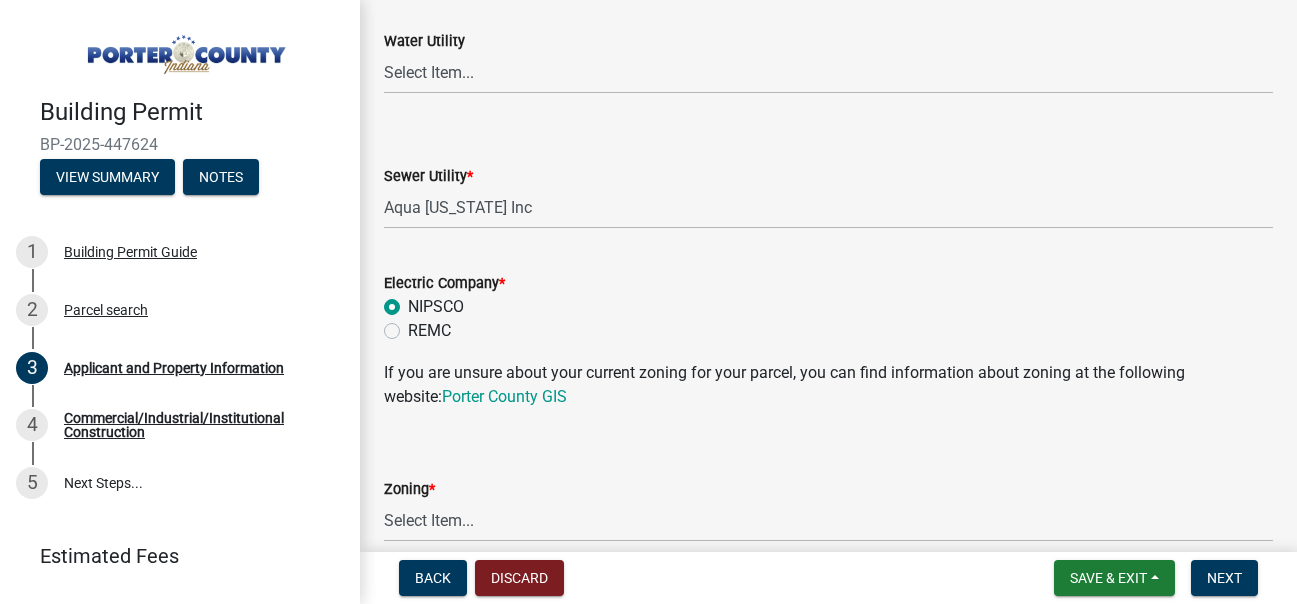 scroll, scrollTop: 1567, scrollLeft: 0, axis: vertical 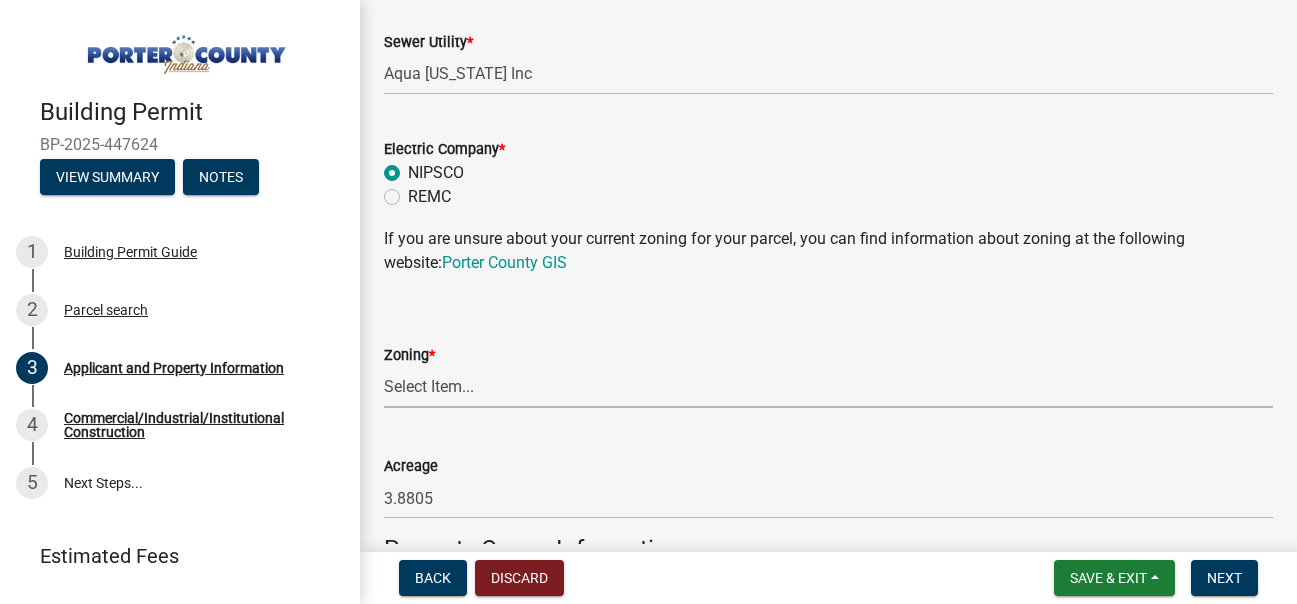 click on "Select Item...   A1   A2   CH   CM   CN   I1   I2   I3   IN   MP   OT   P1   P2   PUD   R1   R2   R3   R4   RL   RR" at bounding box center [828, 387] 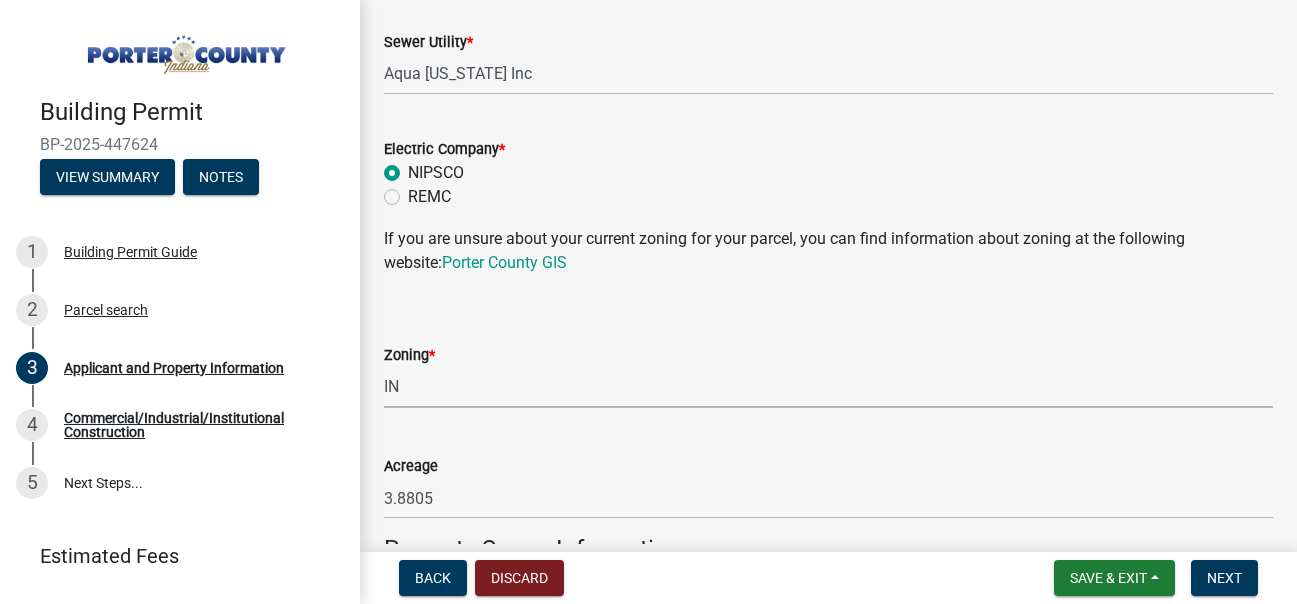 click on "Select Item...   A1   A2   CH   CM   CN   I1   I2   I3   IN   MP   OT   P1   P2   PUD   R1   R2   R3   R4   RL   RR" at bounding box center [828, 387] 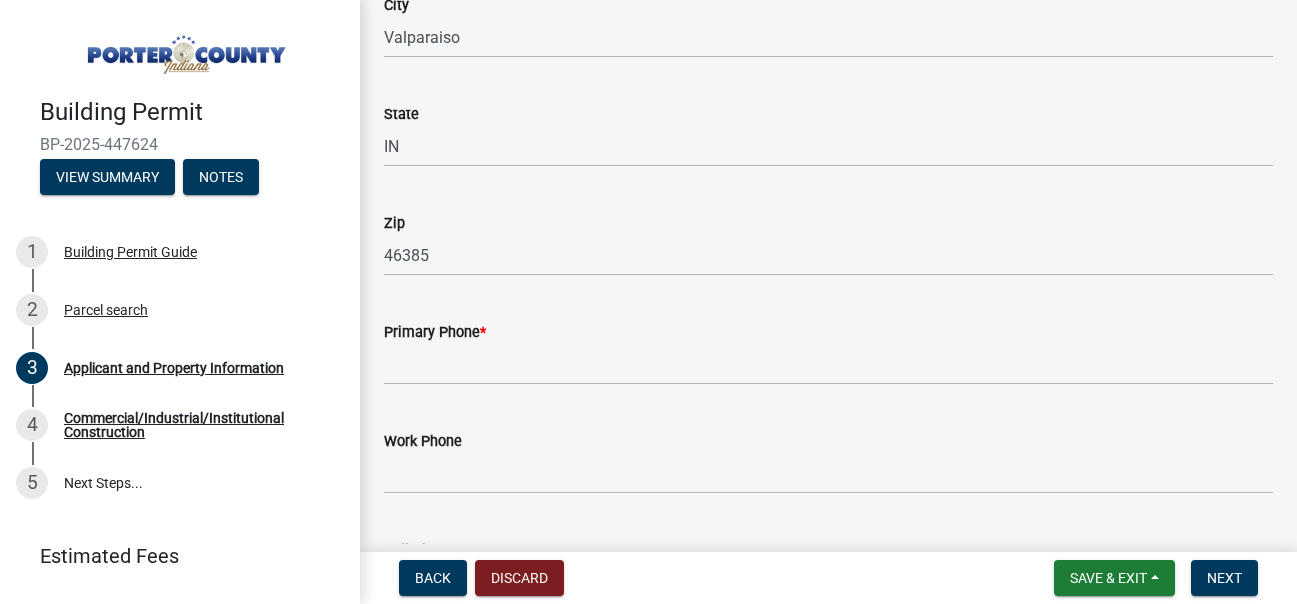 scroll, scrollTop: 2433, scrollLeft: 0, axis: vertical 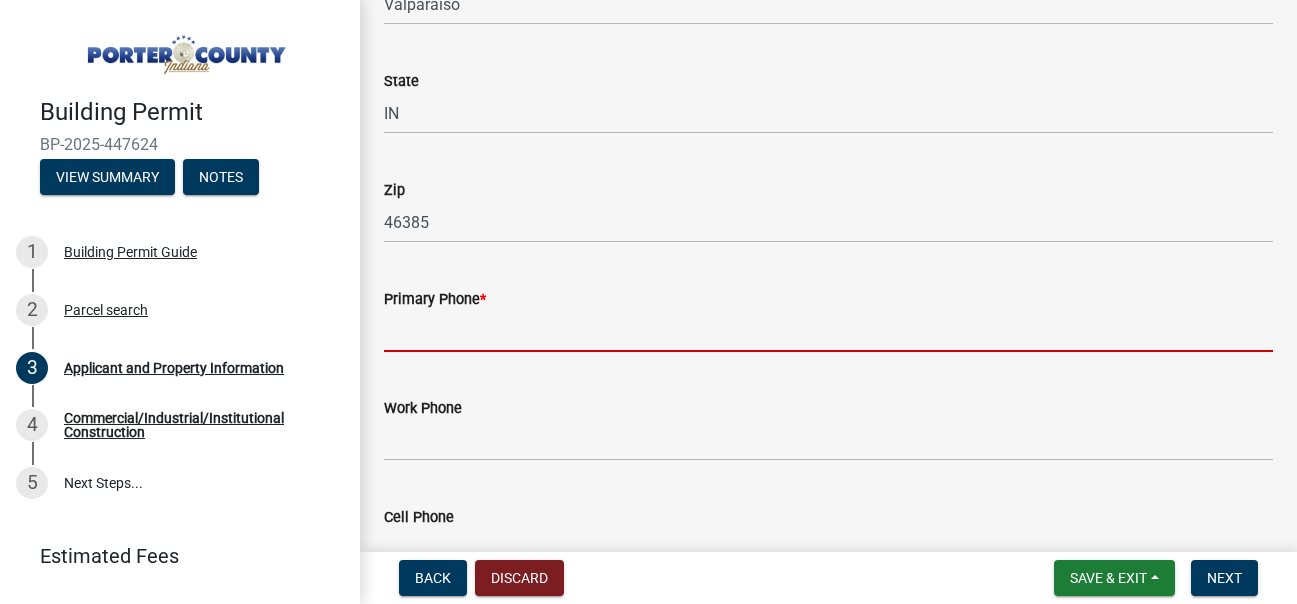 click on "Primary Phone  *" at bounding box center (828, 331) 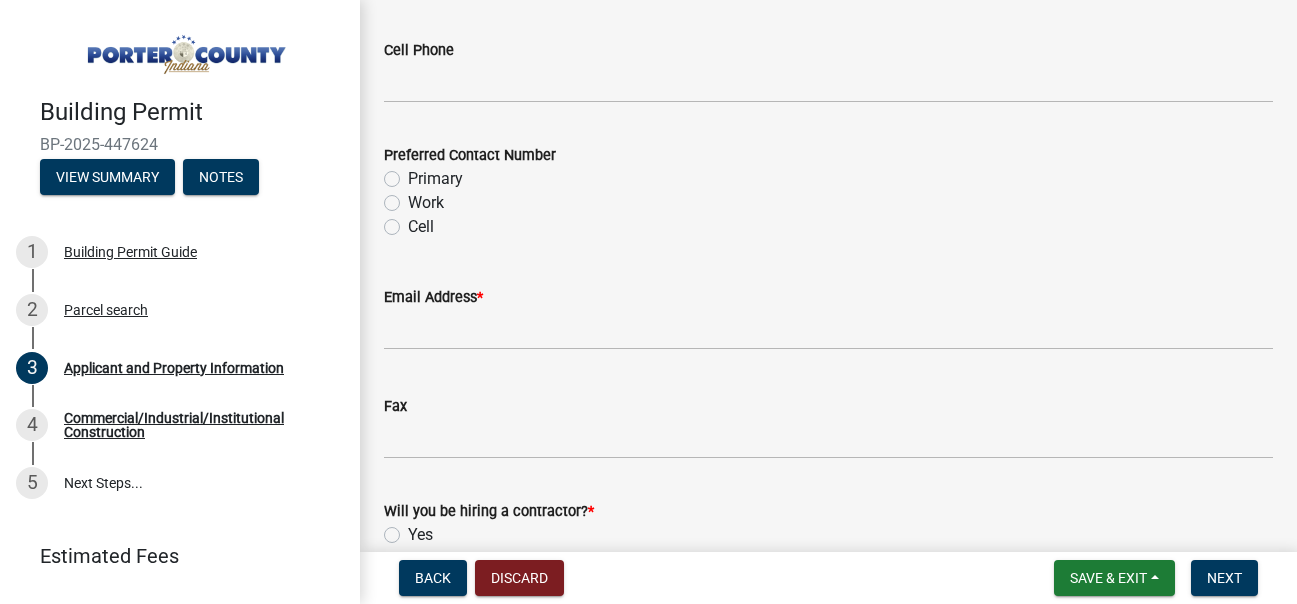 scroll, scrollTop: 3000, scrollLeft: 0, axis: vertical 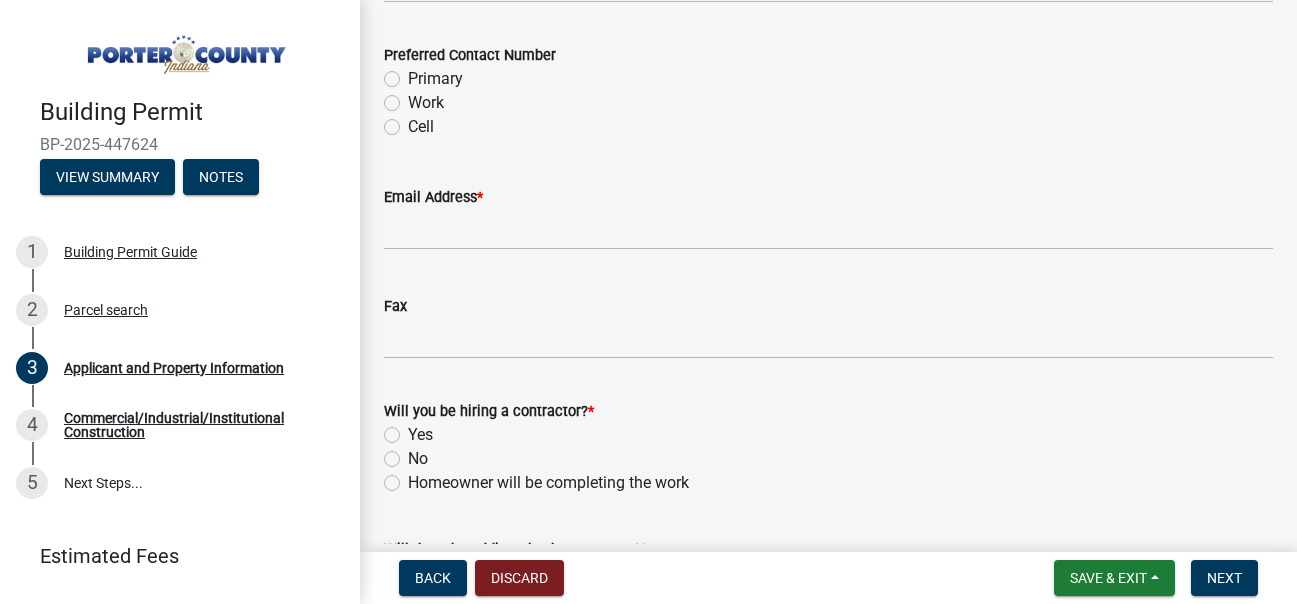 type on "[PHONE_NUMBER]" 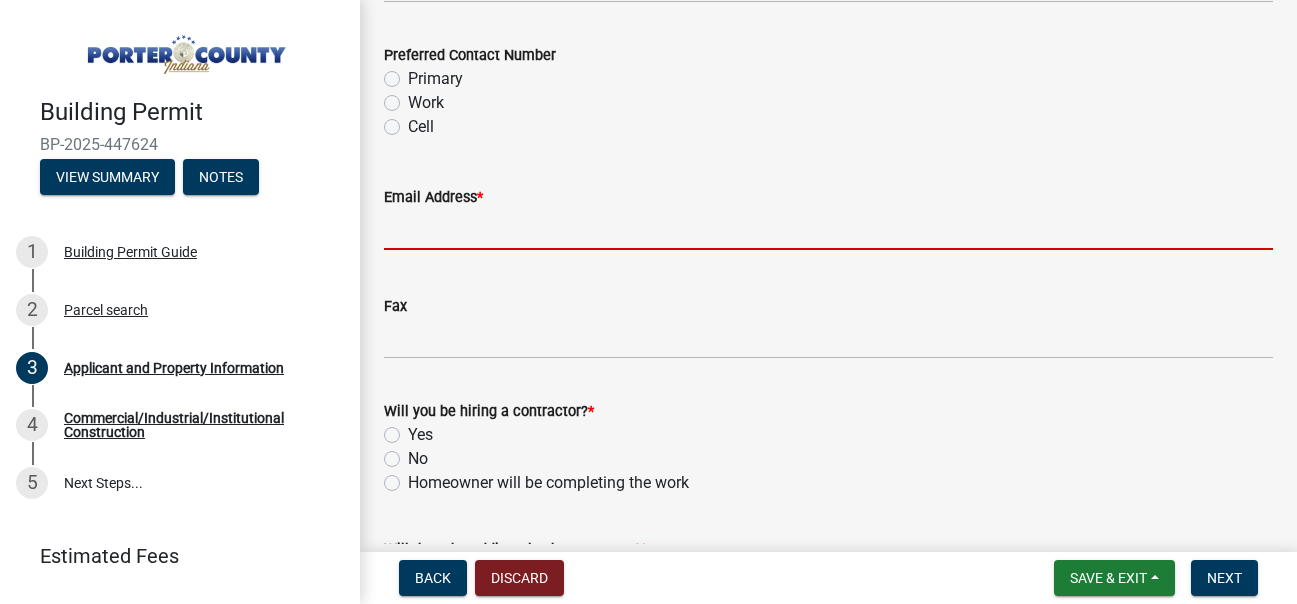 click on "Email Address  *" at bounding box center [828, 229] 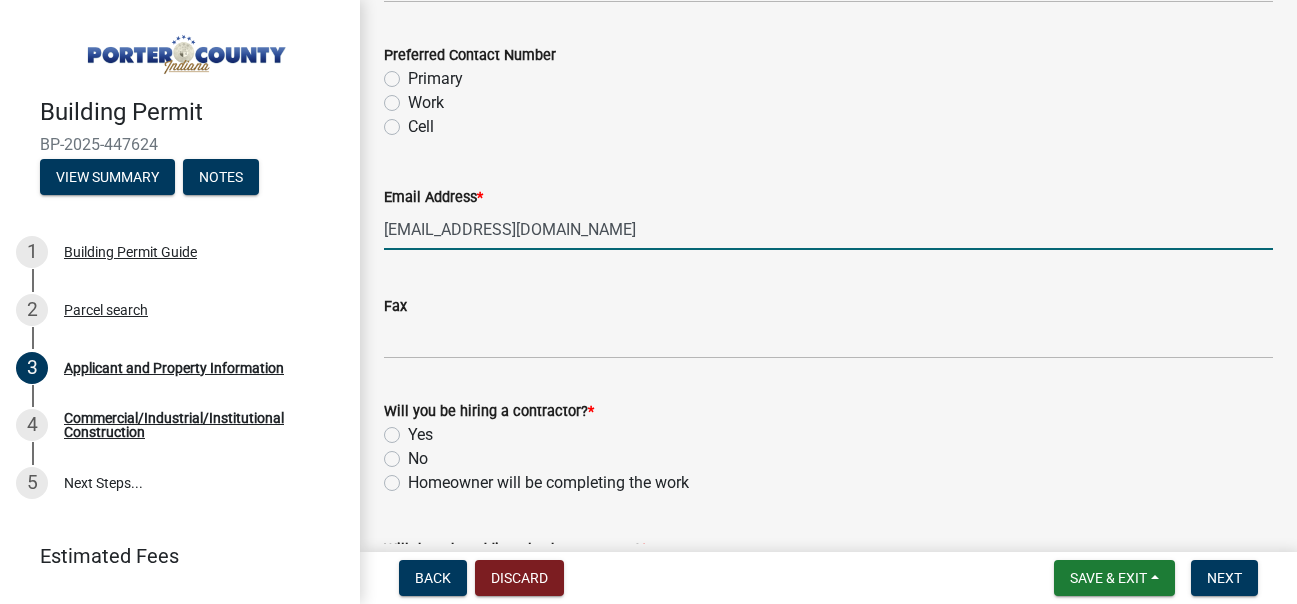 scroll, scrollTop: 3161, scrollLeft: 0, axis: vertical 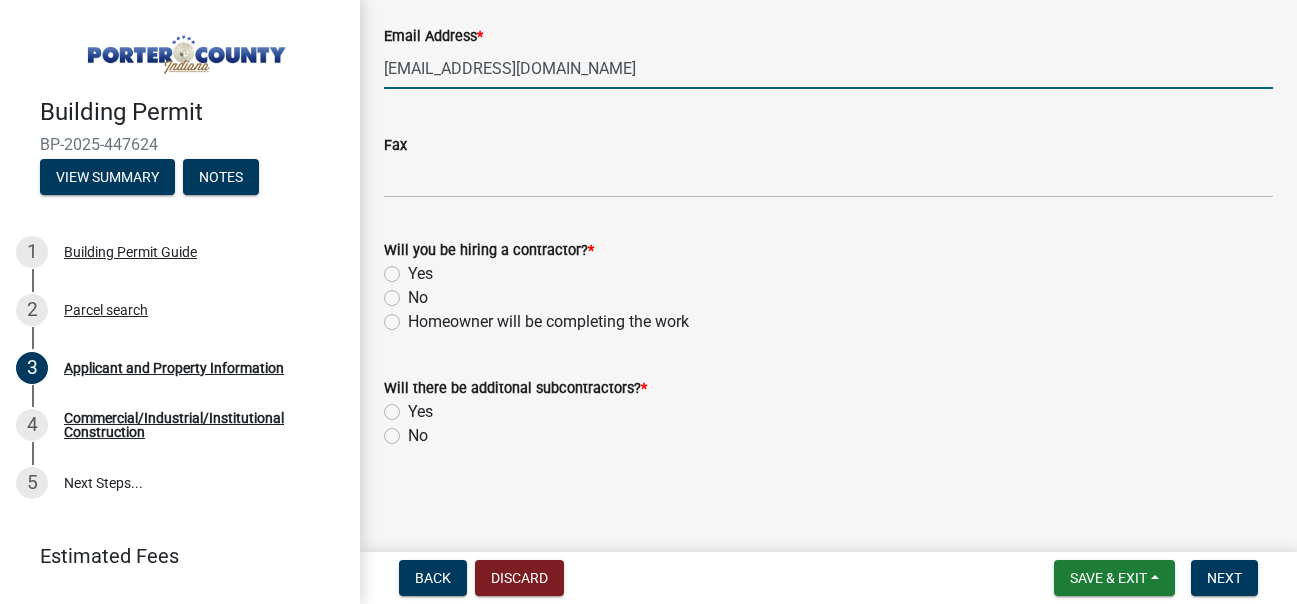 type on "[EMAIL_ADDRESS][DOMAIN_NAME]" 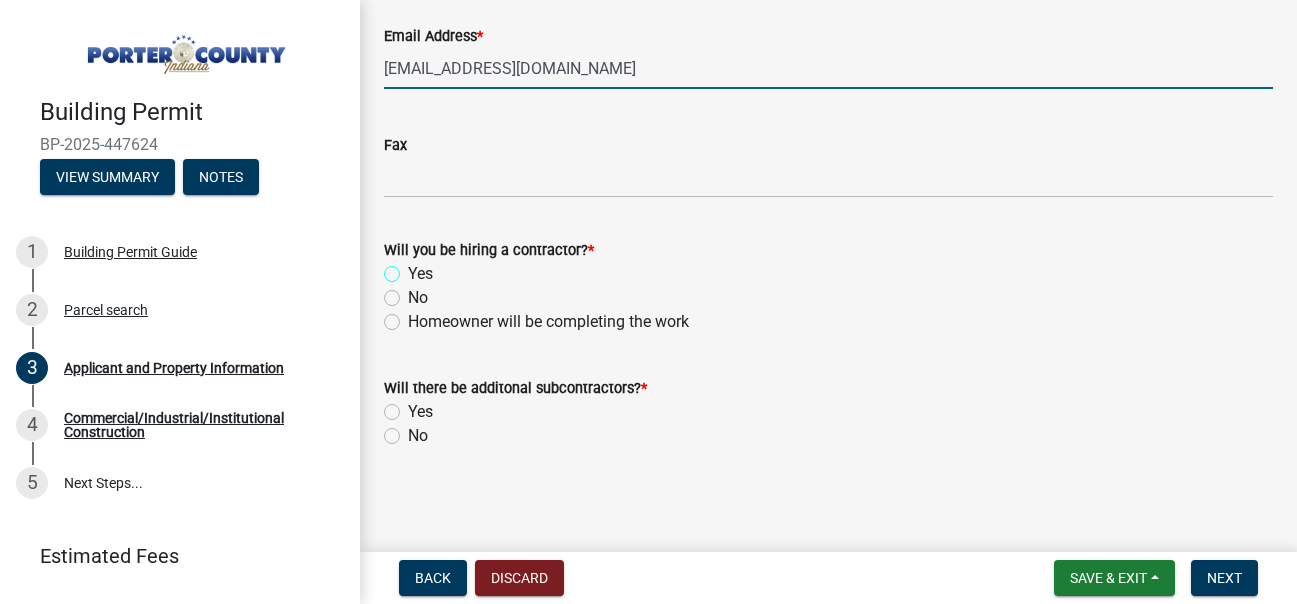 click on "Yes" at bounding box center [414, 268] 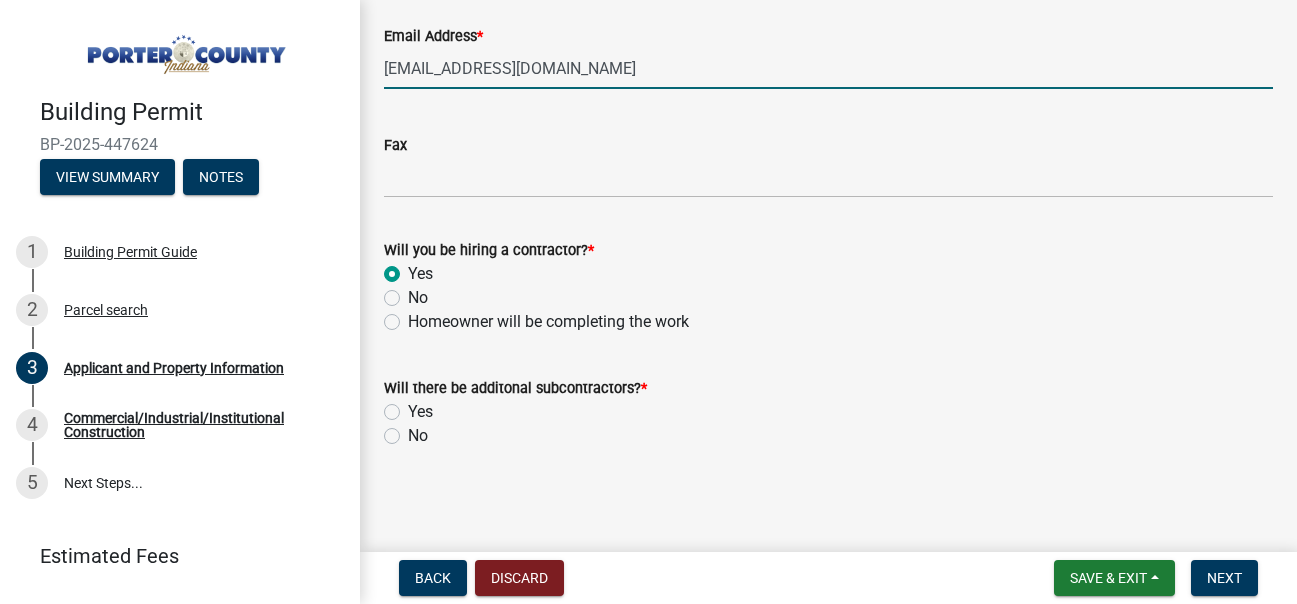 radio on "true" 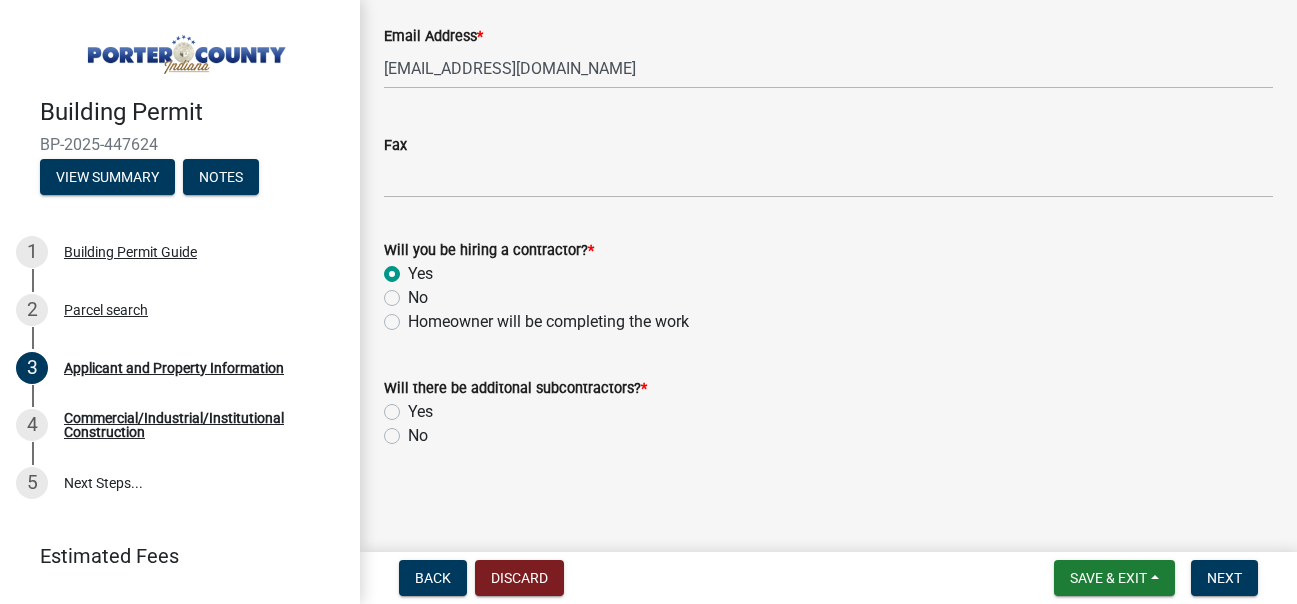 click on "No" 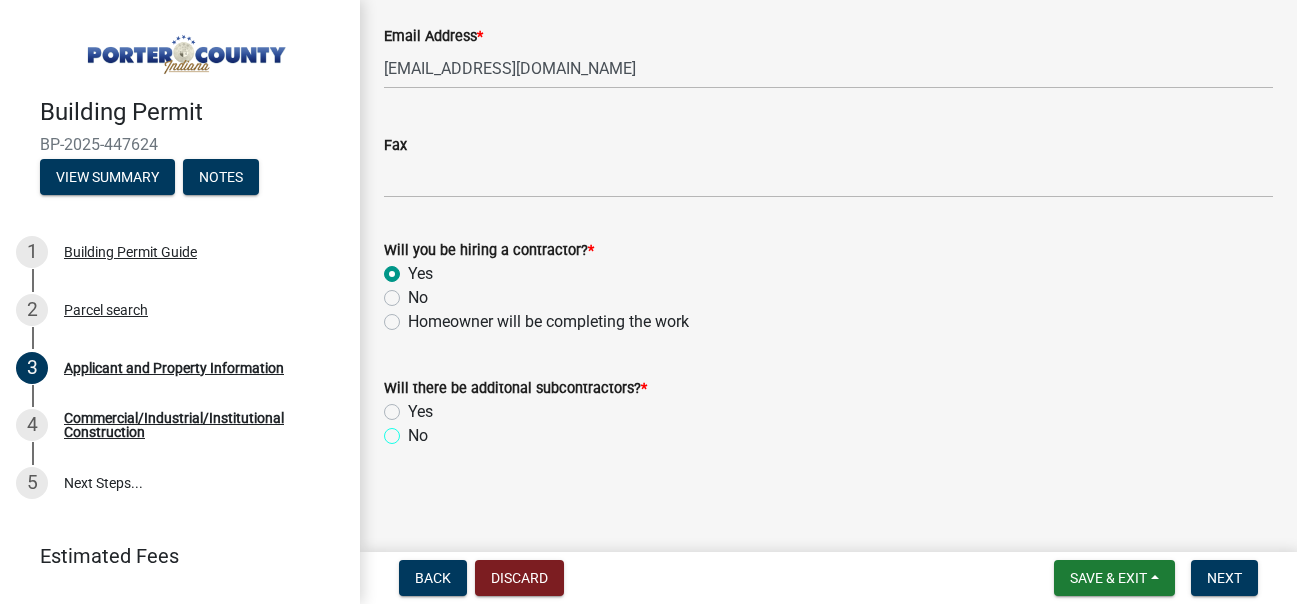click on "No" at bounding box center (414, 430) 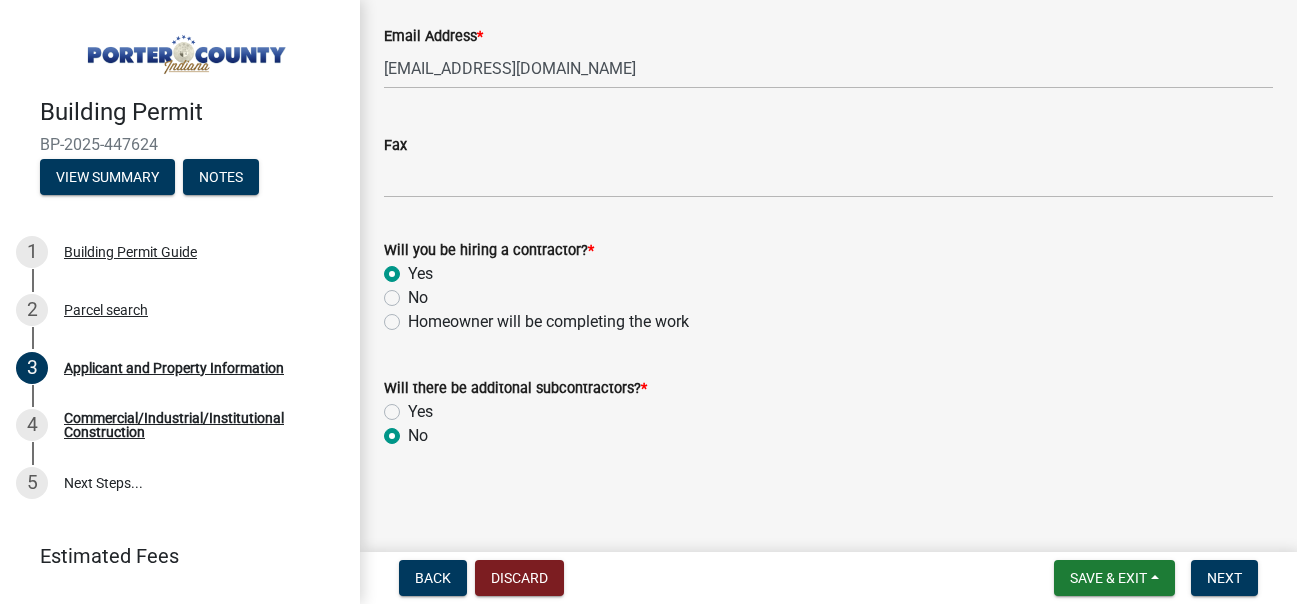 radio on "true" 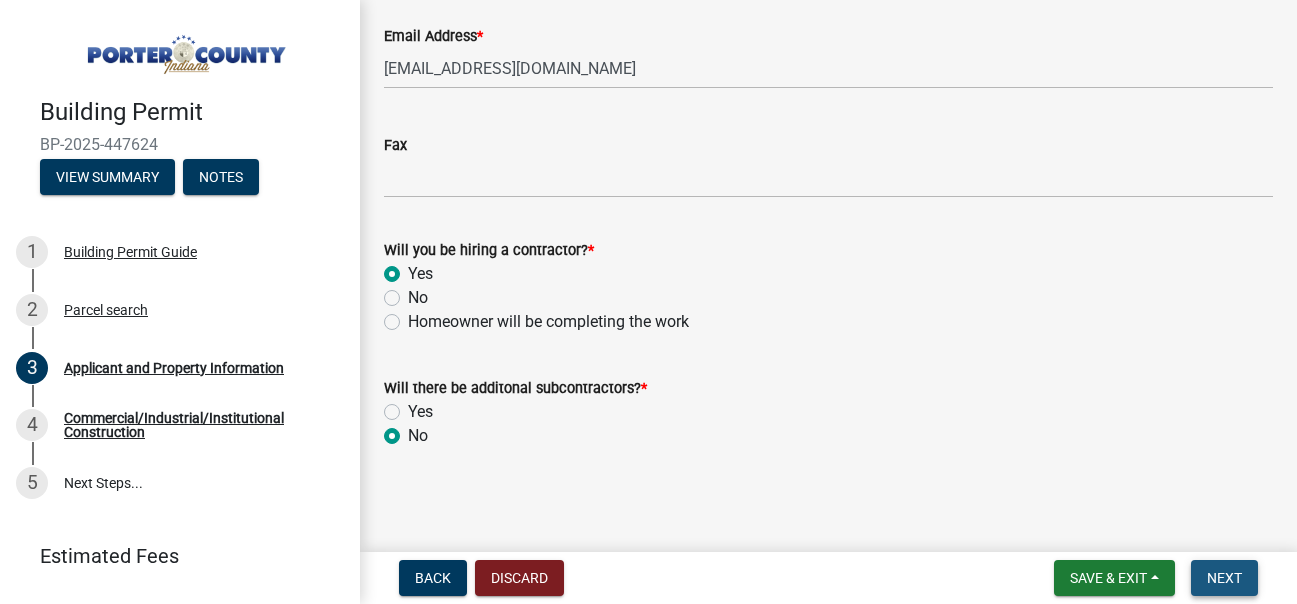 drag, startPoint x: 1220, startPoint y: 571, endPoint x: 1188, endPoint y: 571, distance: 32 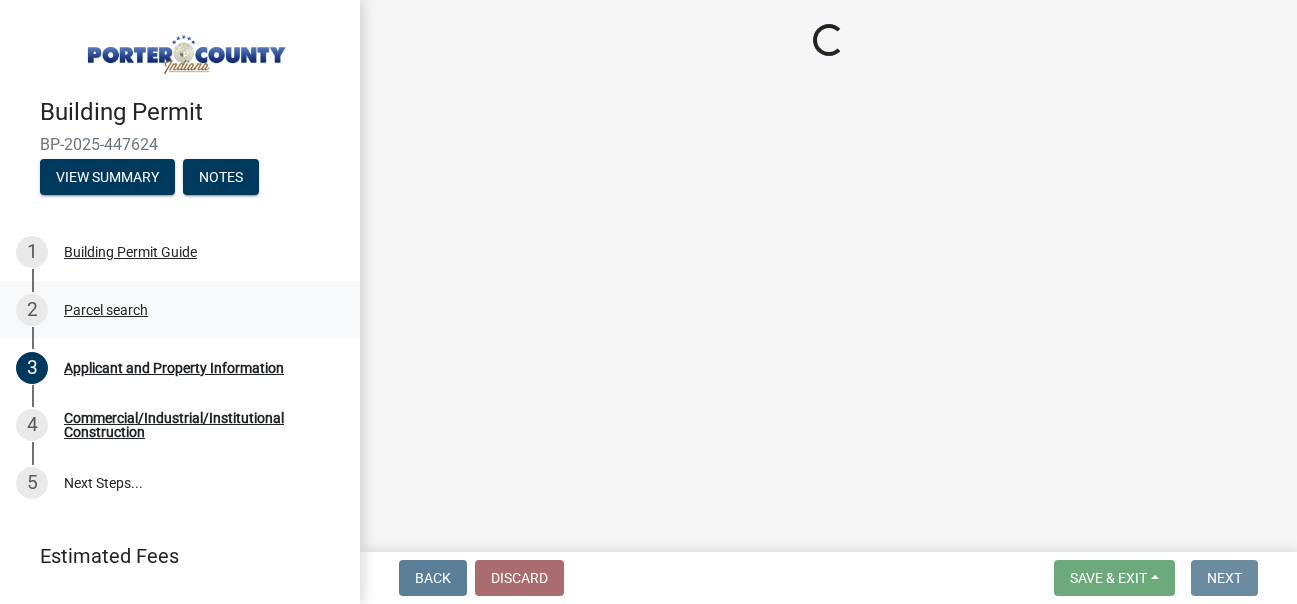scroll, scrollTop: 0, scrollLeft: 0, axis: both 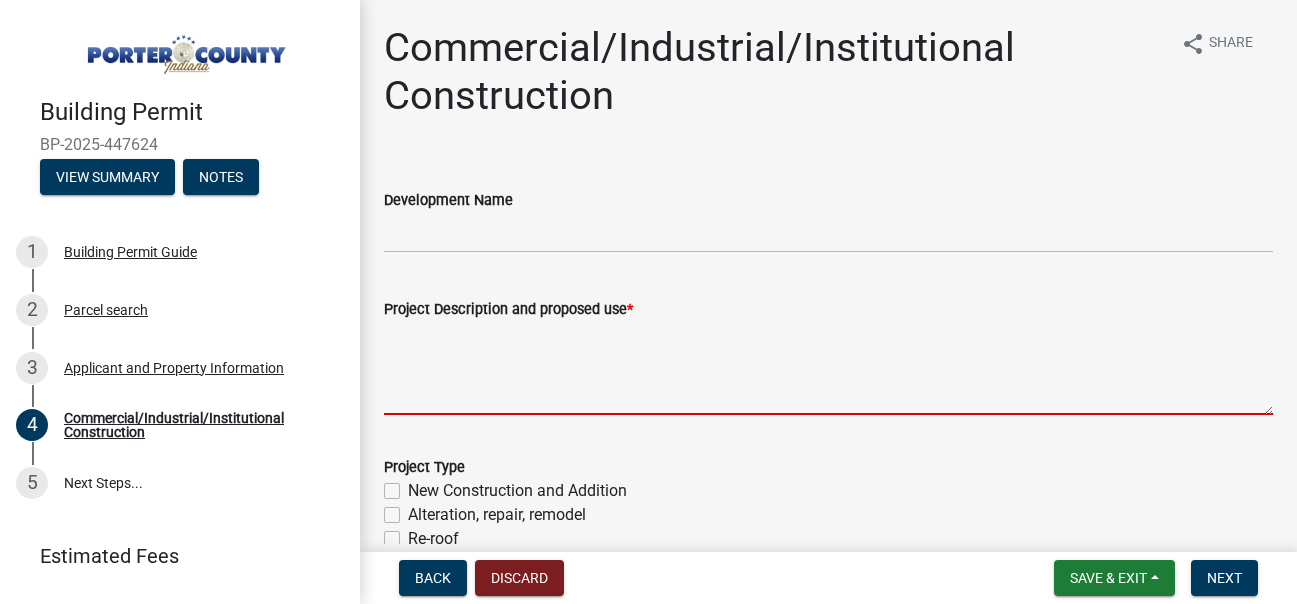 click on "Project Description and proposed use  *" at bounding box center (828, 368) 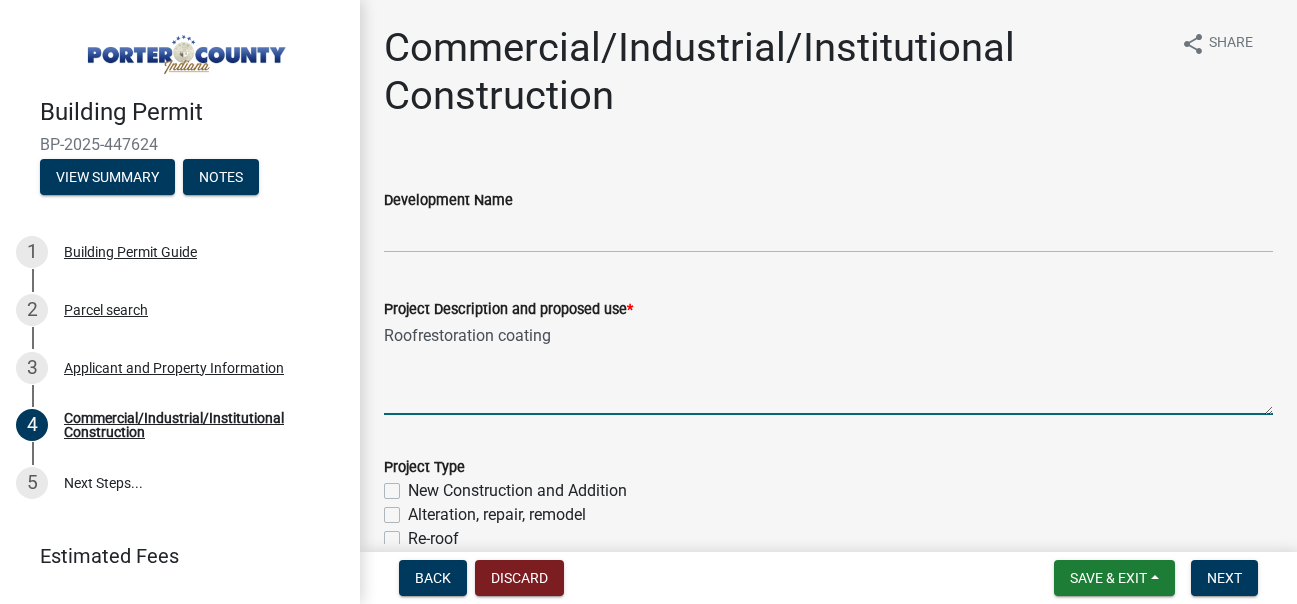 click on "Roofrestoration coating" at bounding box center (828, 368) 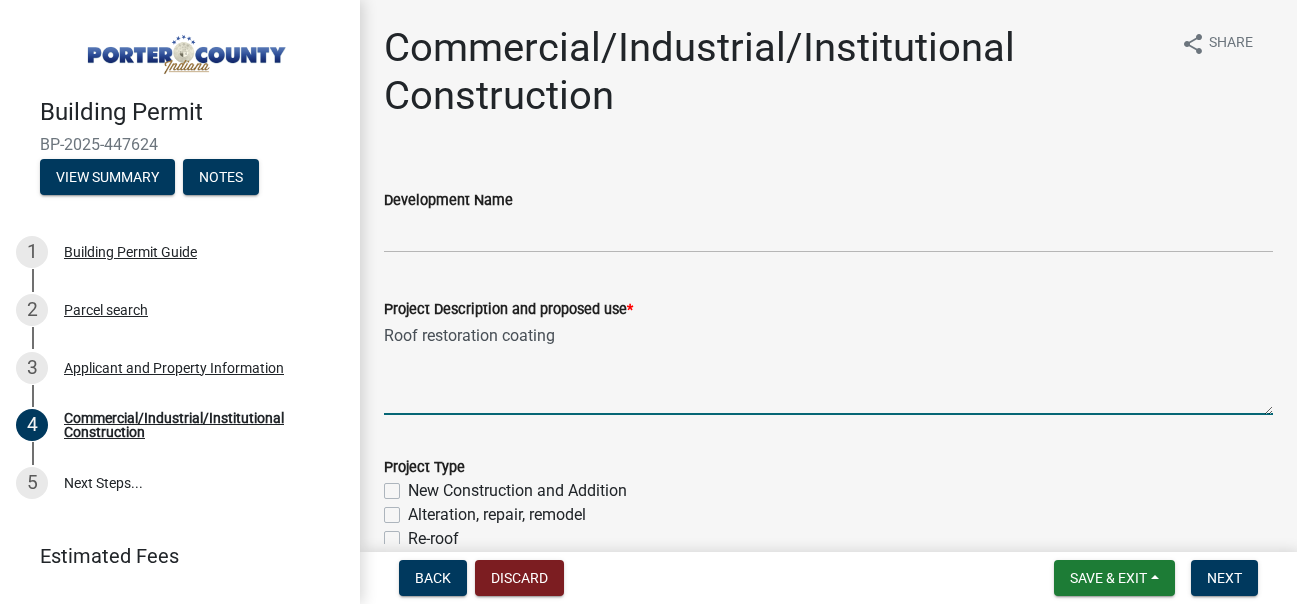 click on "Roof restoration coating" at bounding box center (828, 368) 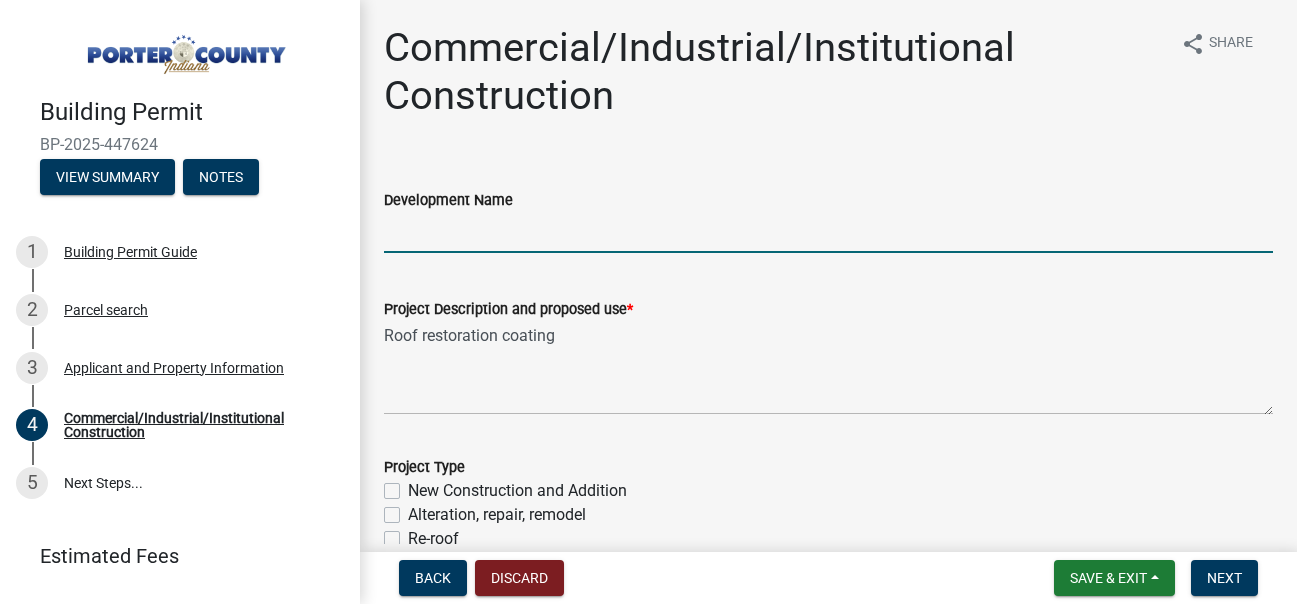 click on "Development Name" at bounding box center [828, 232] 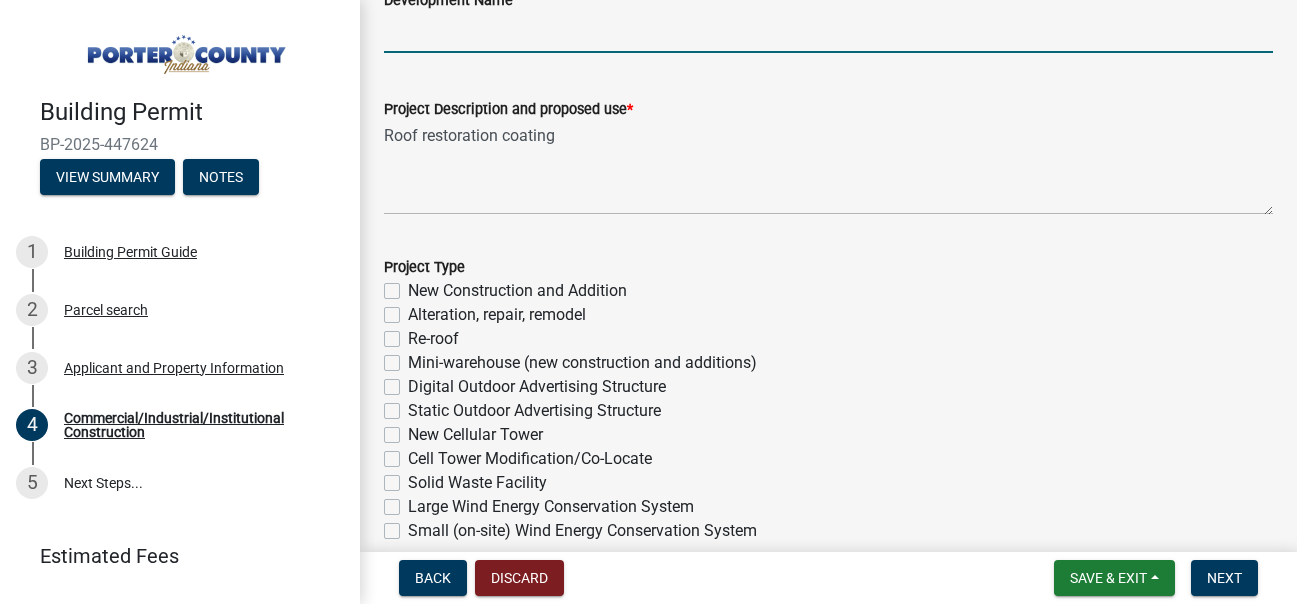 scroll, scrollTop: 300, scrollLeft: 0, axis: vertical 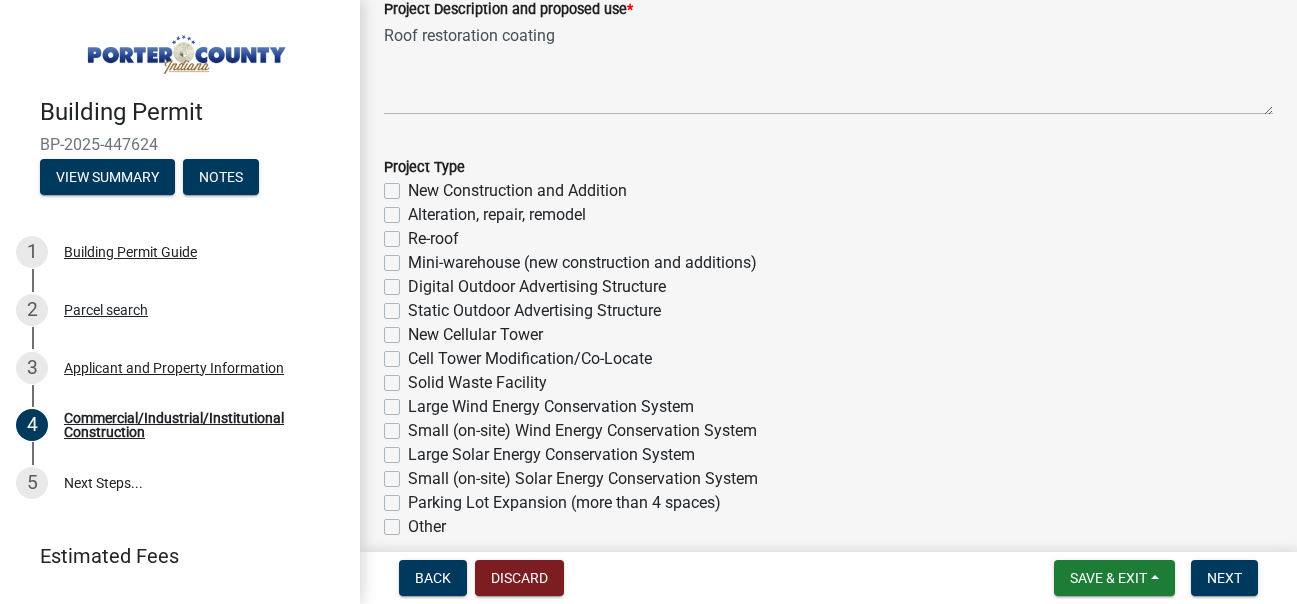 click on "Re-roof" 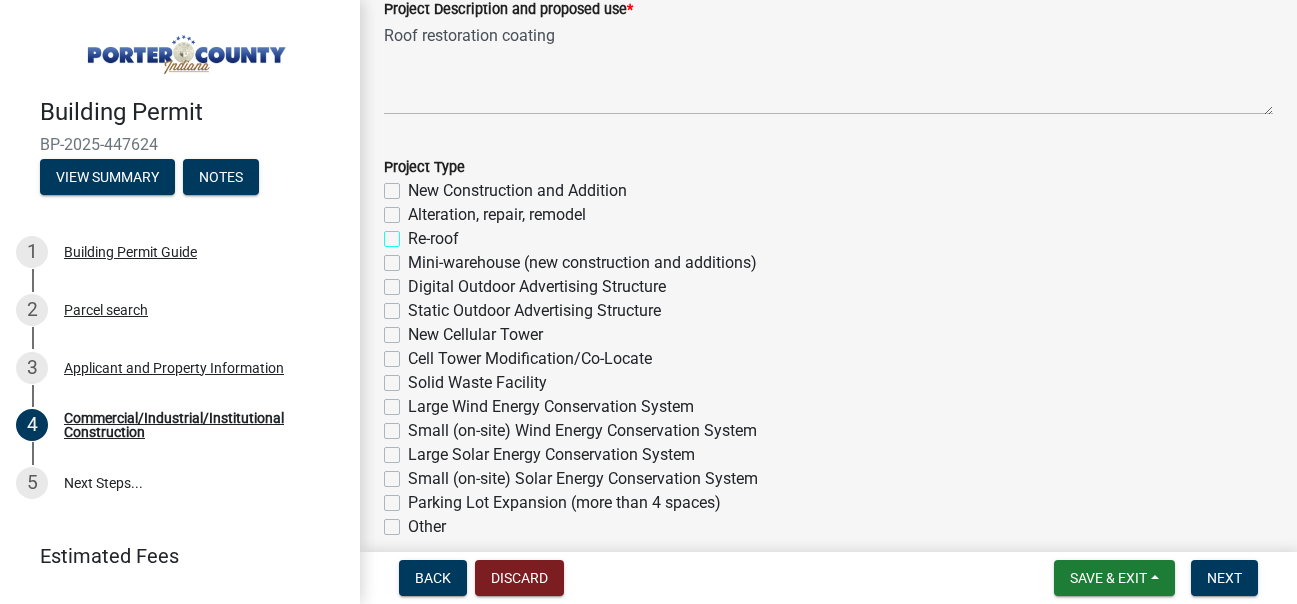 click on "Re-roof" at bounding box center (414, 233) 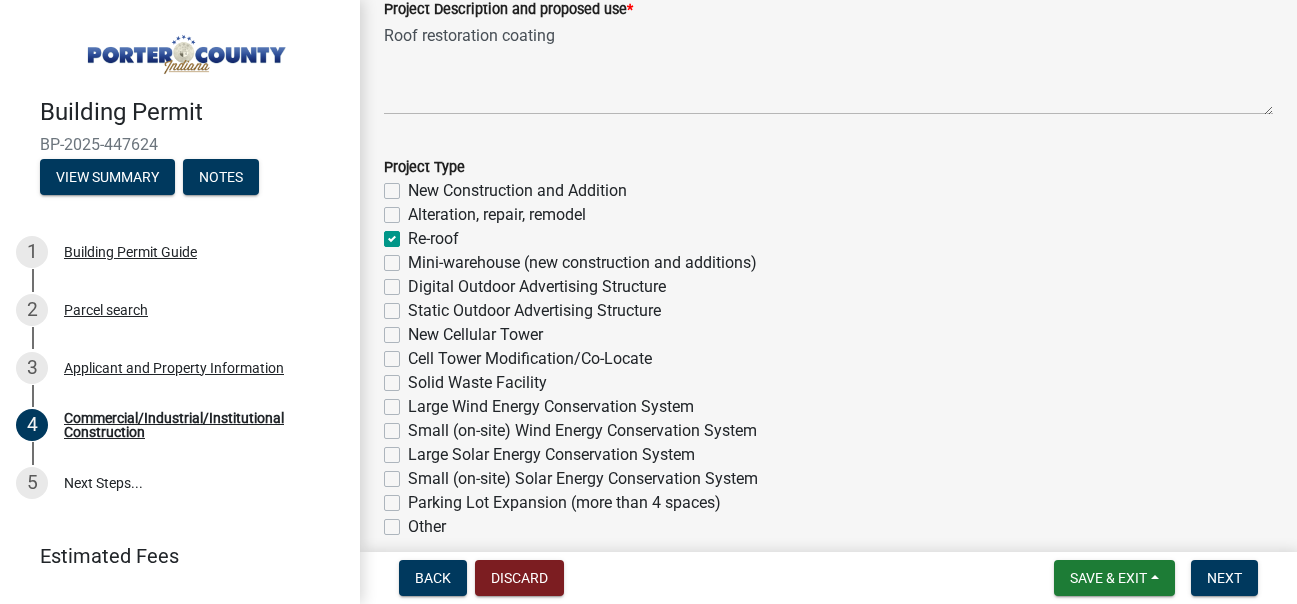 checkbox on "false" 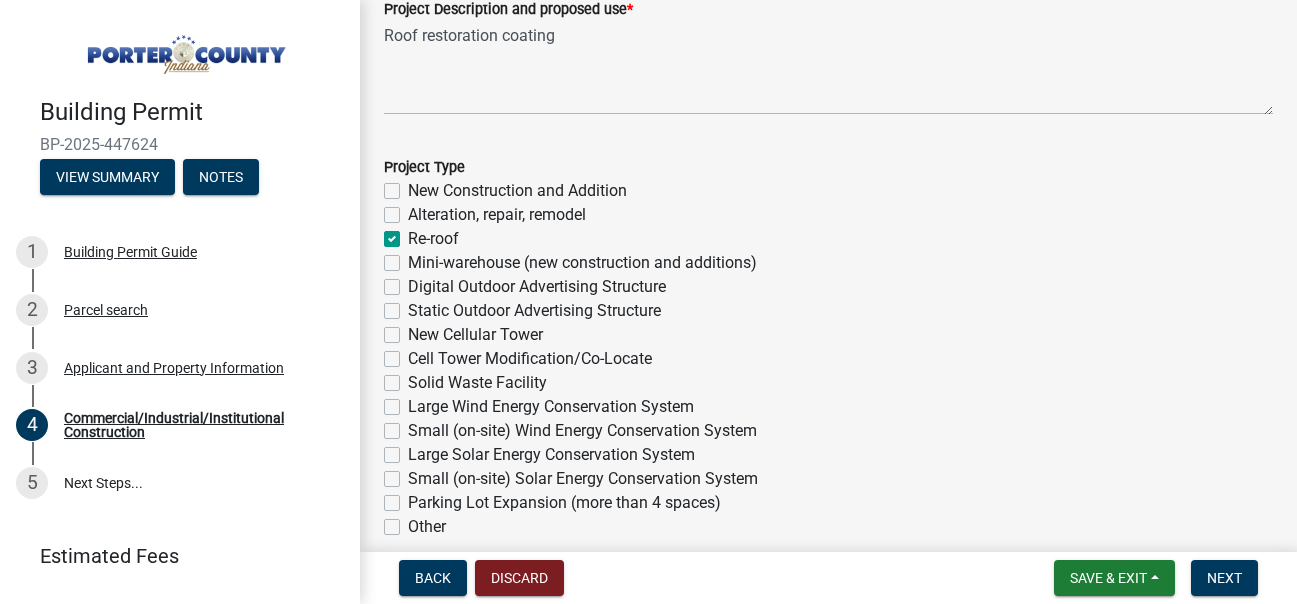 checkbox on "true" 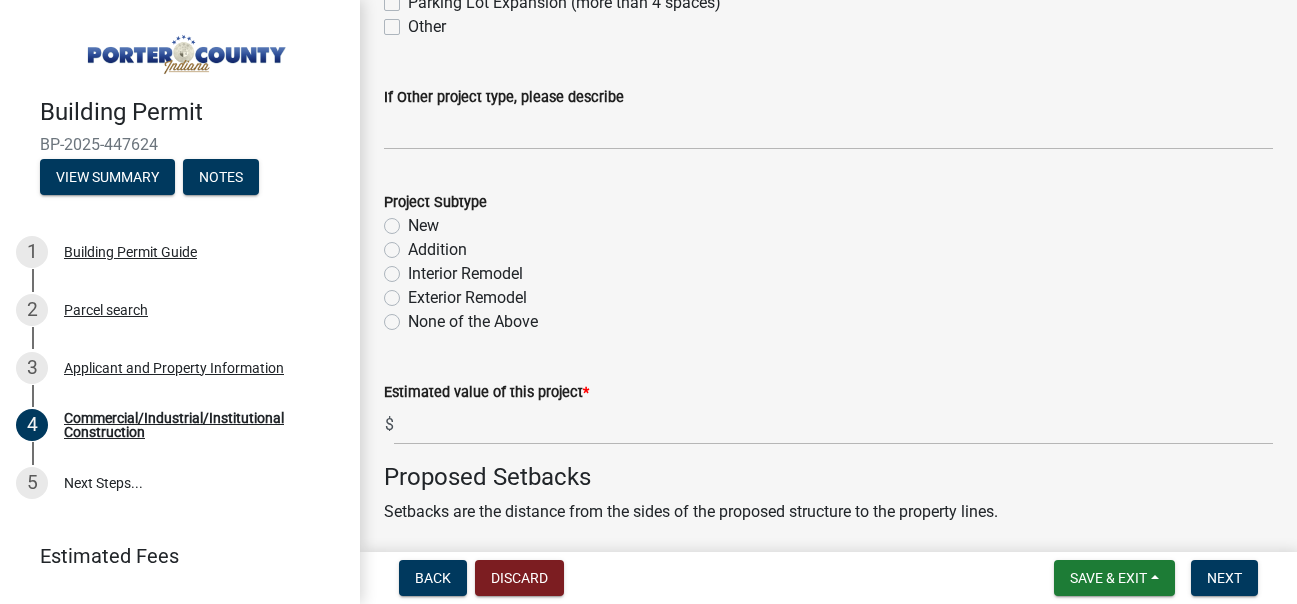 scroll, scrollTop: 900, scrollLeft: 0, axis: vertical 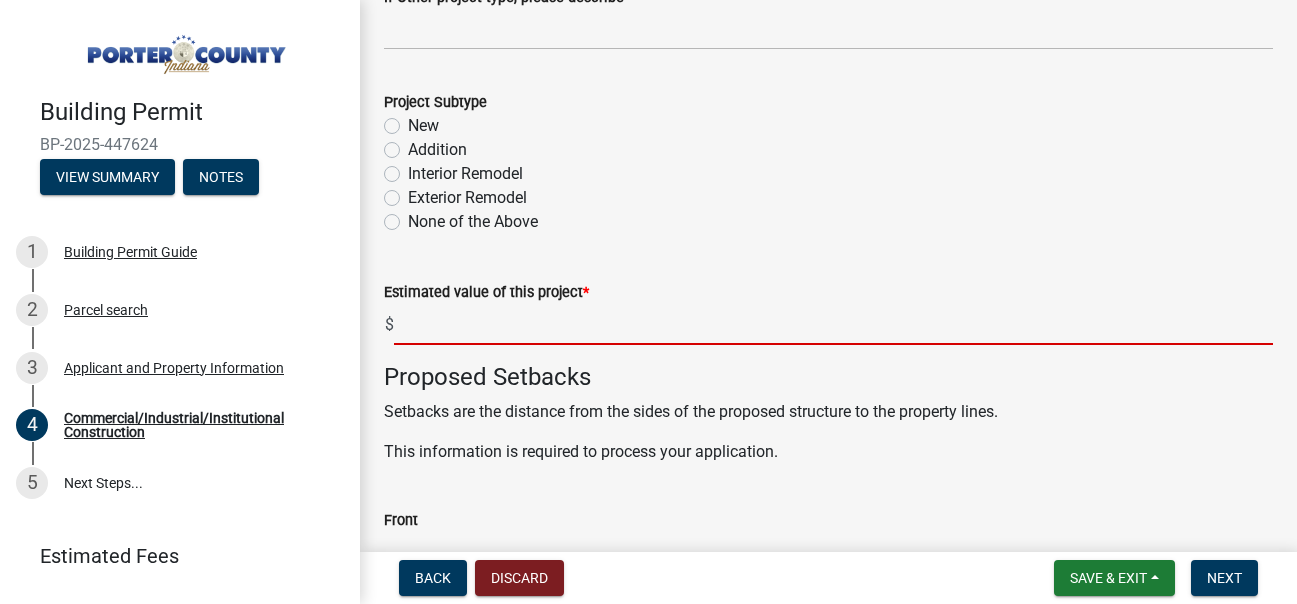 click 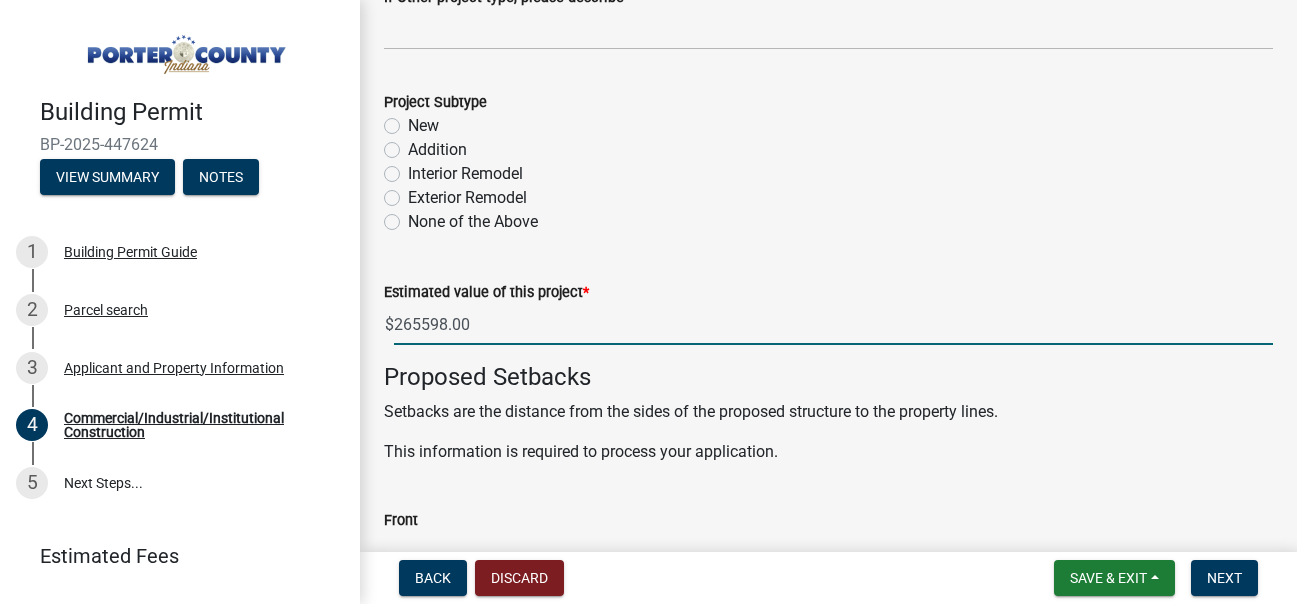 type on "265598" 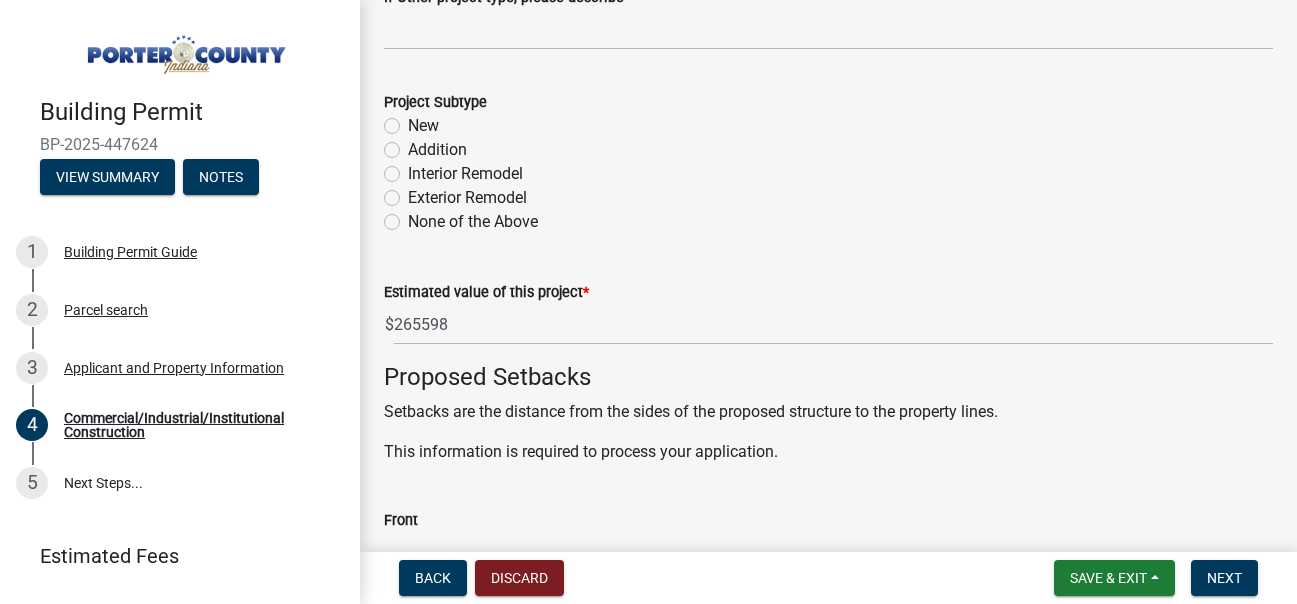 click on "Proposed Setbacks" 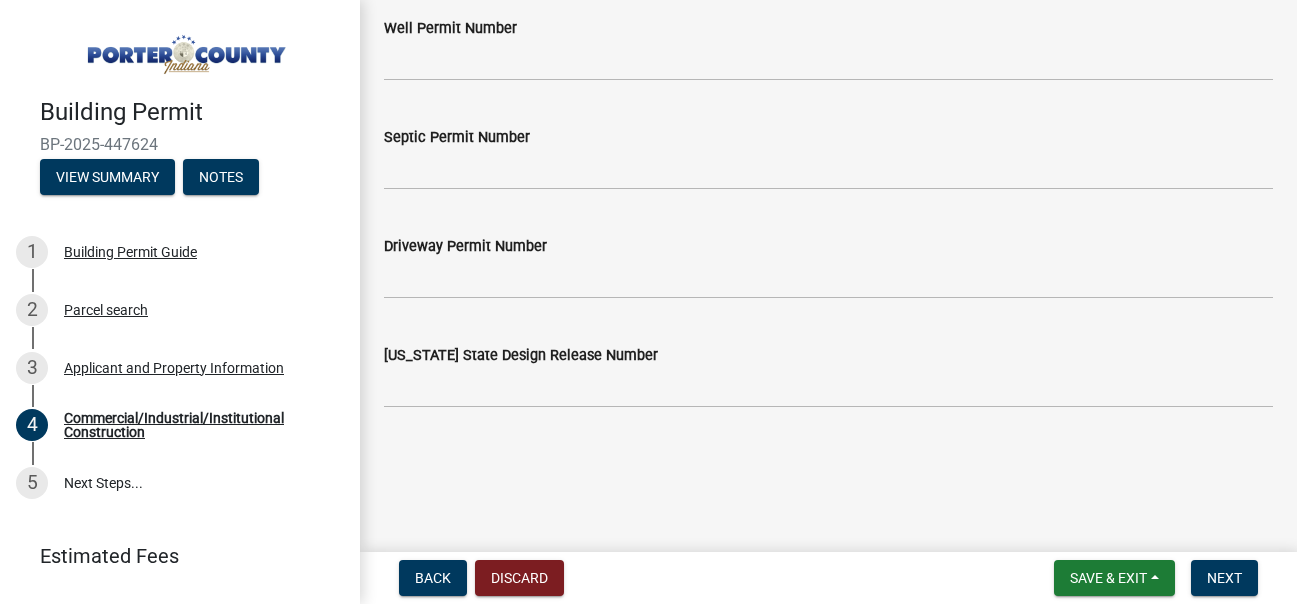 scroll, scrollTop: 4071, scrollLeft: 0, axis: vertical 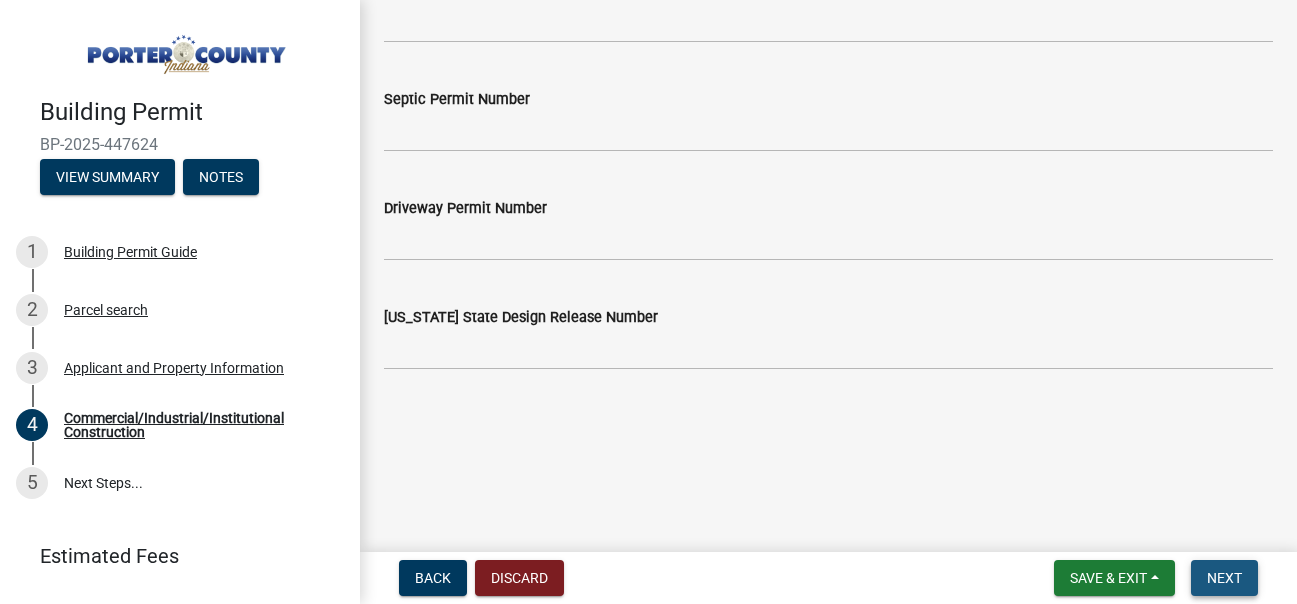 click on "Next" at bounding box center [1224, 578] 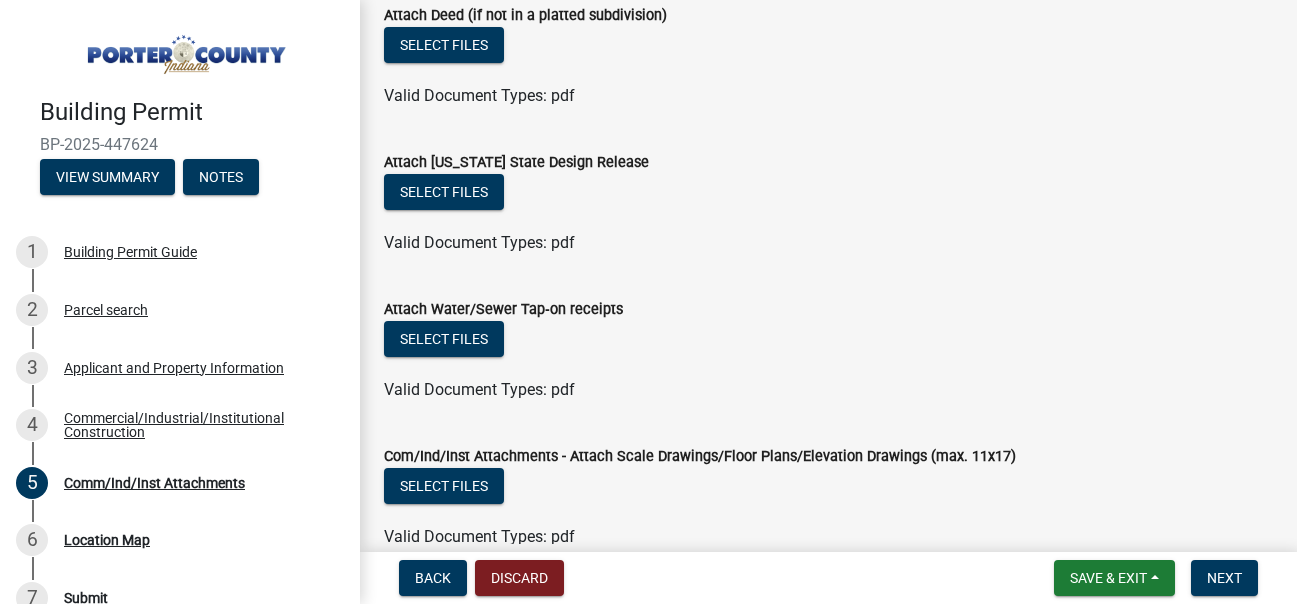 scroll, scrollTop: 233, scrollLeft: 0, axis: vertical 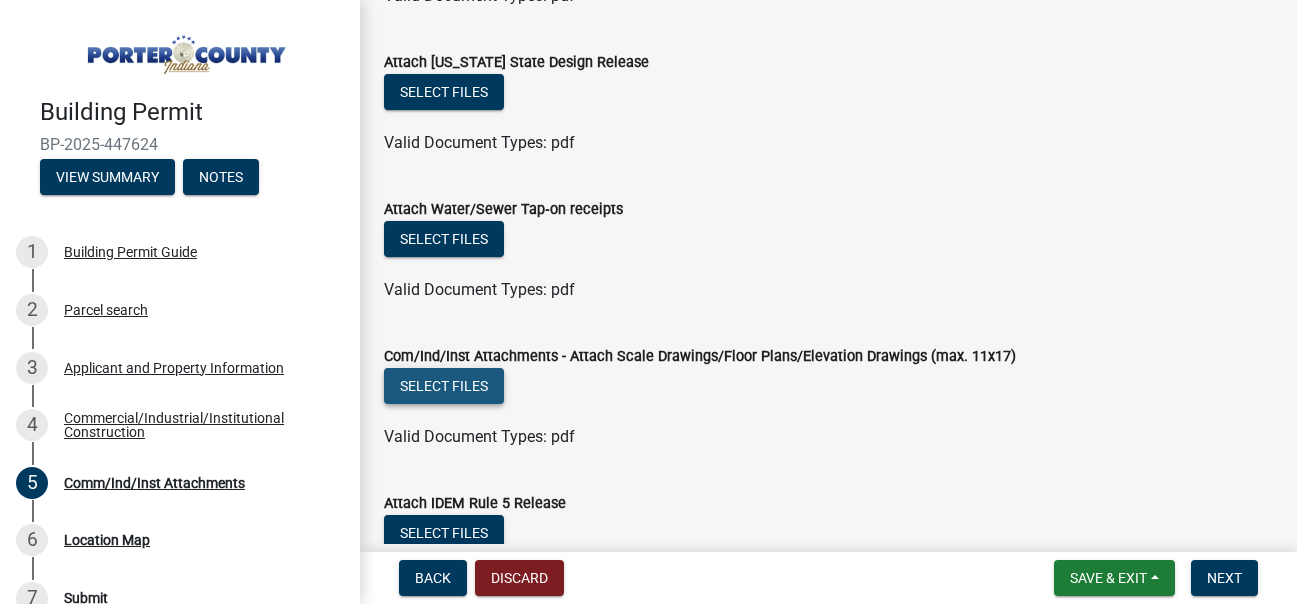 click on "Select files" 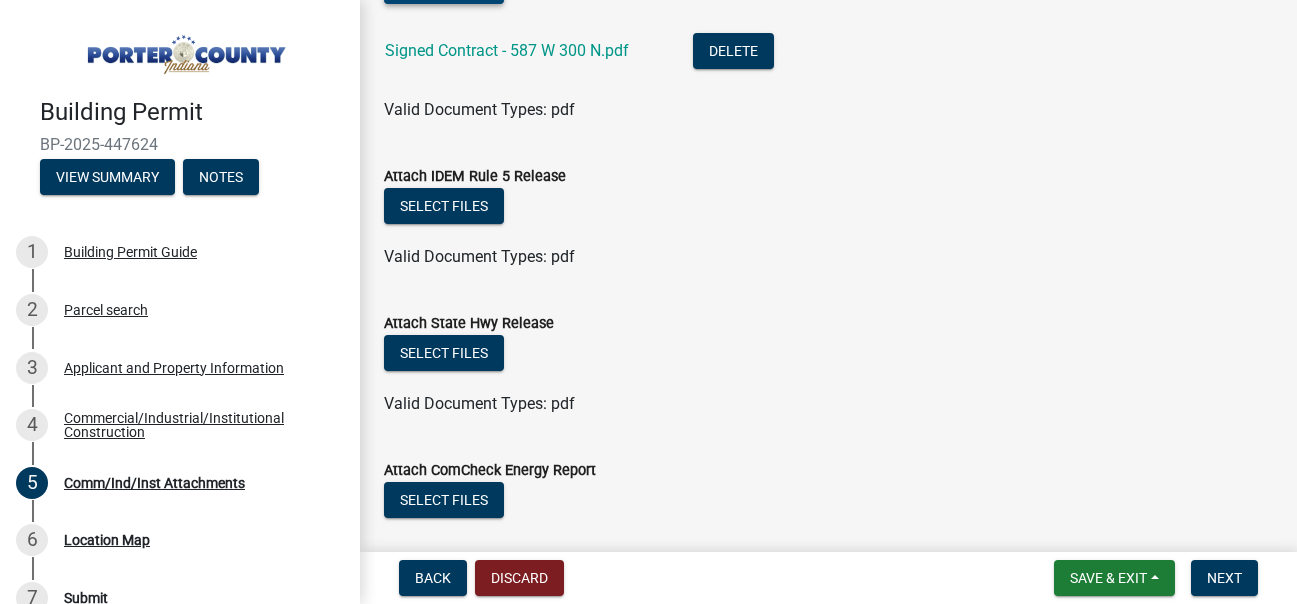 scroll, scrollTop: 748, scrollLeft: 0, axis: vertical 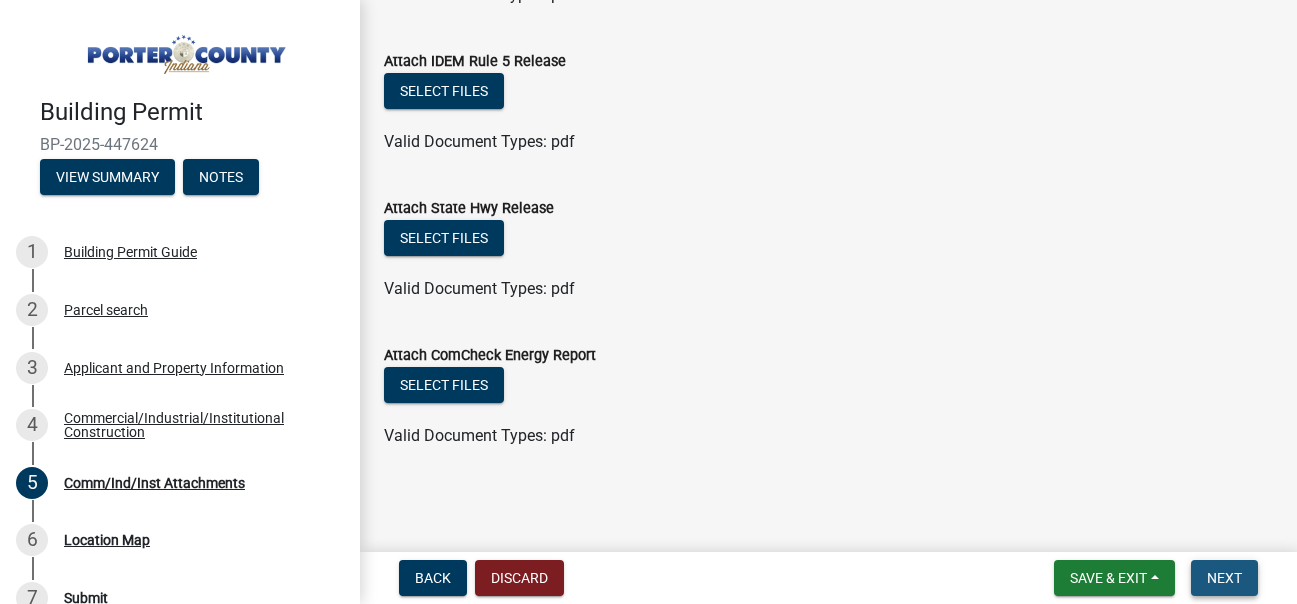 click on "Next" at bounding box center [1224, 578] 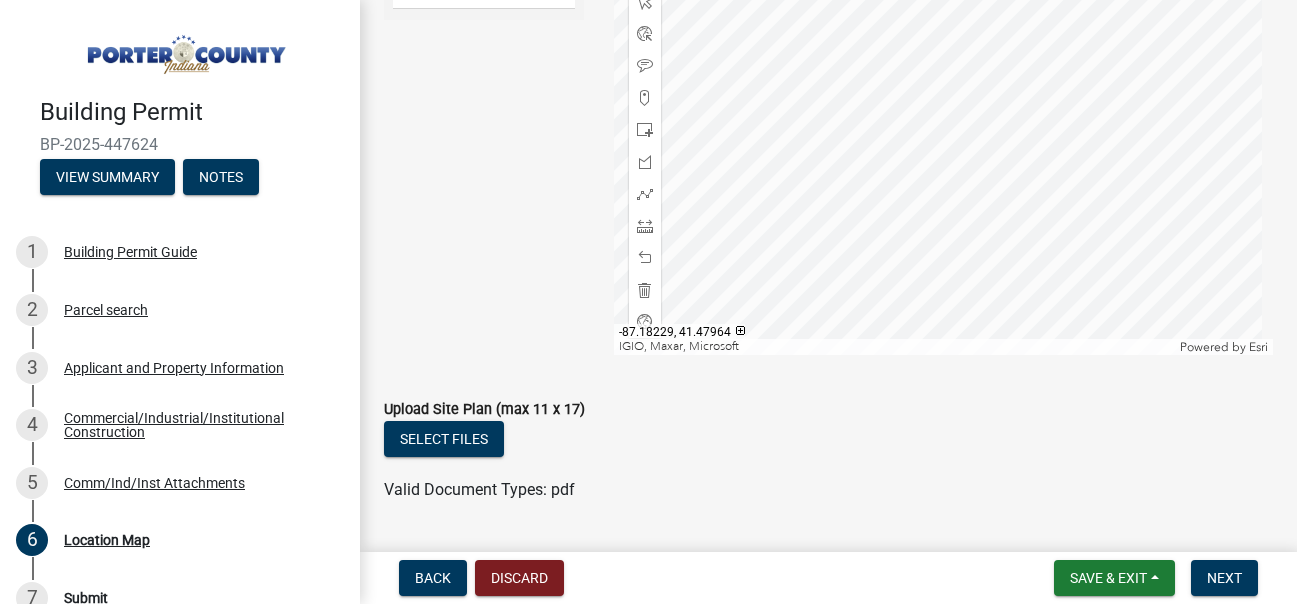 scroll, scrollTop: 488, scrollLeft: 0, axis: vertical 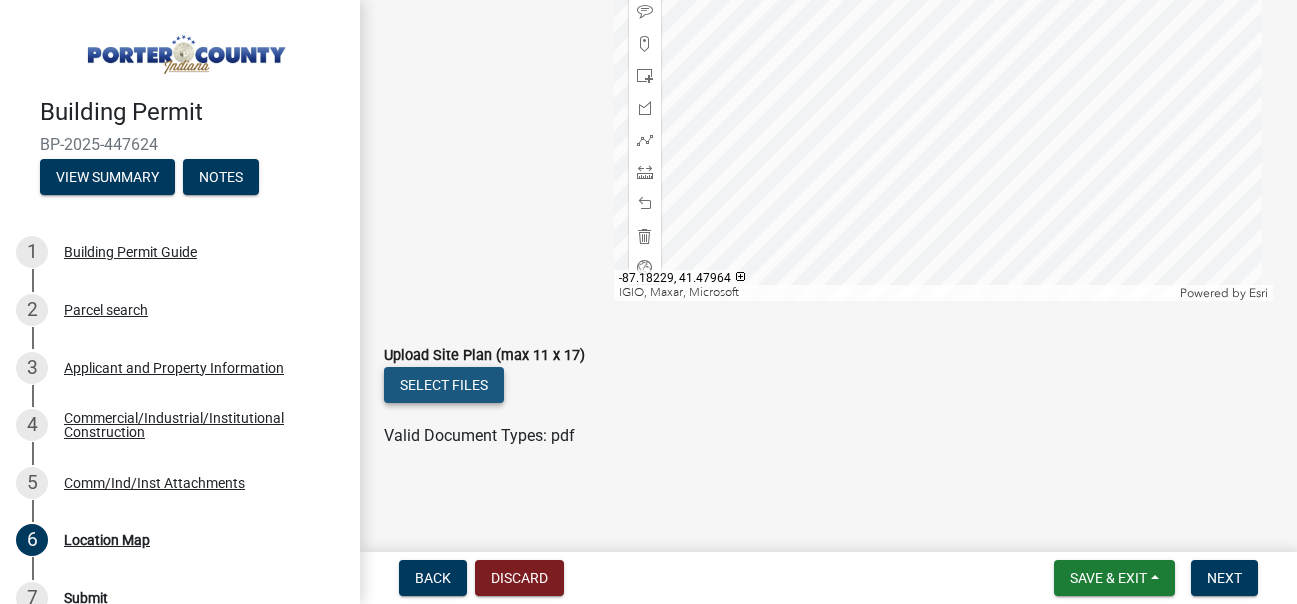 click on "Select files" 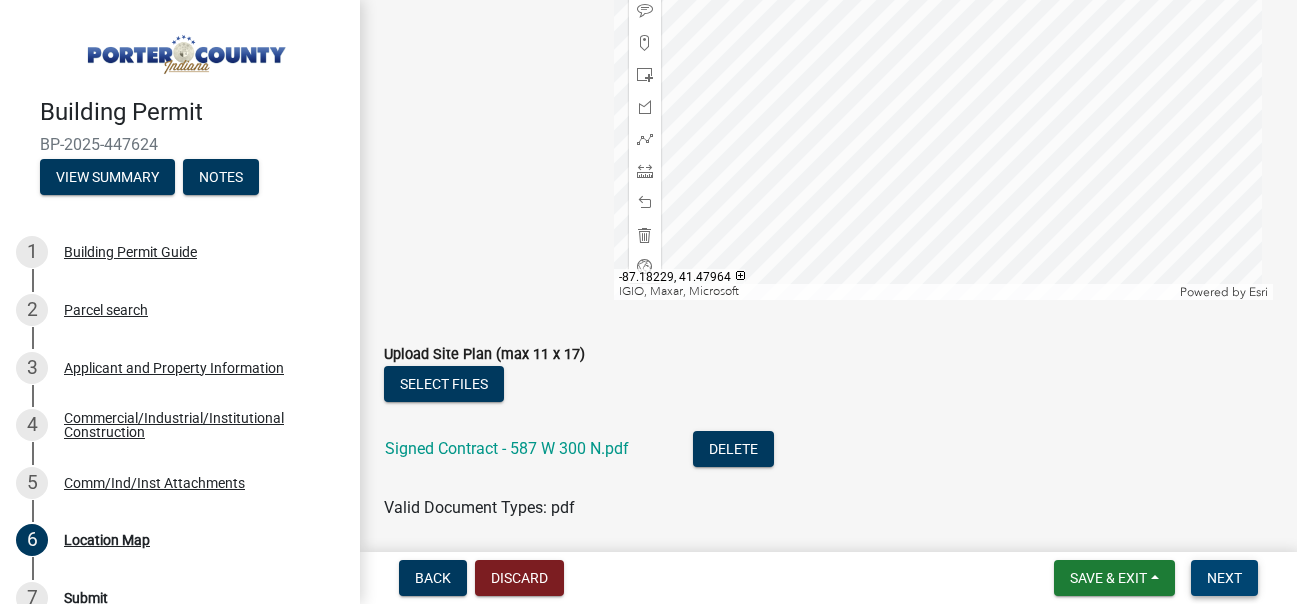 click on "Next" at bounding box center [1224, 578] 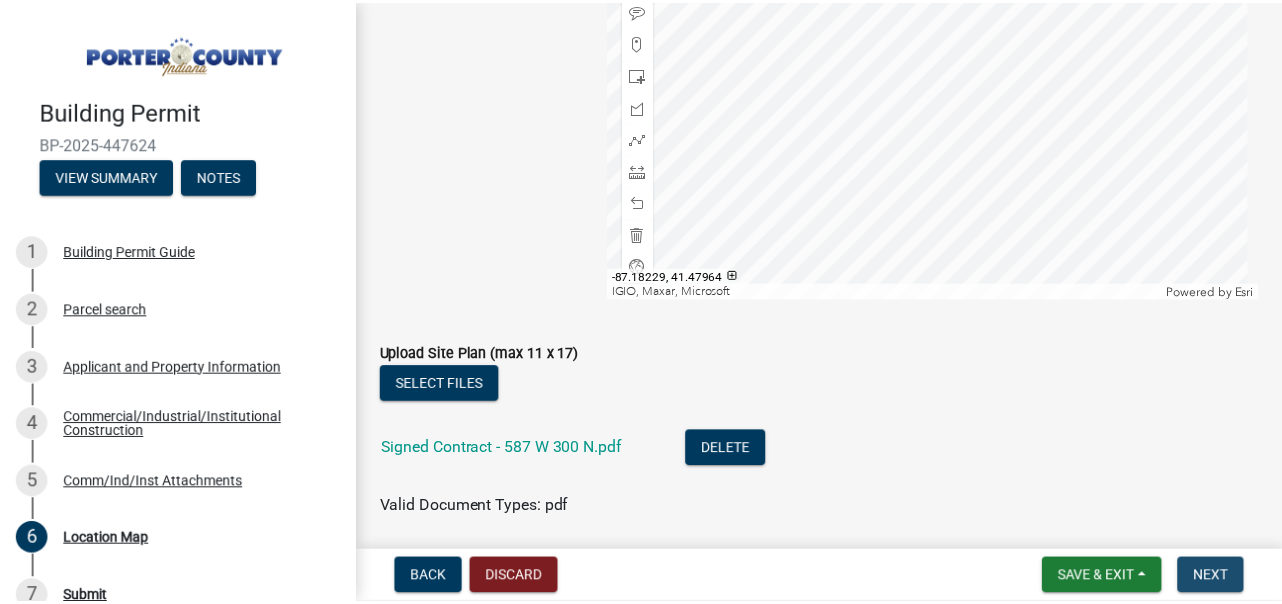 scroll, scrollTop: 0, scrollLeft: 0, axis: both 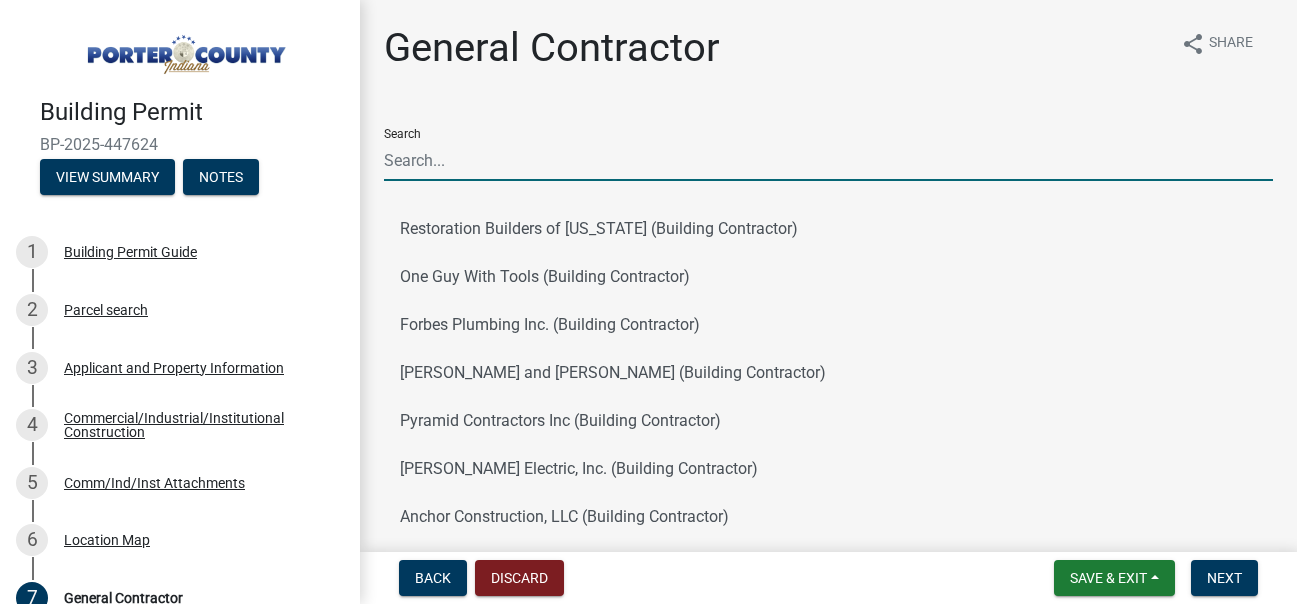 click on "Search" at bounding box center (828, 160) 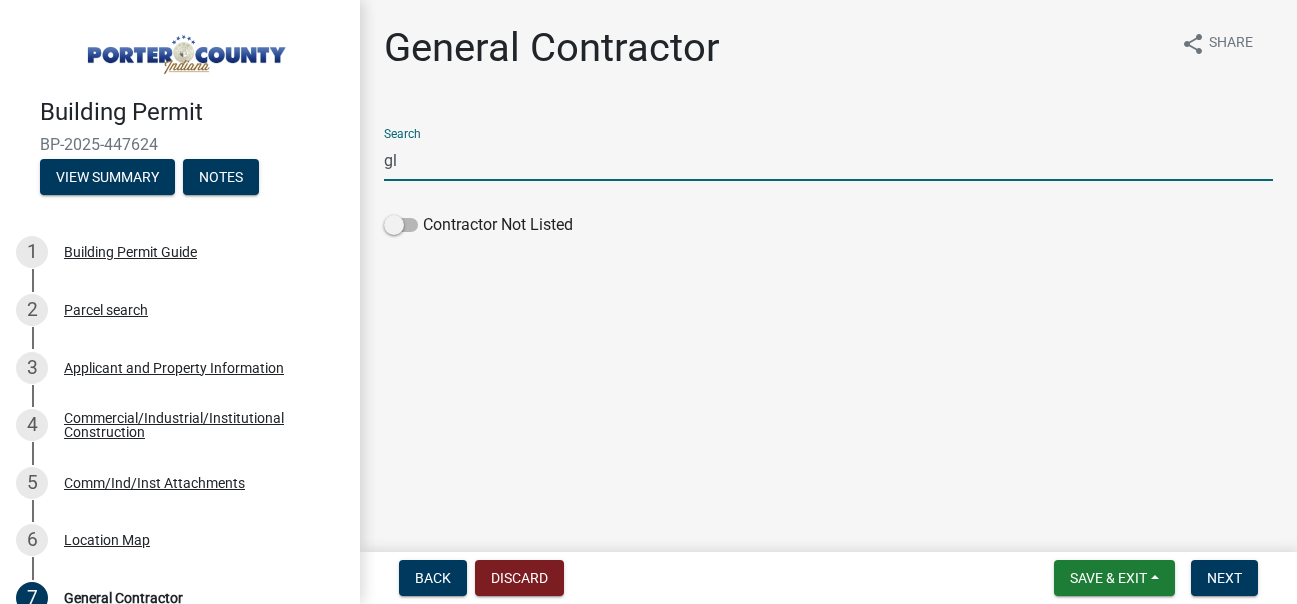 type on "g" 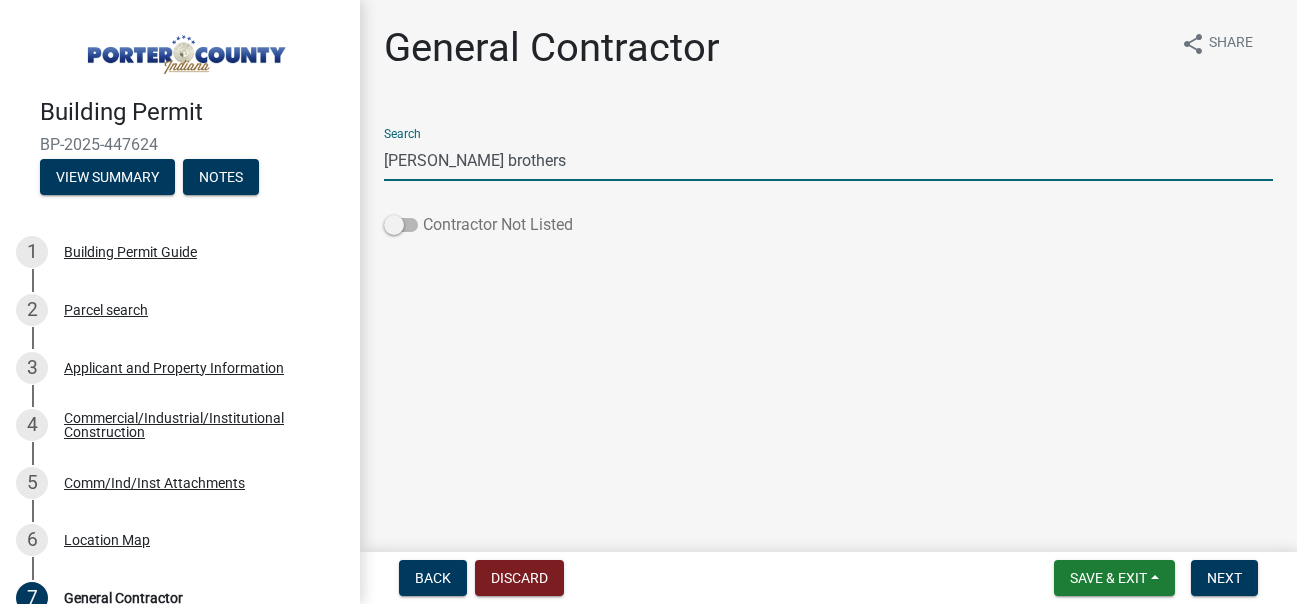 type on "[PERSON_NAME] brothers" 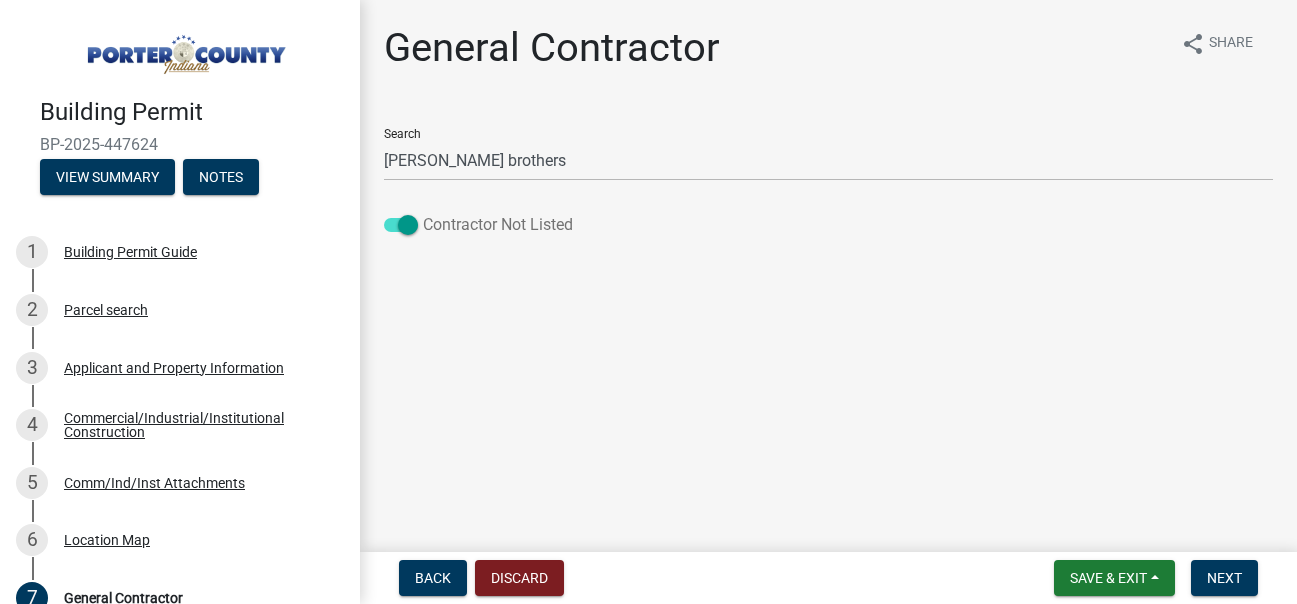 click 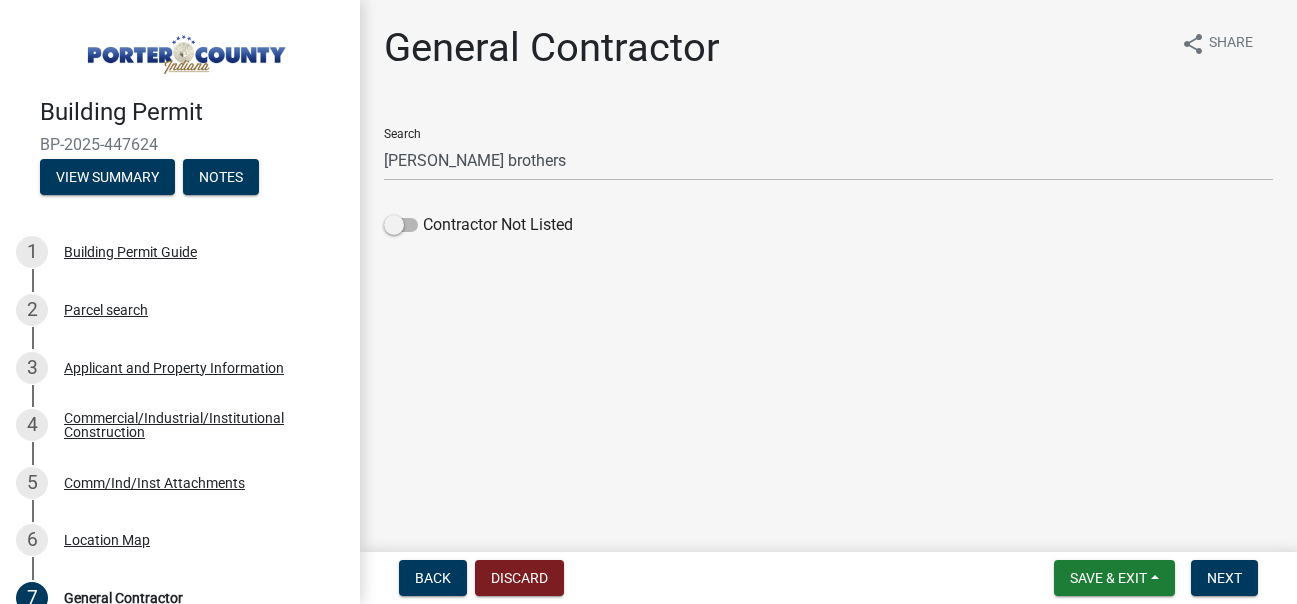 click on "General Contractor share Share Search [PERSON_NAME] brothers  Contractor Not Listed" 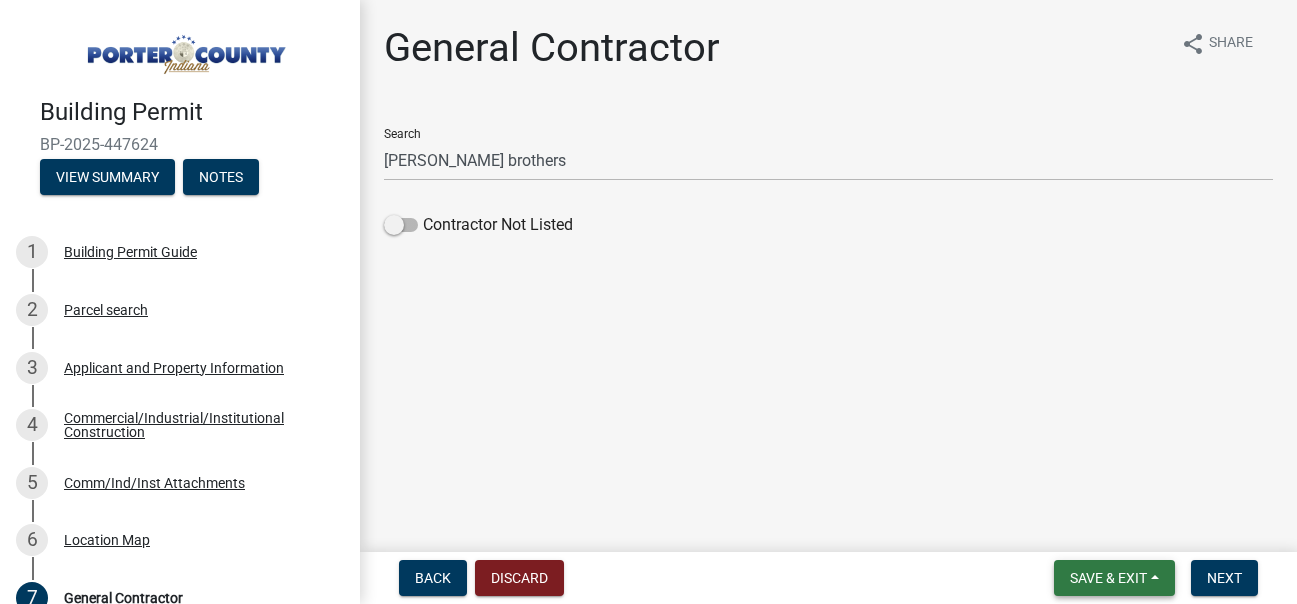 click on "Save & Exit" at bounding box center (1108, 578) 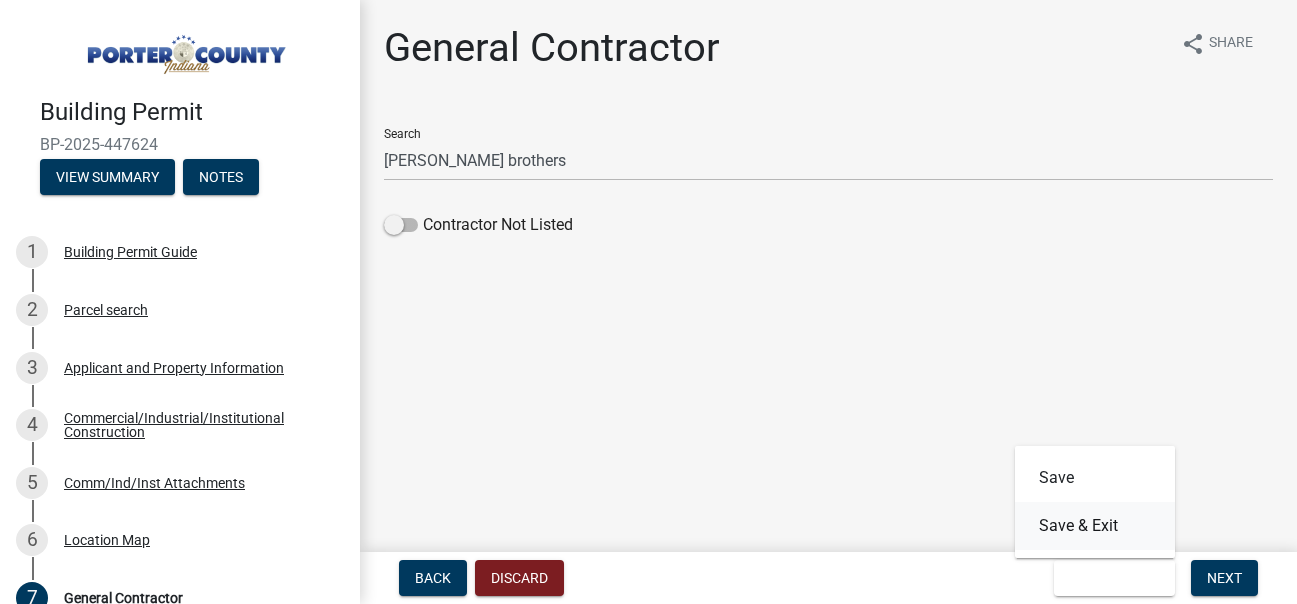 click on "Save & Exit" at bounding box center (1095, 526) 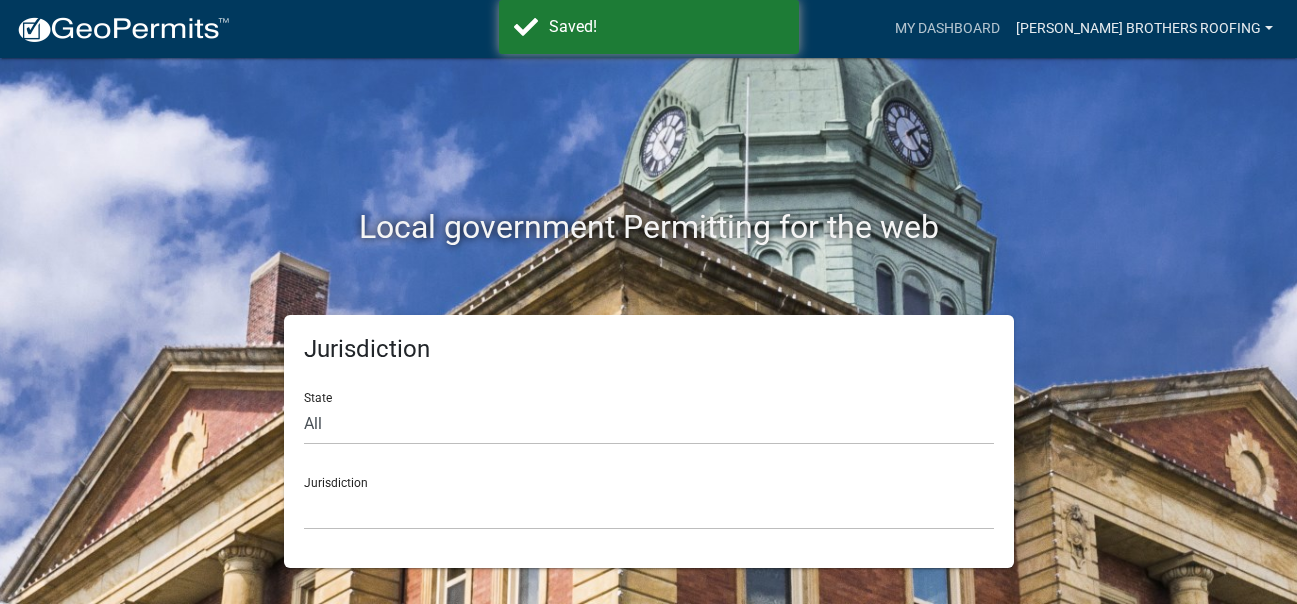 click on "[PERSON_NAME] Brothers Roofing" at bounding box center (1144, 29) 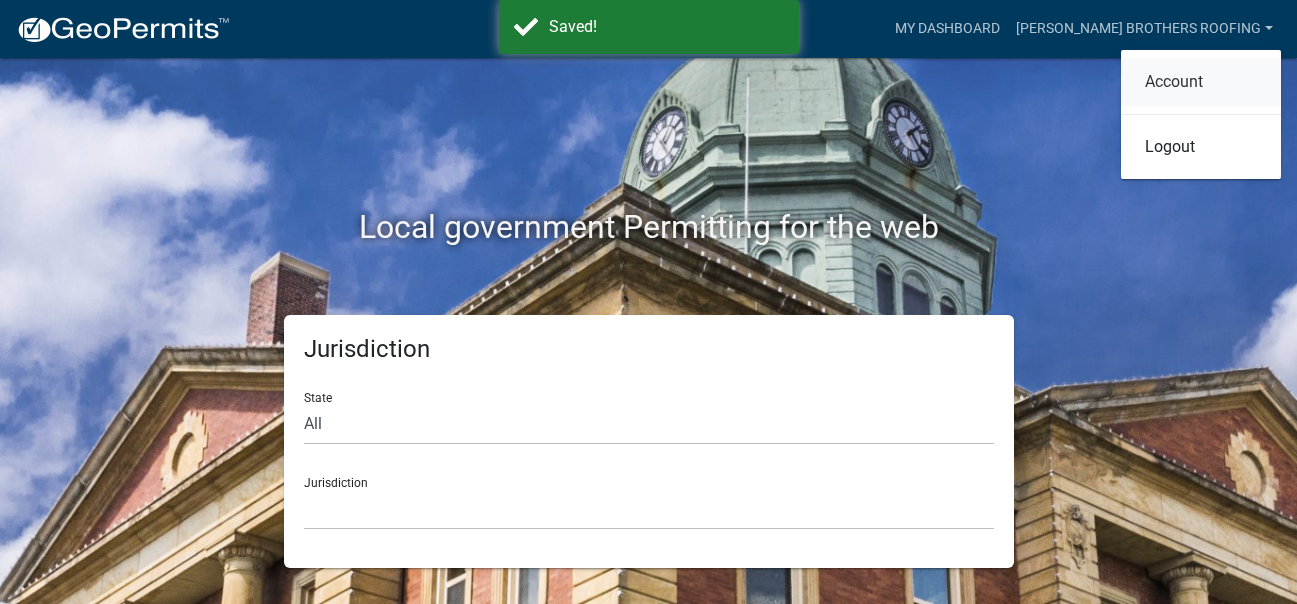 click on "Account" at bounding box center (1201, 82) 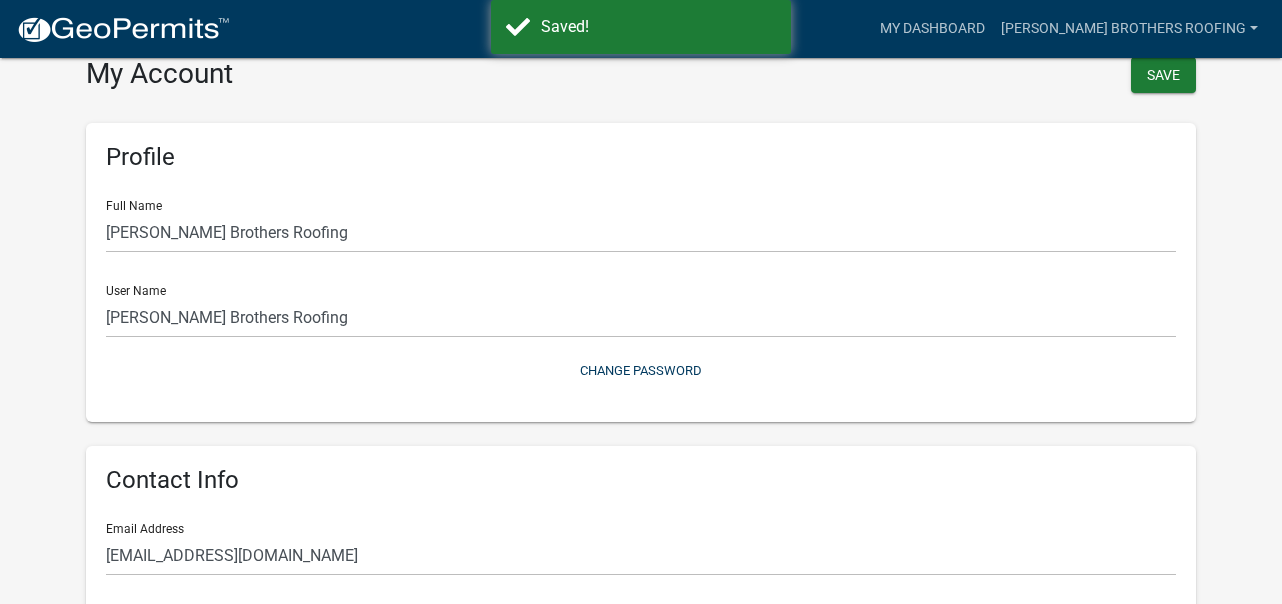 scroll, scrollTop: 0, scrollLeft: 0, axis: both 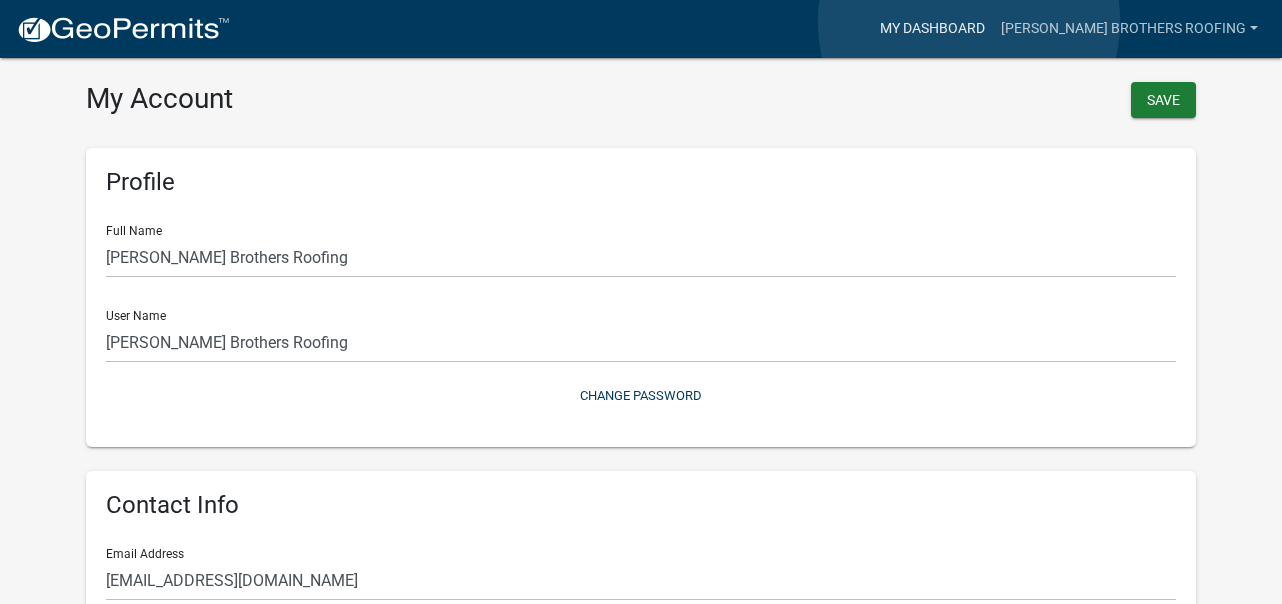 click on "My Dashboard" at bounding box center (932, 29) 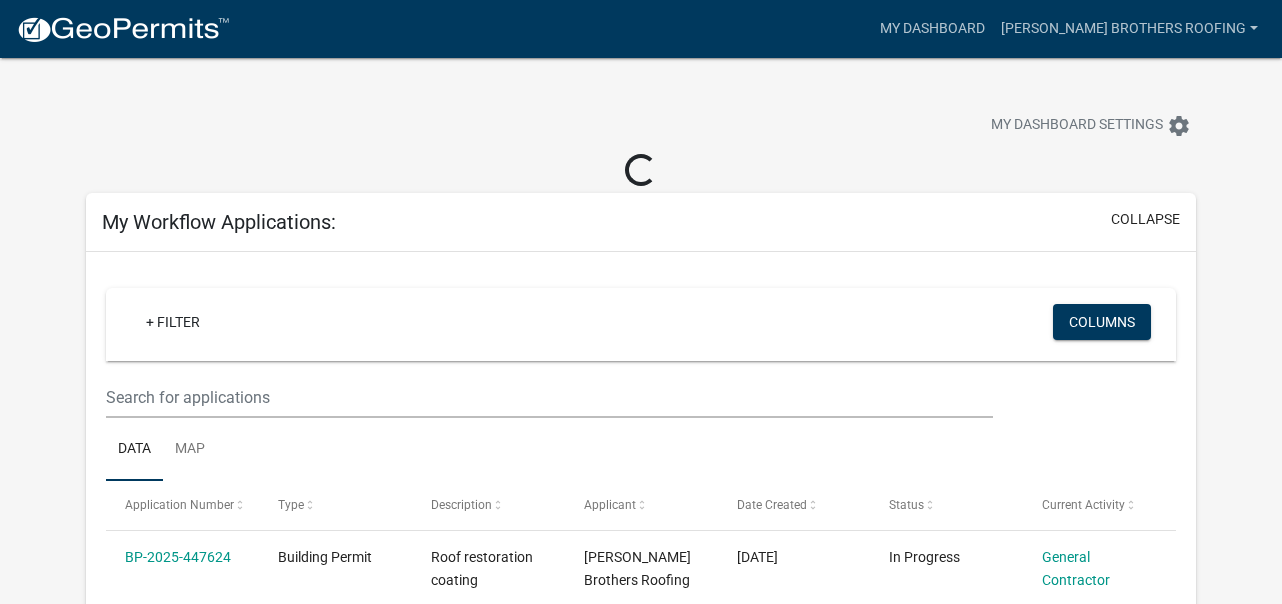 scroll, scrollTop: 167, scrollLeft: 0, axis: vertical 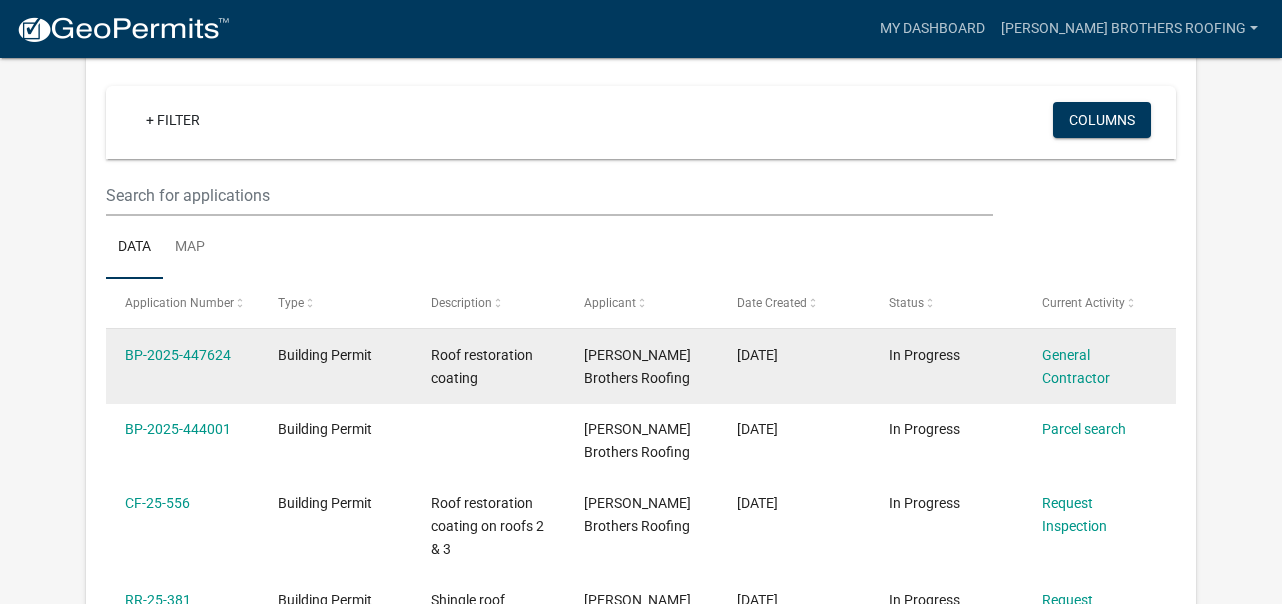 click on "General Contractor" 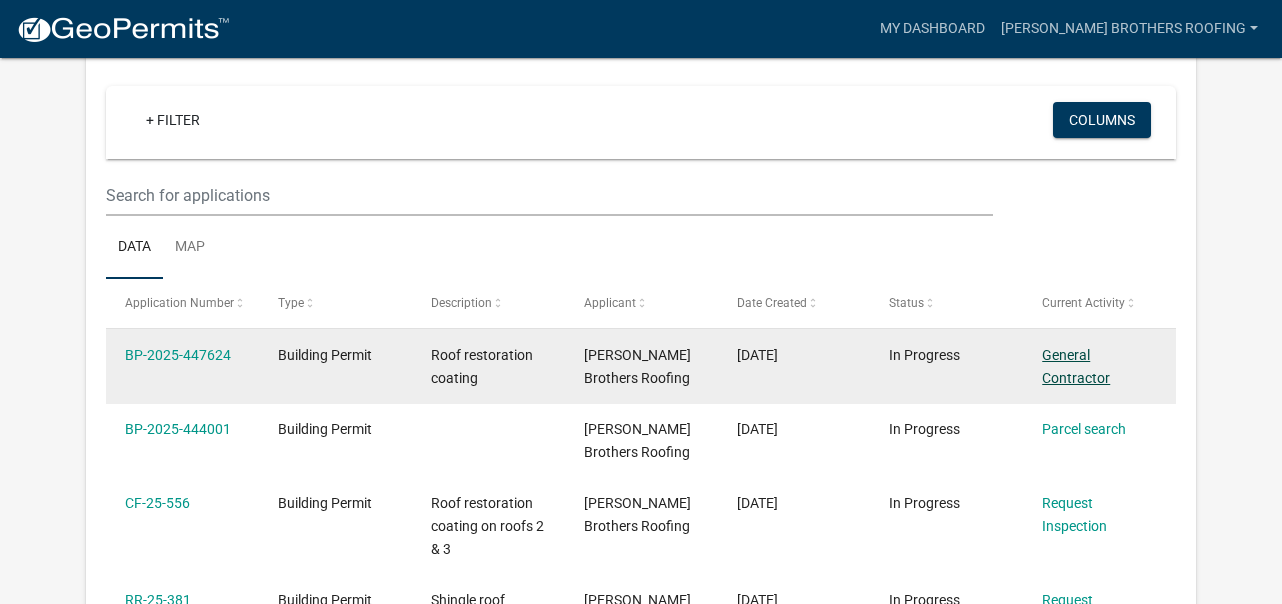 click on "General Contractor" 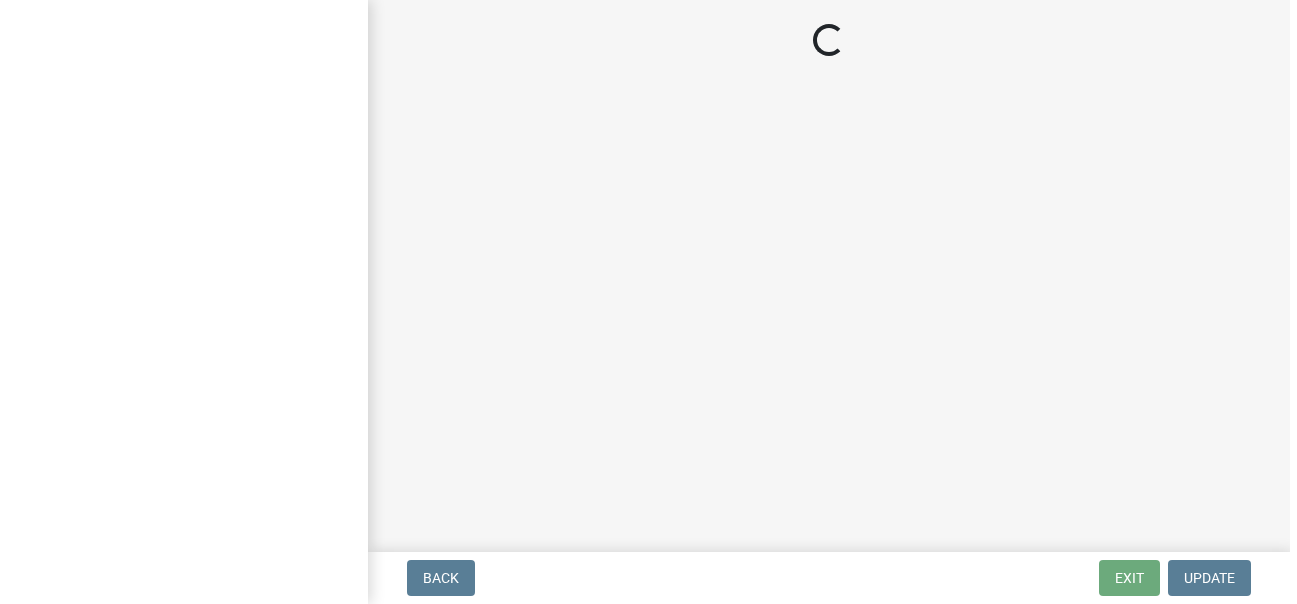 scroll, scrollTop: 0, scrollLeft: 0, axis: both 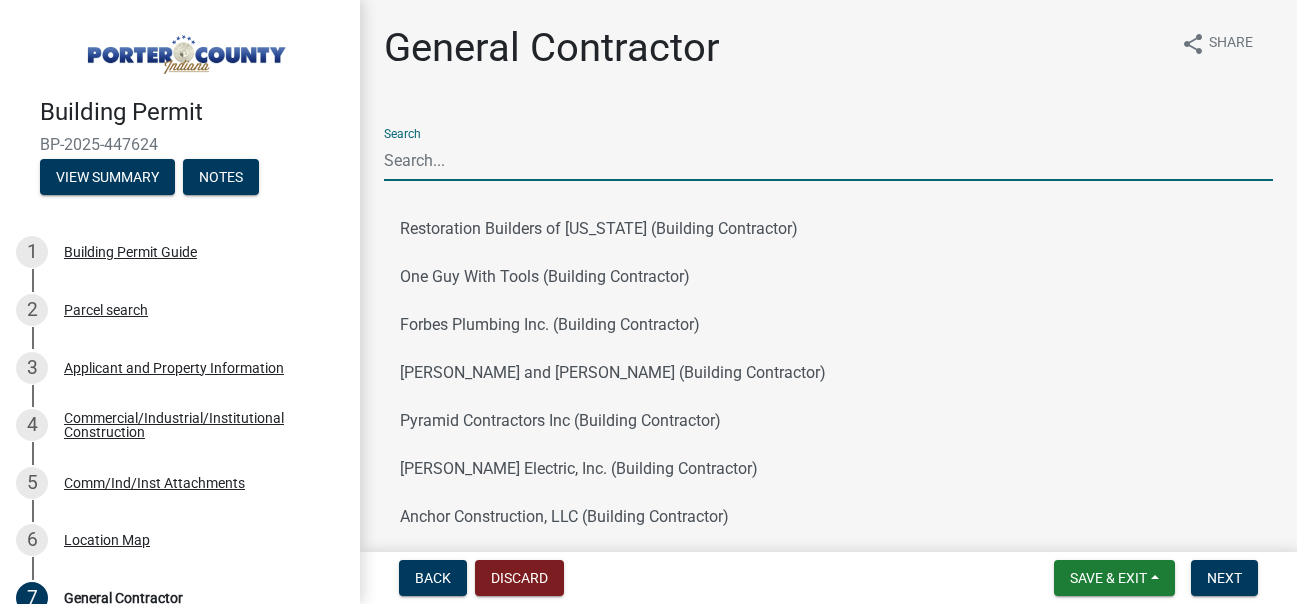 click on "Search" at bounding box center [828, 160] 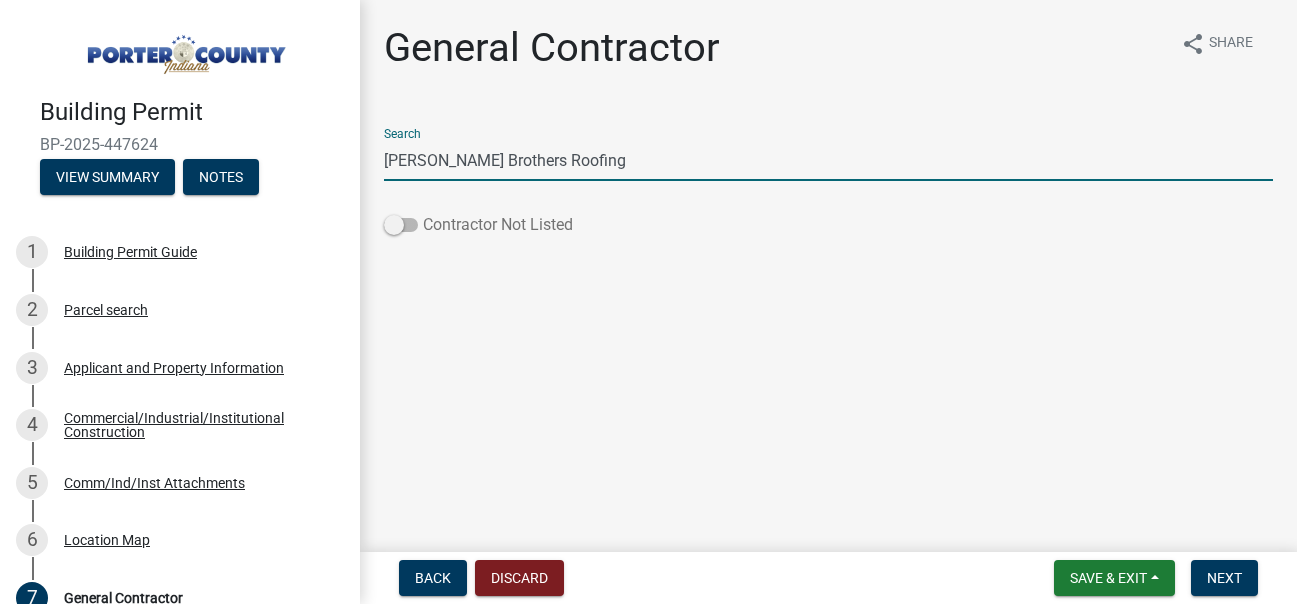 type on "[PERSON_NAME] Brothers Roofing" 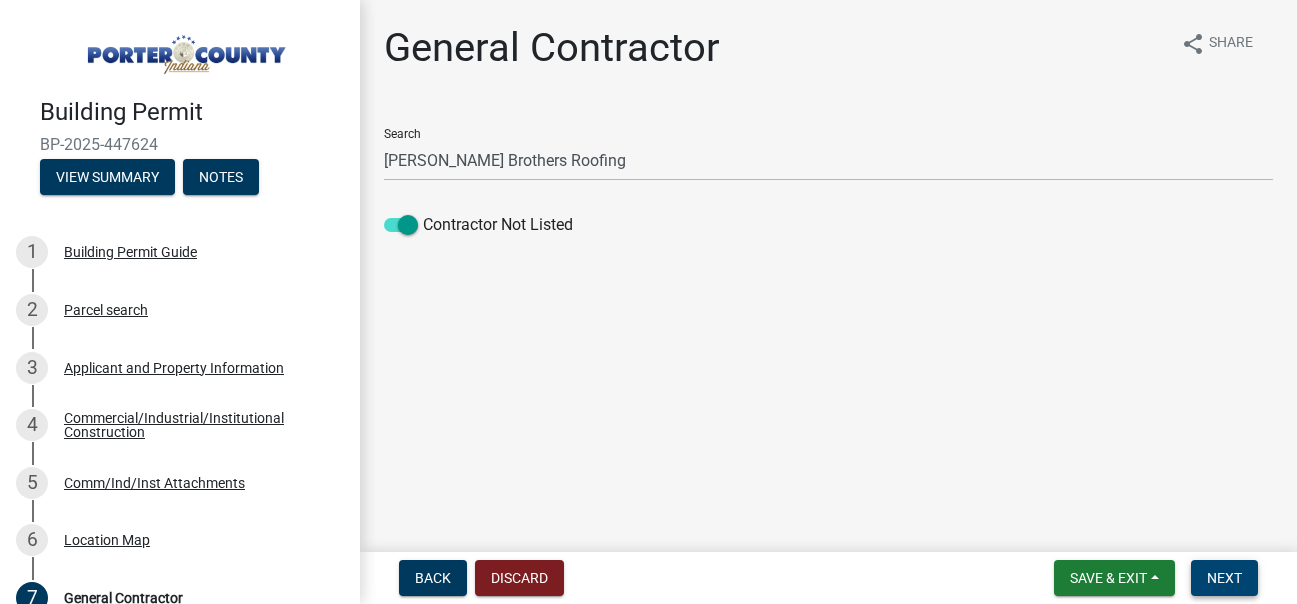 click on "Next" at bounding box center (1224, 578) 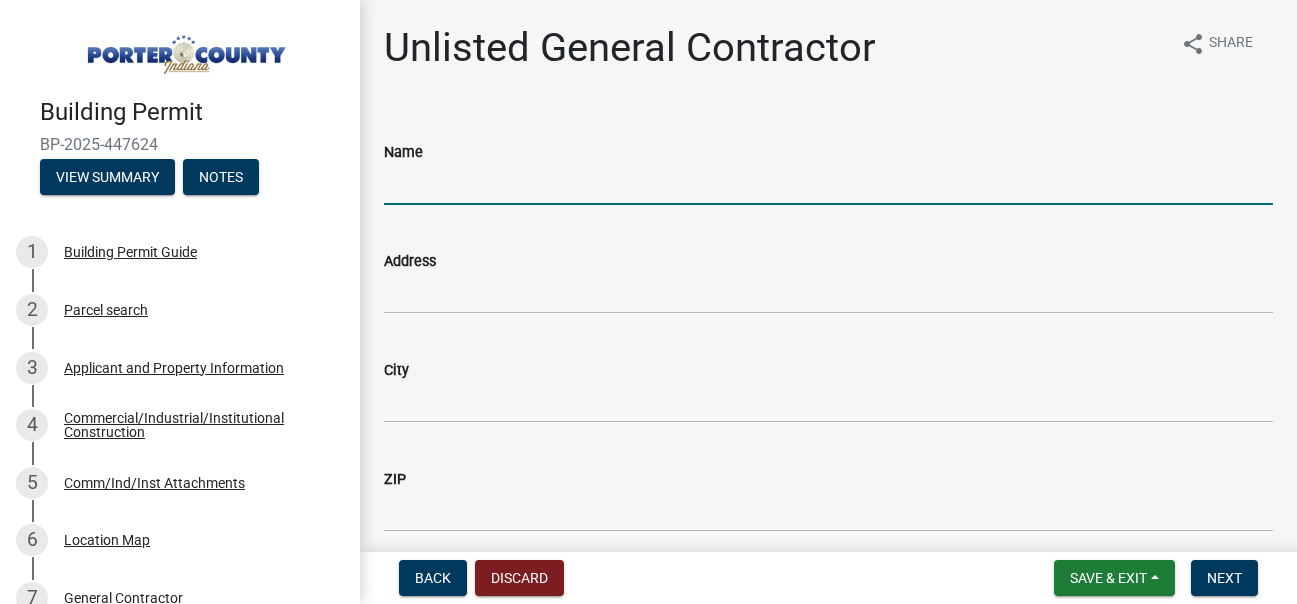 click on "Name" at bounding box center (828, 184) 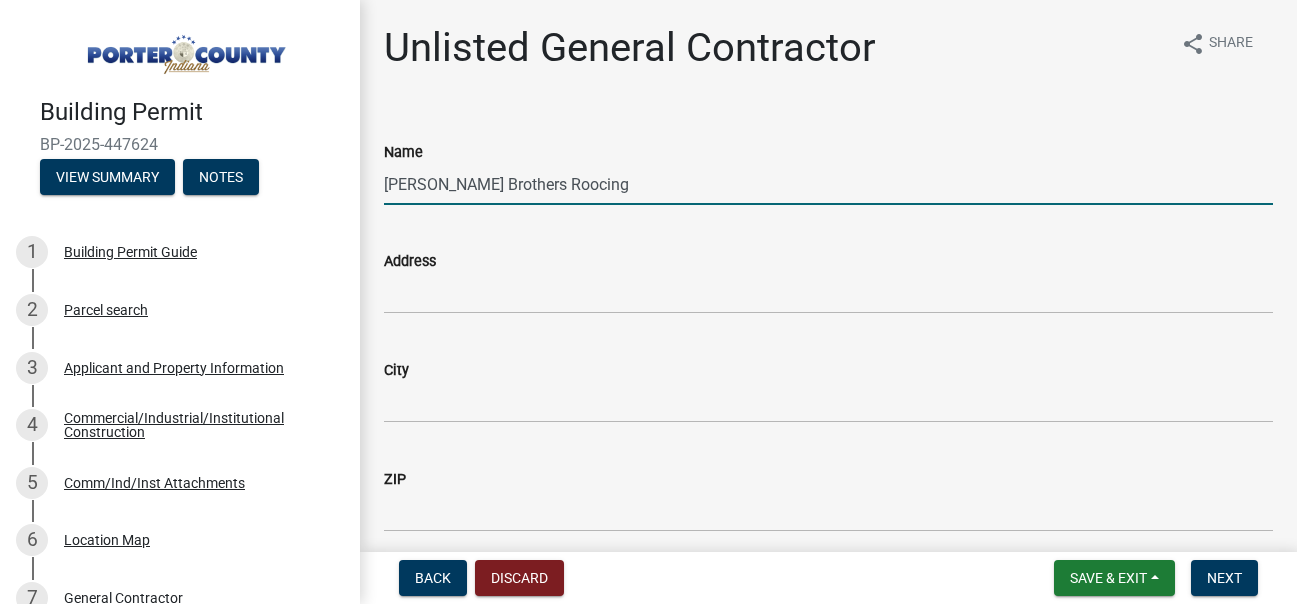 scroll, scrollTop: 33, scrollLeft: 0, axis: vertical 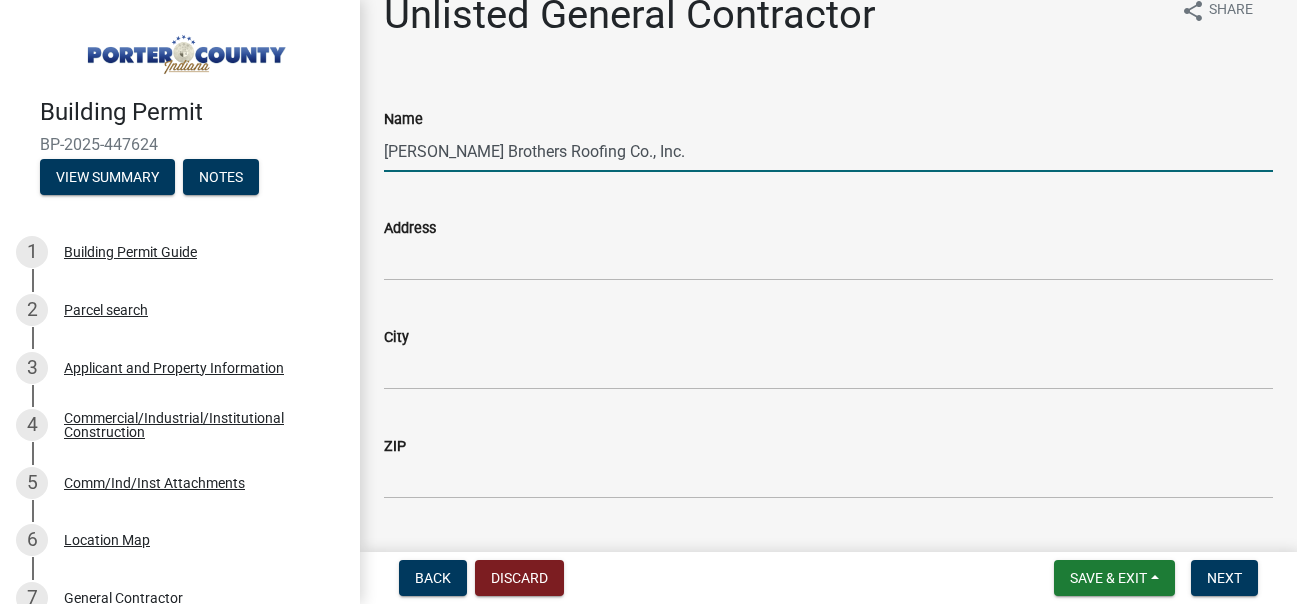 type on "[PERSON_NAME] Brothers Roofing Co., Inc." 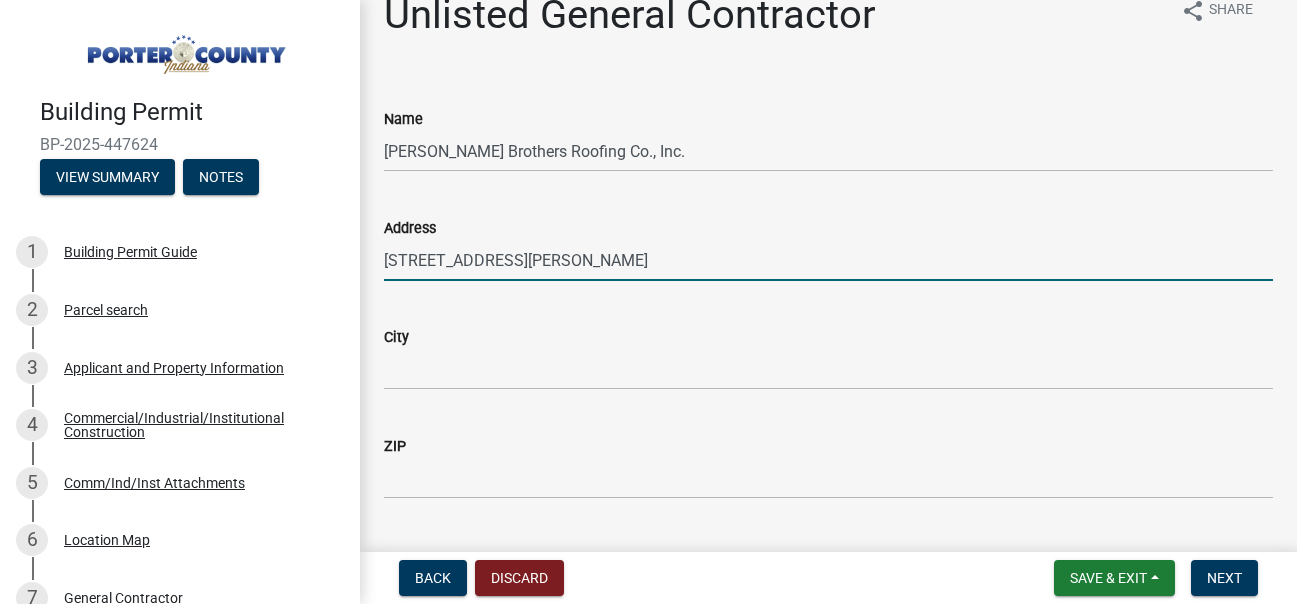 type on "[STREET_ADDRESS][PERSON_NAME]" 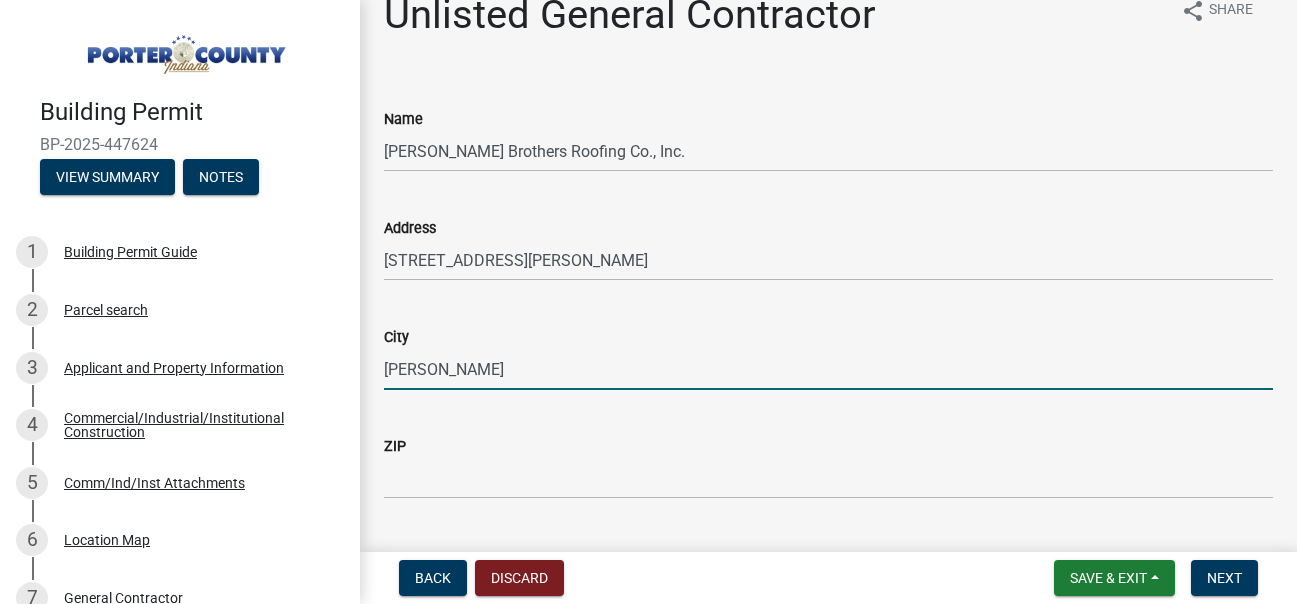 type on "[PERSON_NAME]" 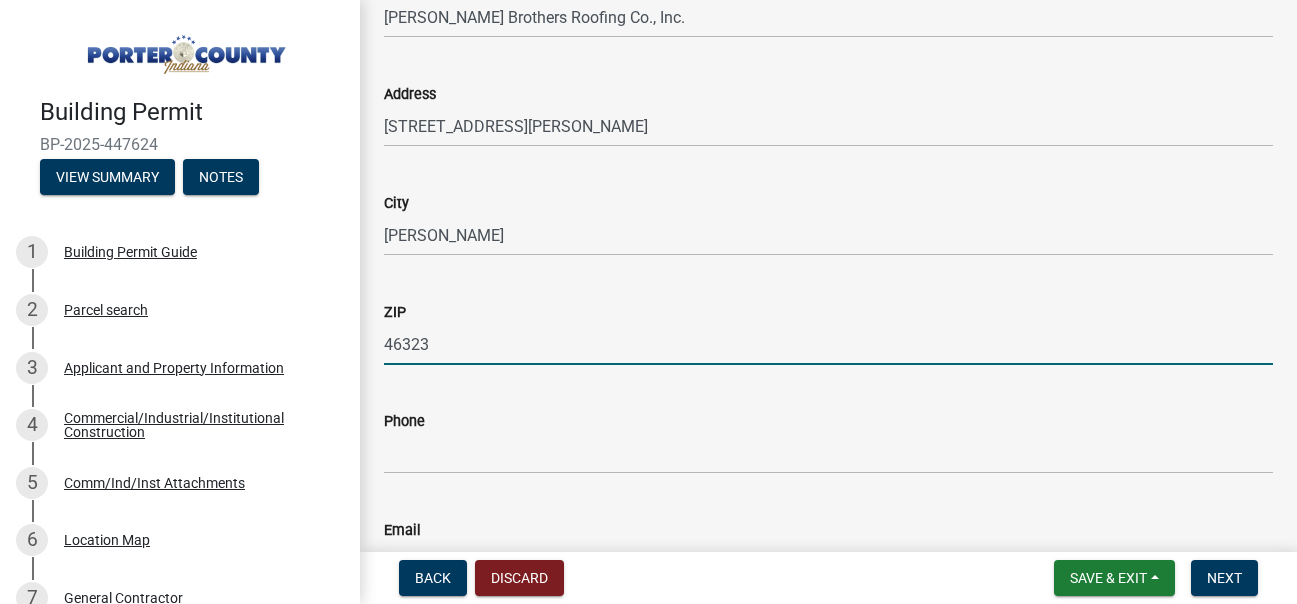 scroll, scrollTop: 367, scrollLeft: 0, axis: vertical 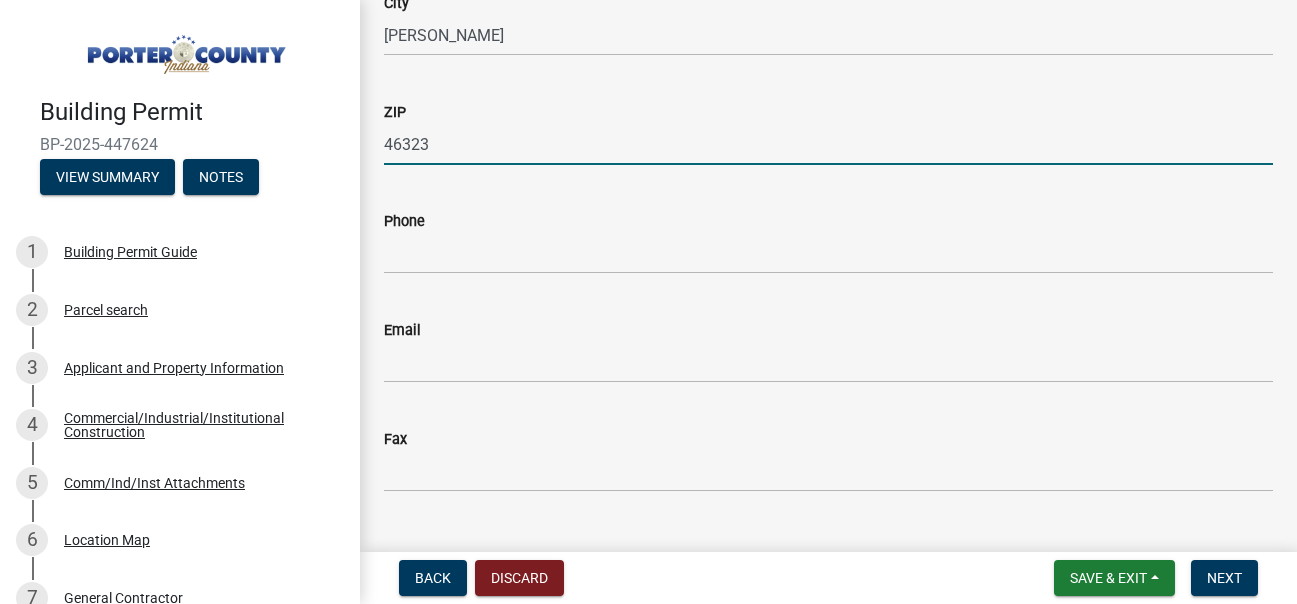 type on "46323" 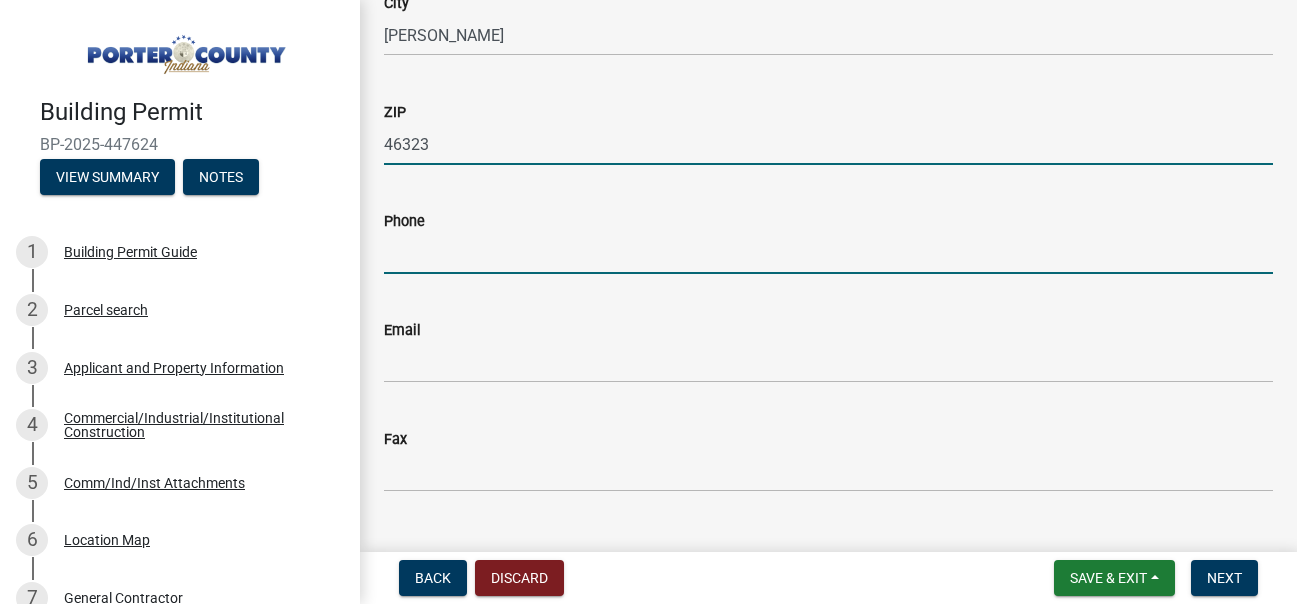 click on "Phone" at bounding box center [828, 253] 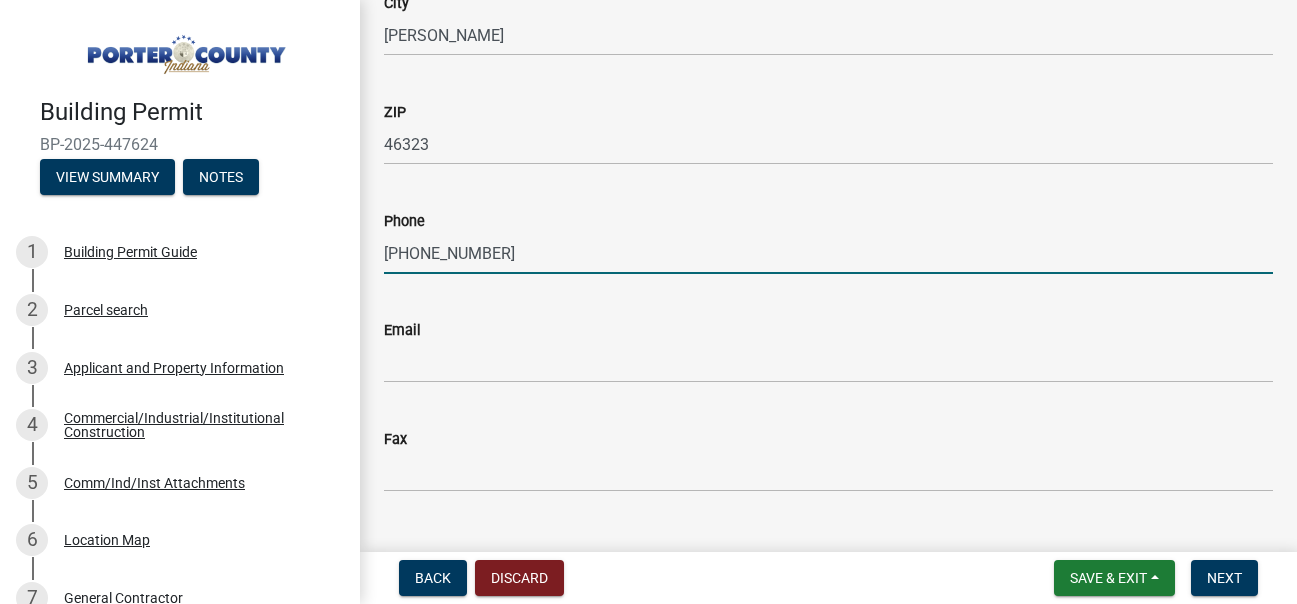 type on "[PHONE_NUMBER]" 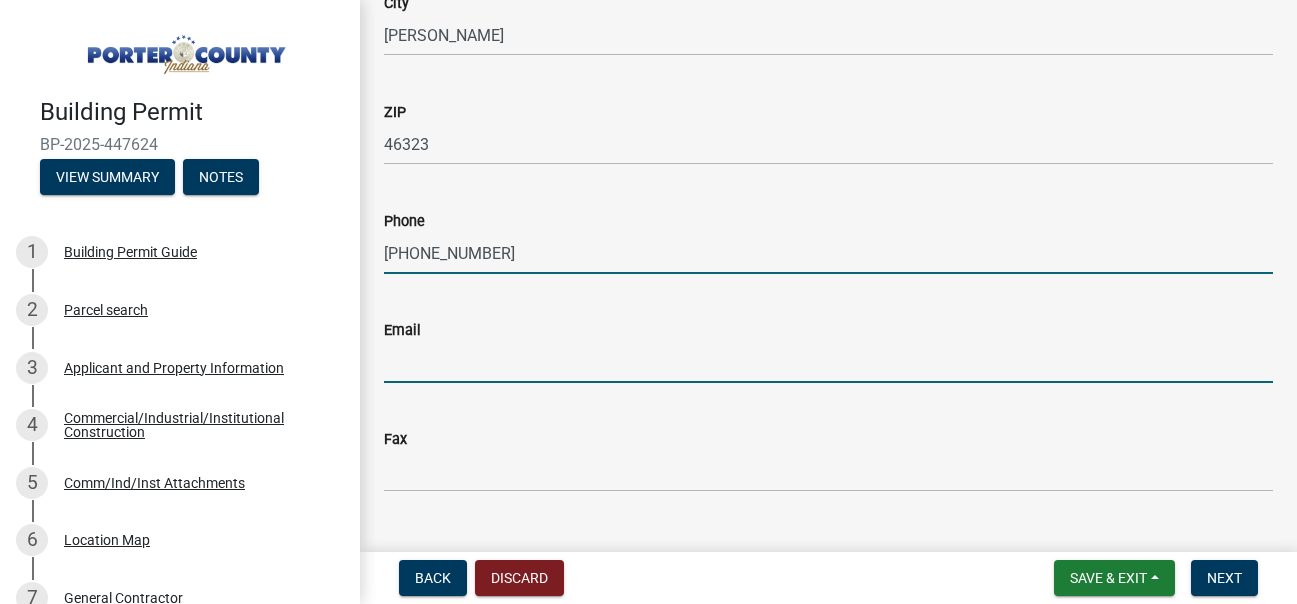 click on "Email" at bounding box center [828, 362] 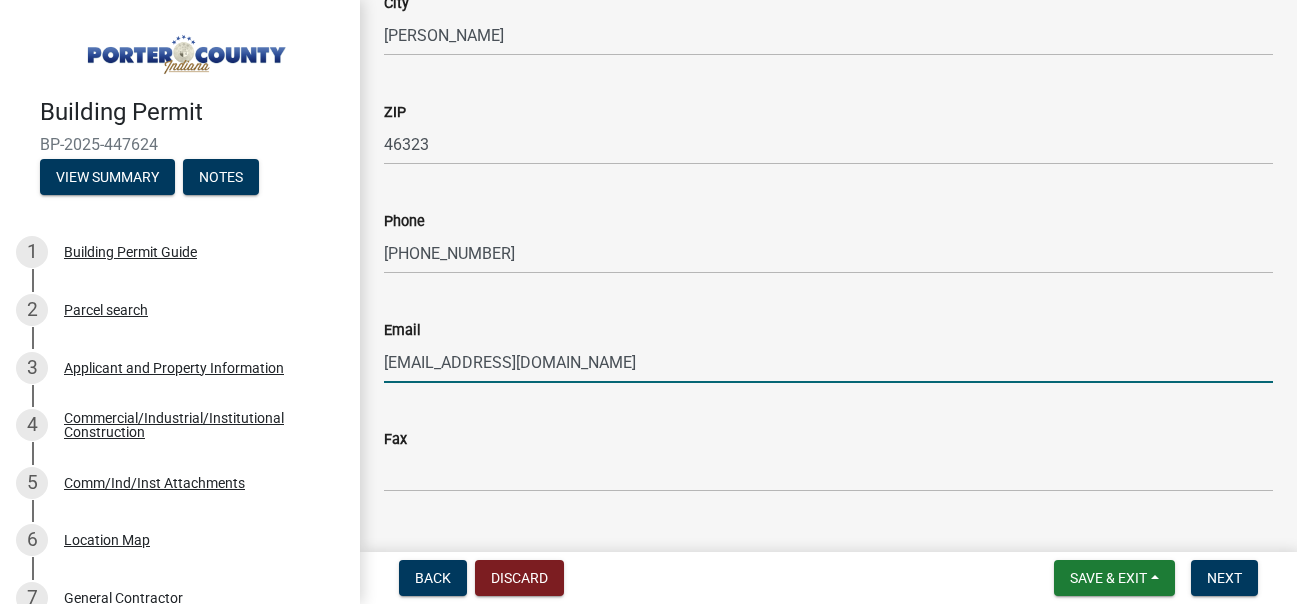scroll, scrollTop: 409, scrollLeft: 0, axis: vertical 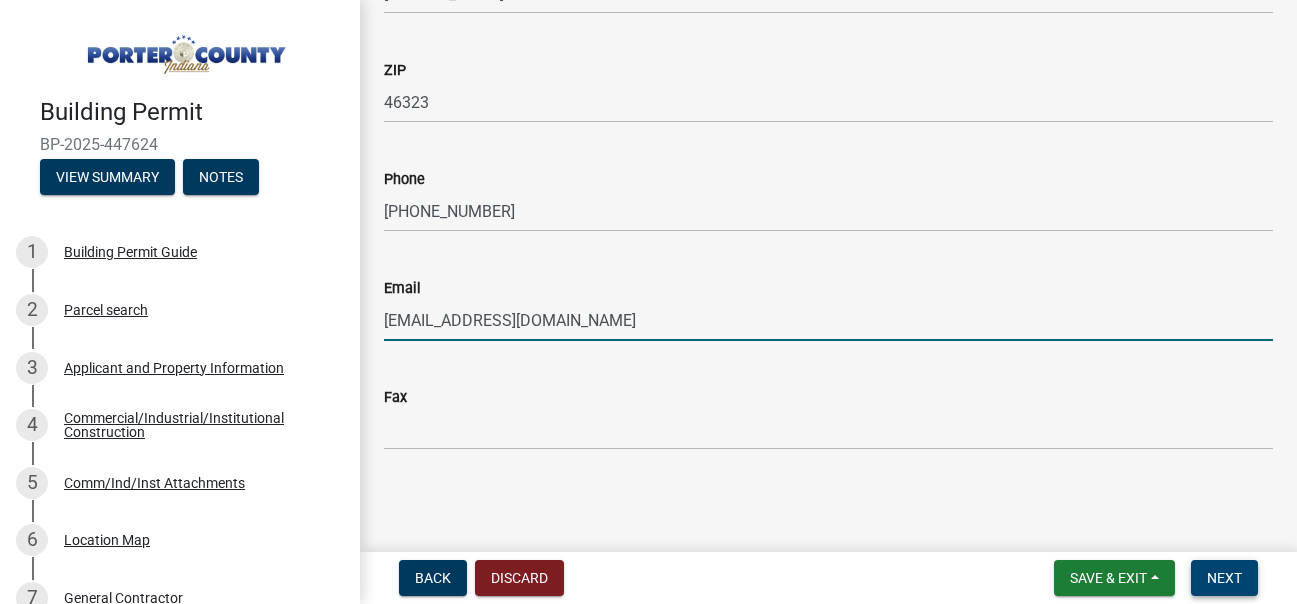 type on "[EMAIL_ADDRESS][DOMAIN_NAME]" 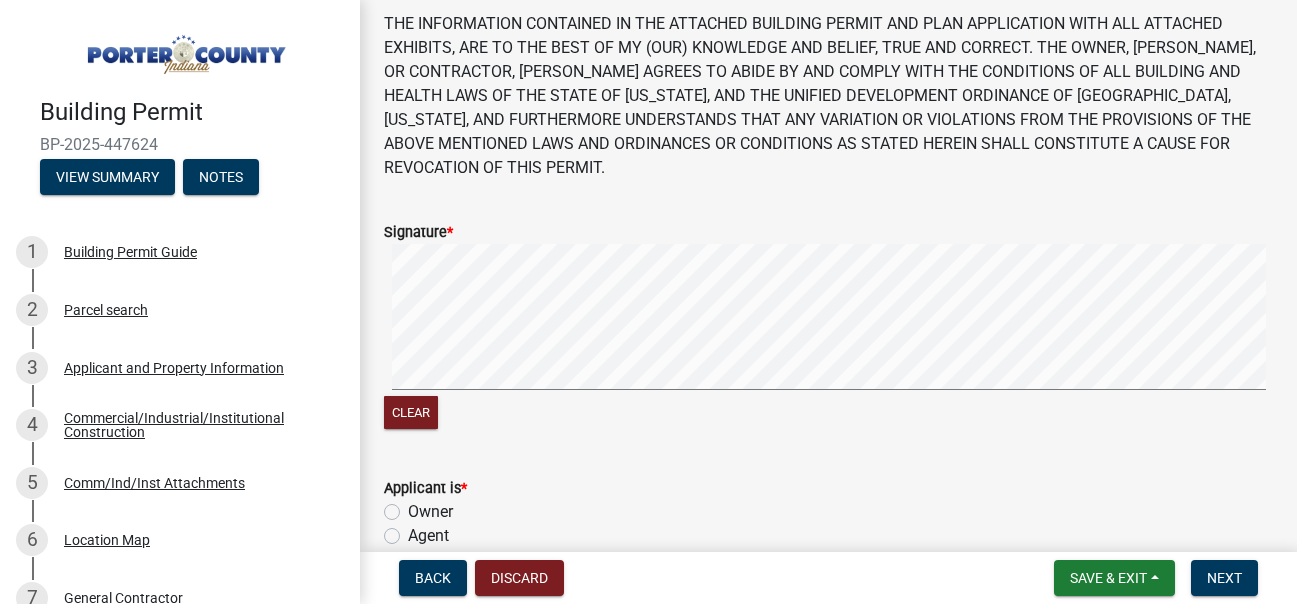 scroll, scrollTop: 200, scrollLeft: 0, axis: vertical 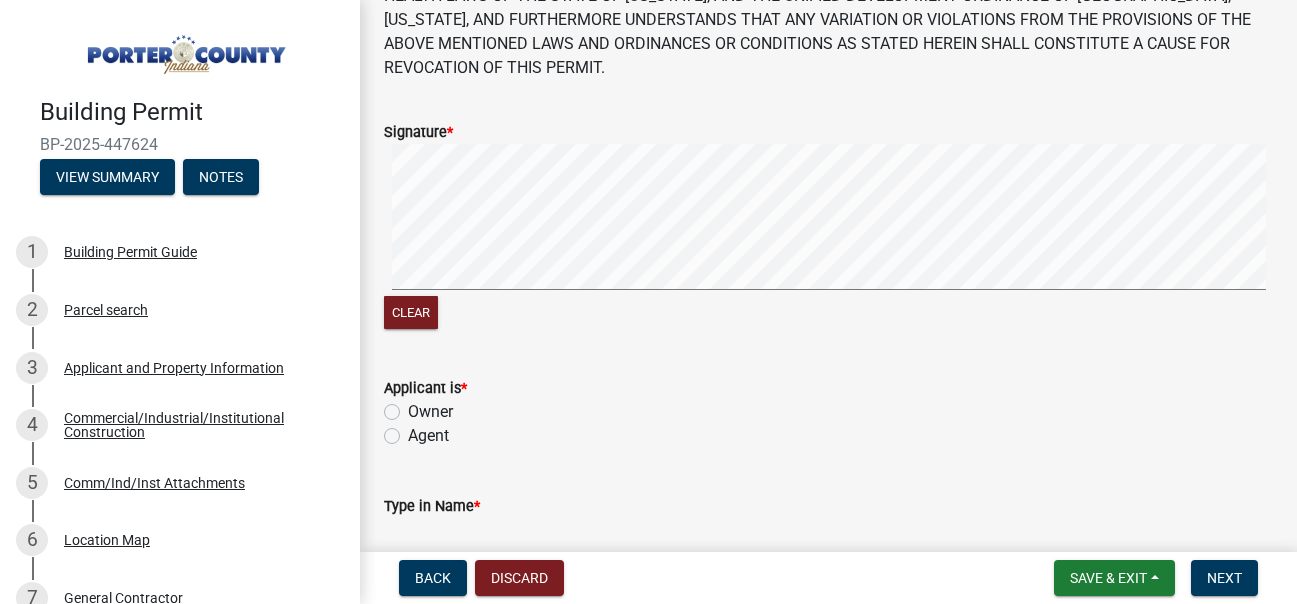click on "Internet Explorer does NOT work with GeoPermits. Get a new browser for
more security, speed and to use this site.
Update your browser
Building Permit  BP-2025-447624   View Summary   Notes   1     Building Permit Guide   2     Parcel search   3     Applicant and Property Information   4     Commercial/Industrial/Institutional Construction   5     Comm/Ind/Inst Attachments   6     Location Map    7     General Contractor   8     Unlisted General Contractor   9     Submit   10   Next Steps...  Estimated Fees Estimated Total $0.00 Submit share Share  Signature  *  Clear   Applicant is  *  Owner   Agent   Type in Name  *  Applicant Phone Number   Applicant Email   Date  [DATE] Back  Discard   Save & Exit  Save  Save & Exit   Next" at bounding box center (648, 302) 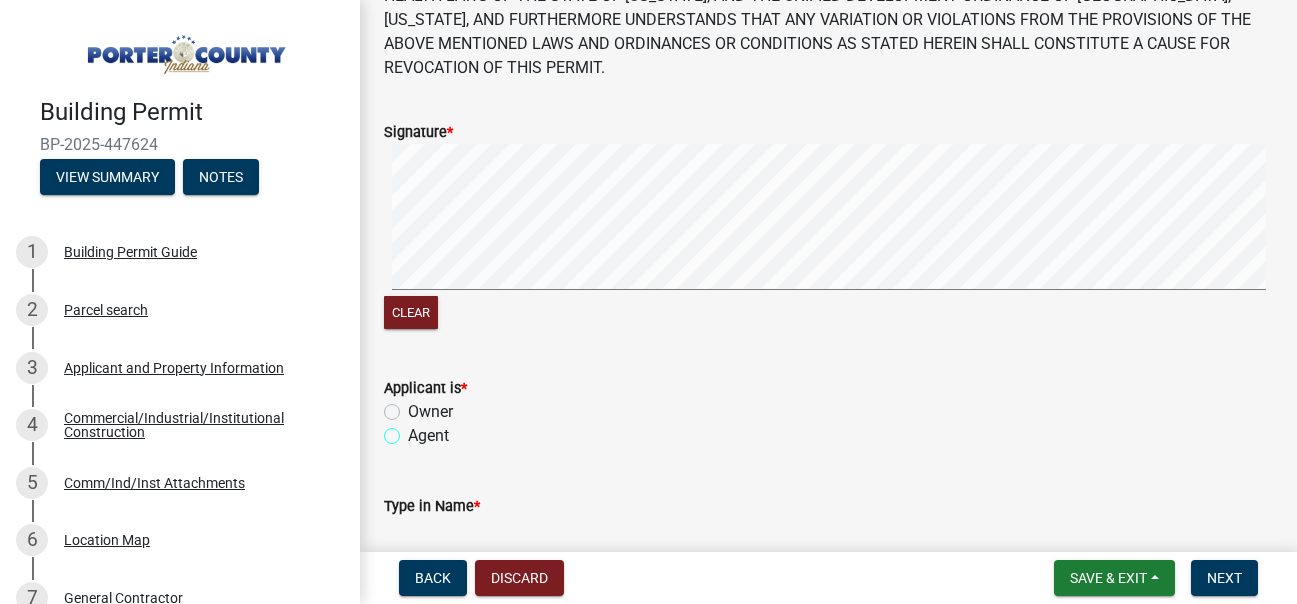 click on "Agent" at bounding box center [414, 430] 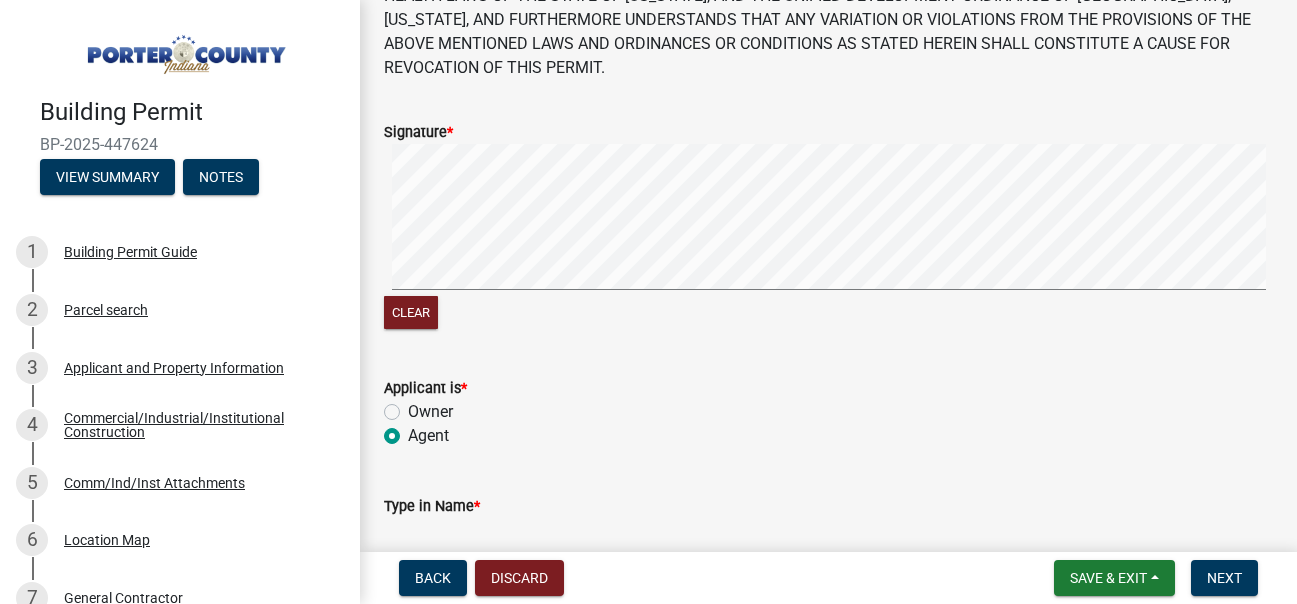radio on "true" 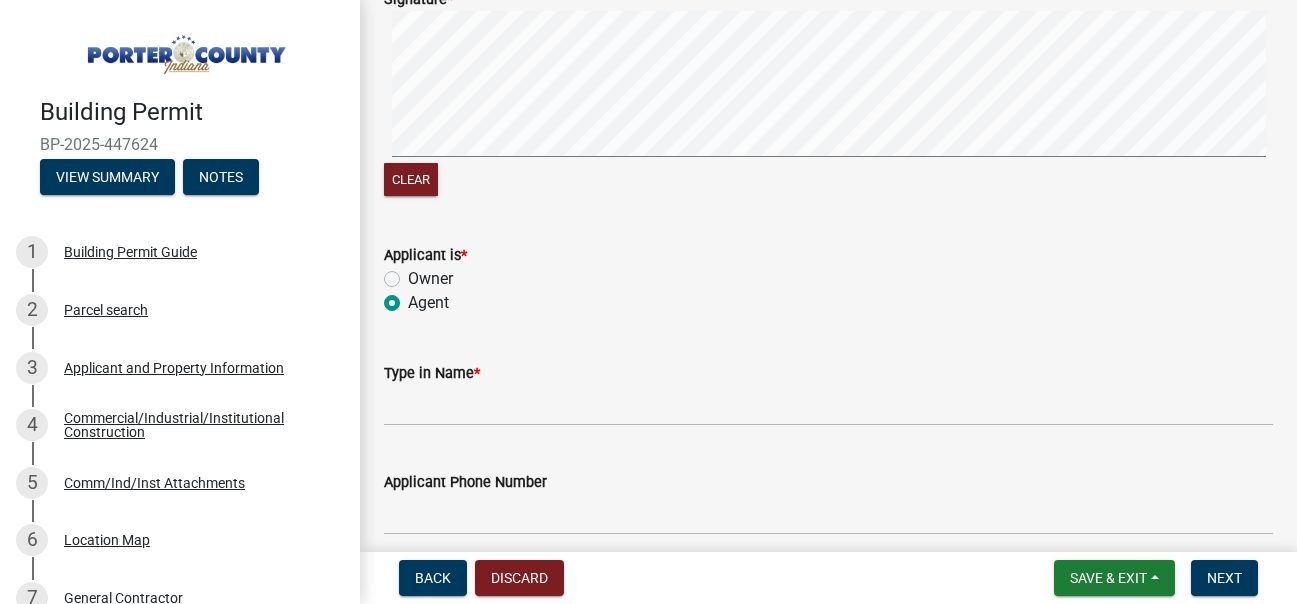 scroll, scrollTop: 467, scrollLeft: 0, axis: vertical 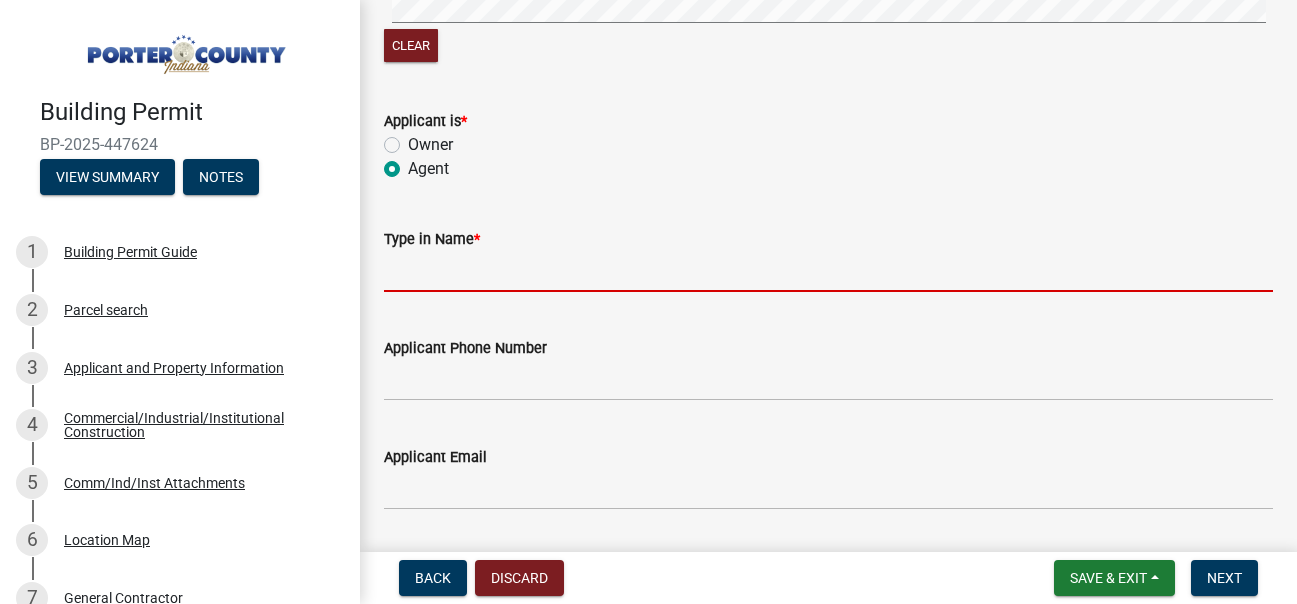 click on "Type in Name  *" at bounding box center [828, 271] 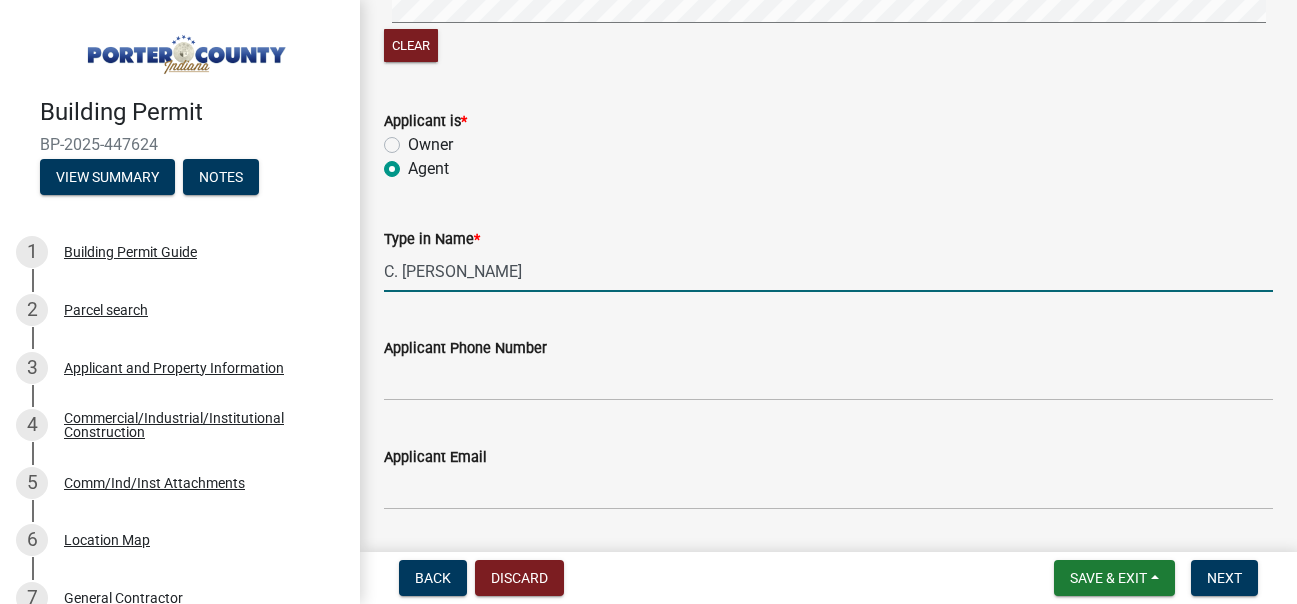type on "C. [PERSON_NAME]" 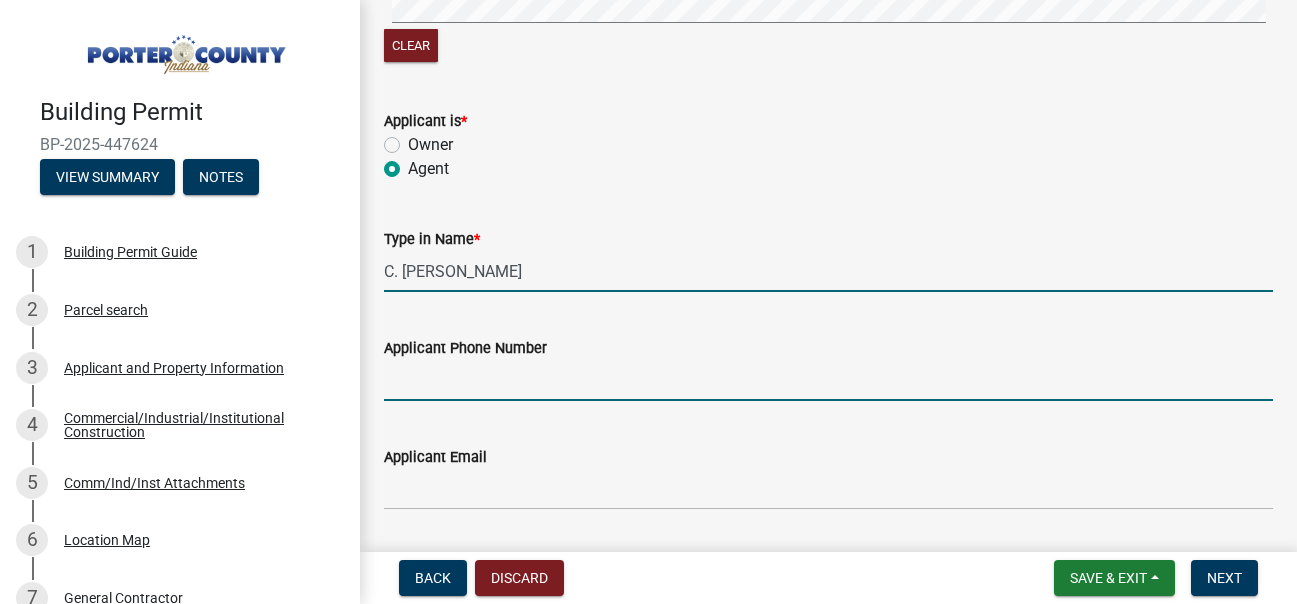 click on "Applicant Phone Number" at bounding box center [828, 380] 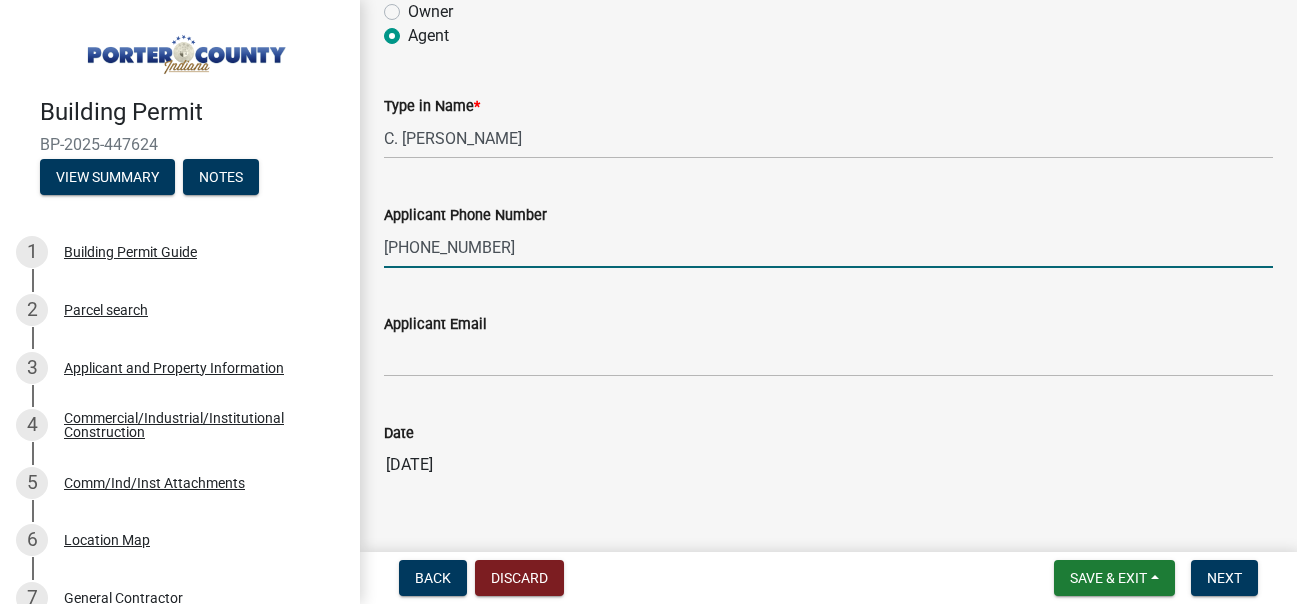 scroll, scrollTop: 633, scrollLeft: 0, axis: vertical 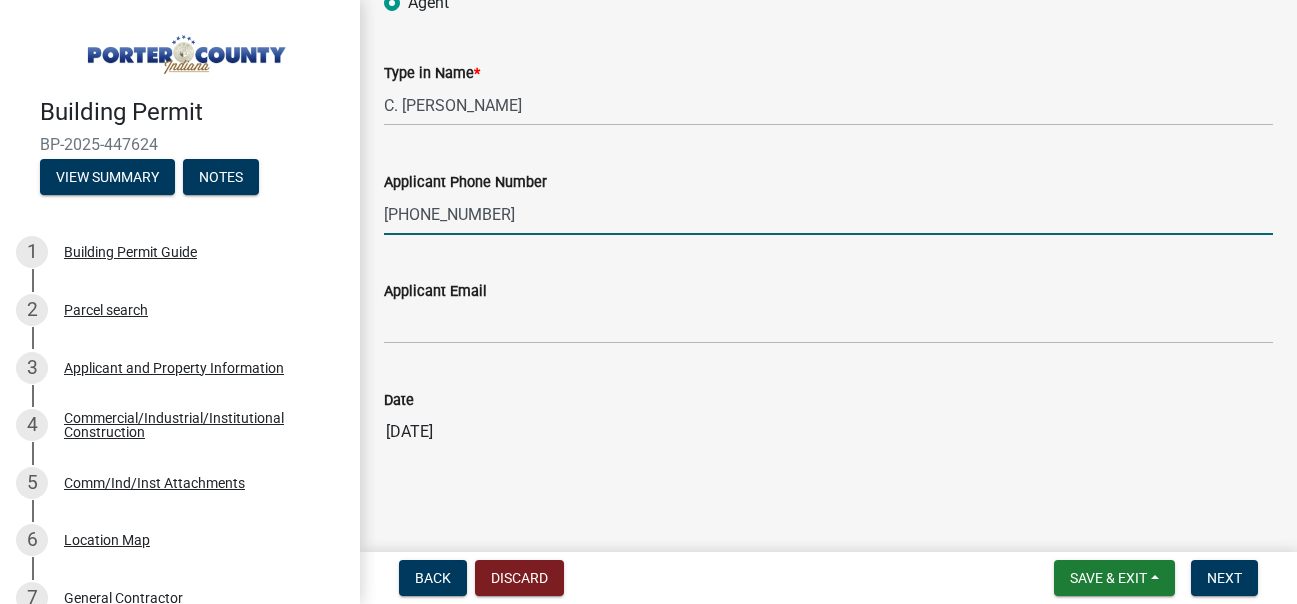 type on "[PHONE_NUMBER]" 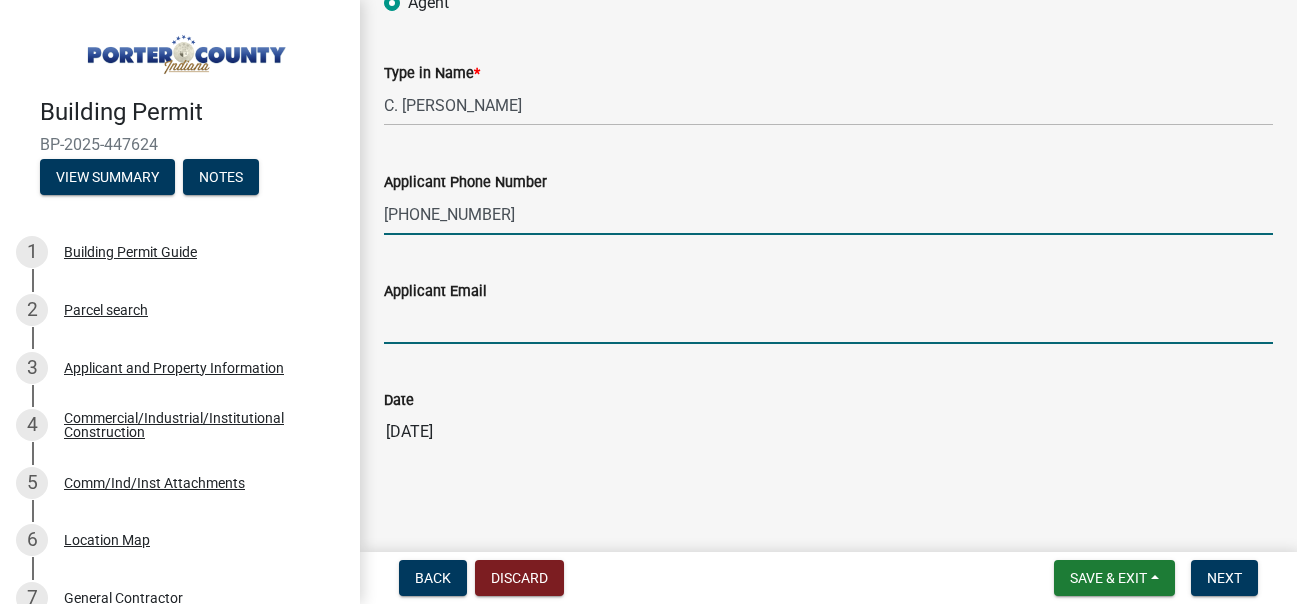 click on "Applicant Email" at bounding box center (828, 323) 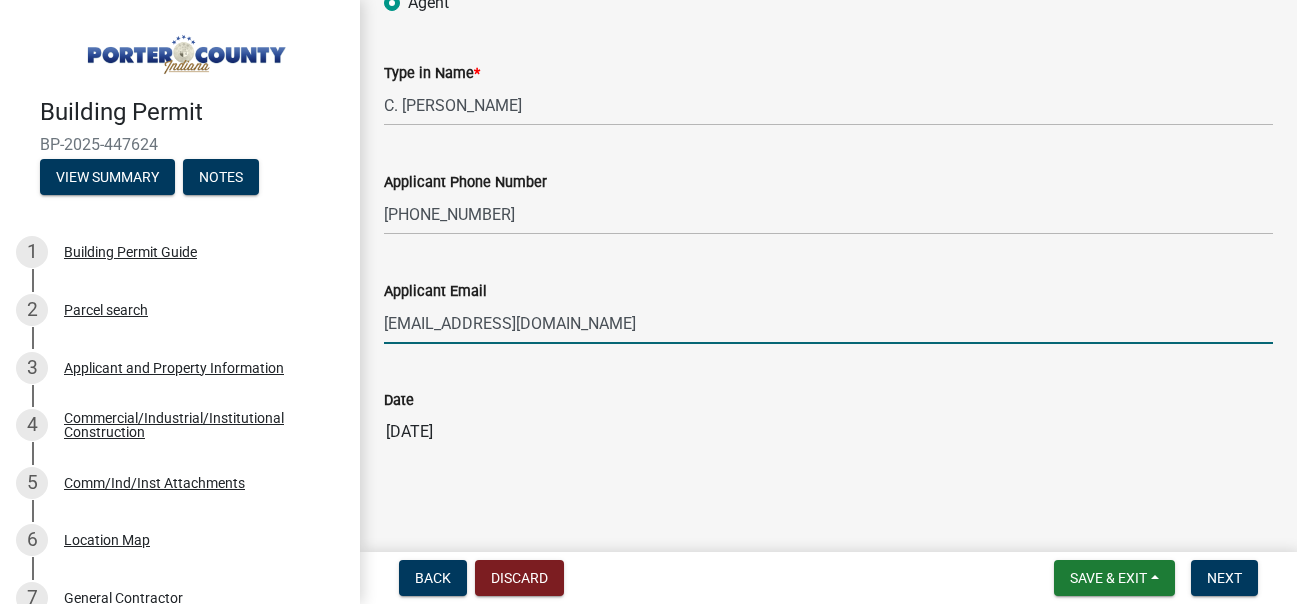 scroll, scrollTop: 651, scrollLeft: 0, axis: vertical 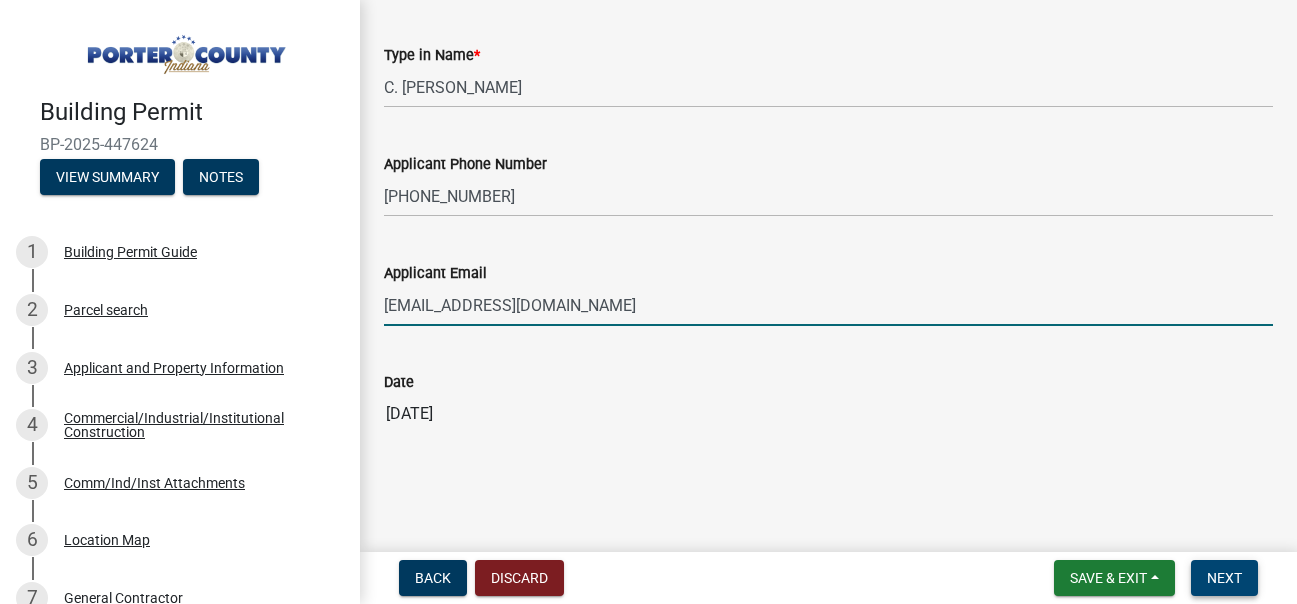 type on "[EMAIL_ADDRESS][DOMAIN_NAME]" 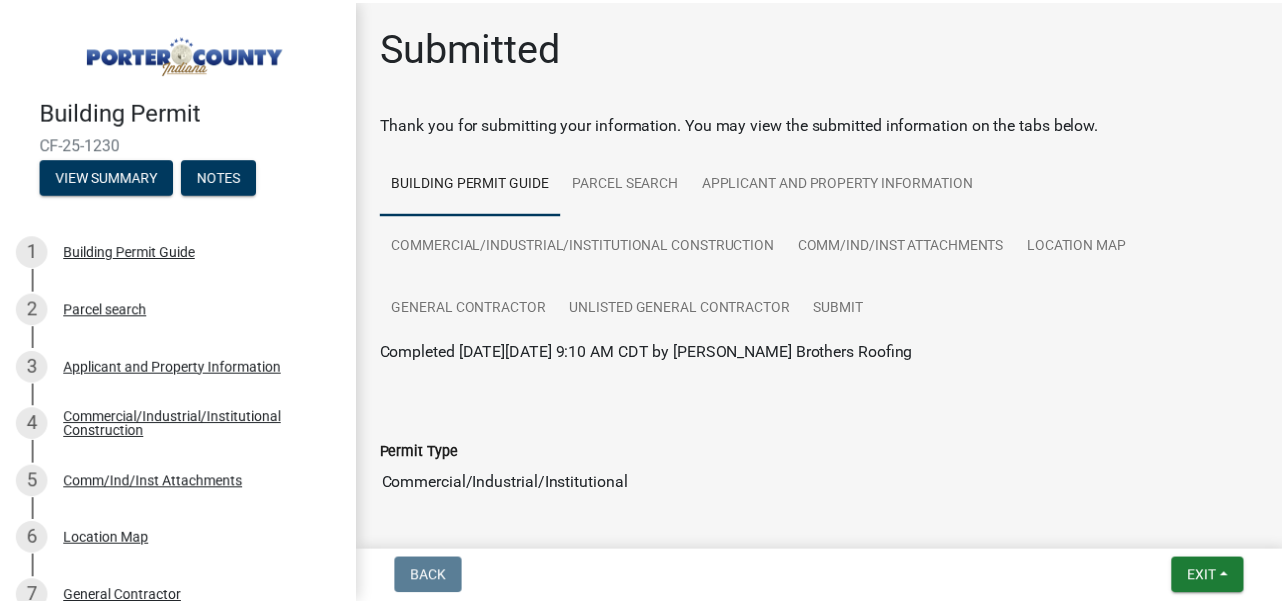 scroll, scrollTop: 79, scrollLeft: 0, axis: vertical 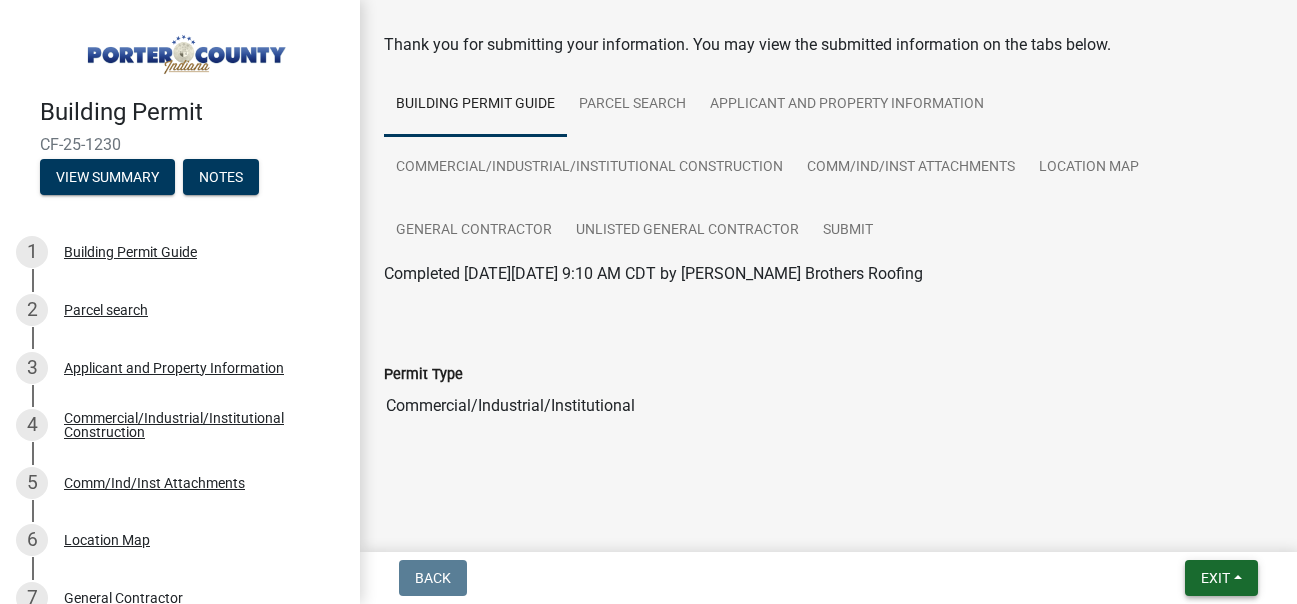 click on "Exit" at bounding box center (1215, 578) 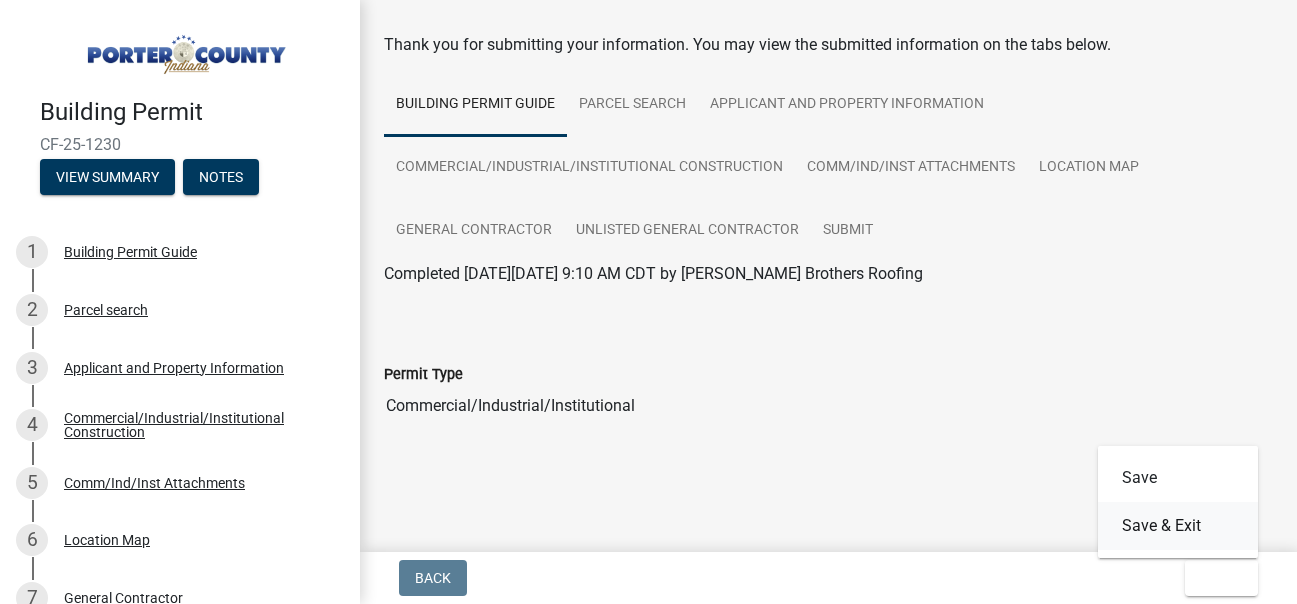 click on "Save & Exit" at bounding box center [1178, 526] 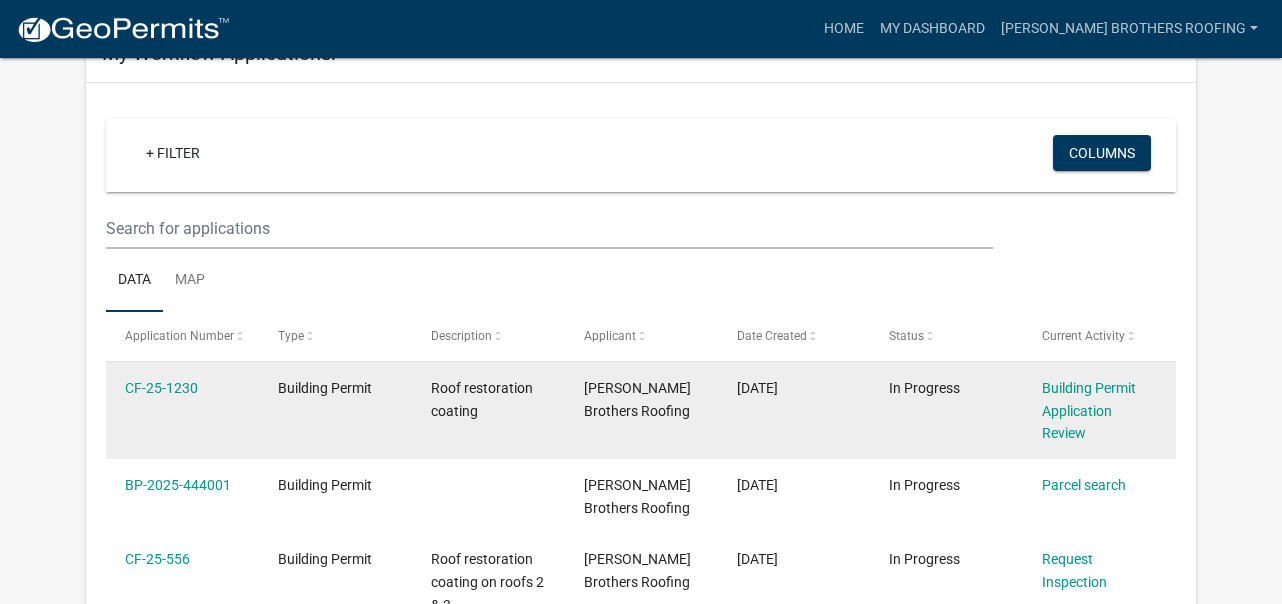 scroll, scrollTop: 0, scrollLeft: 0, axis: both 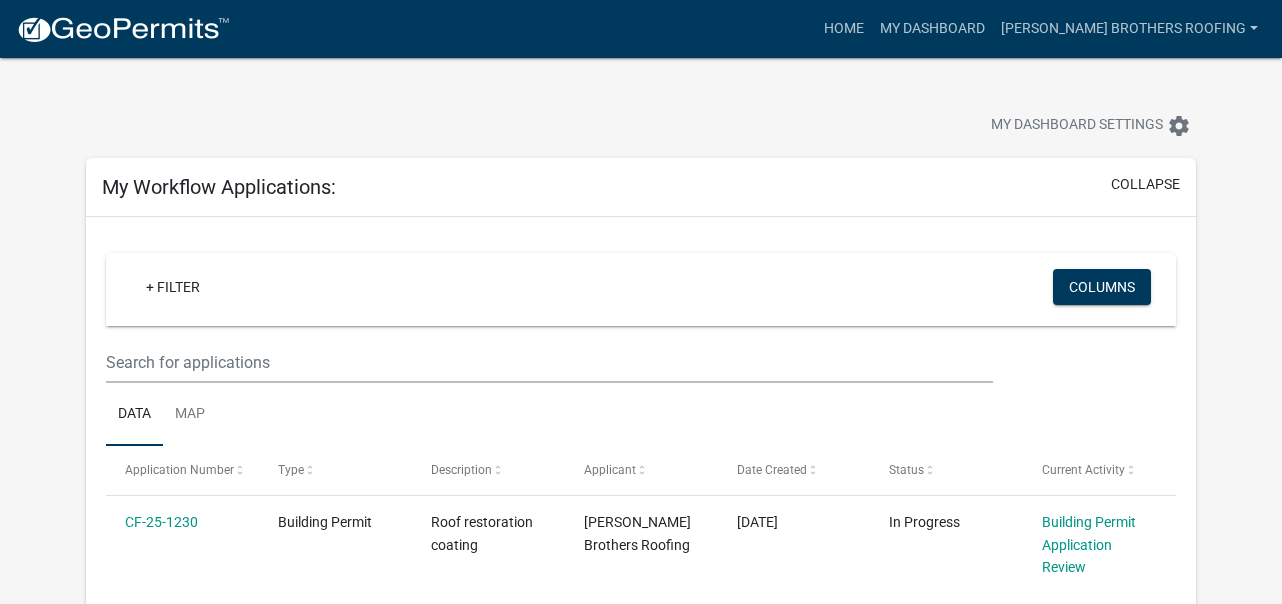click 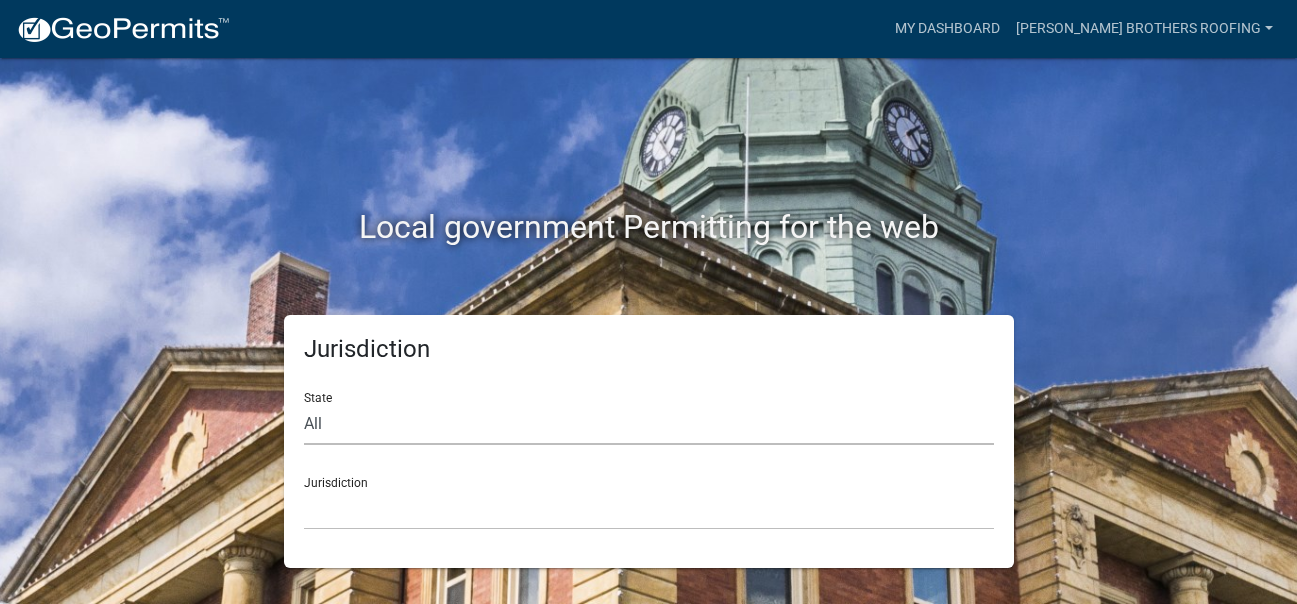 click on "All  [US_STATE]   [US_STATE]   [US_STATE]   [US_STATE]   [US_STATE]   [US_STATE]   [US_STATE]   [US_STATE]   [US_STATE]" 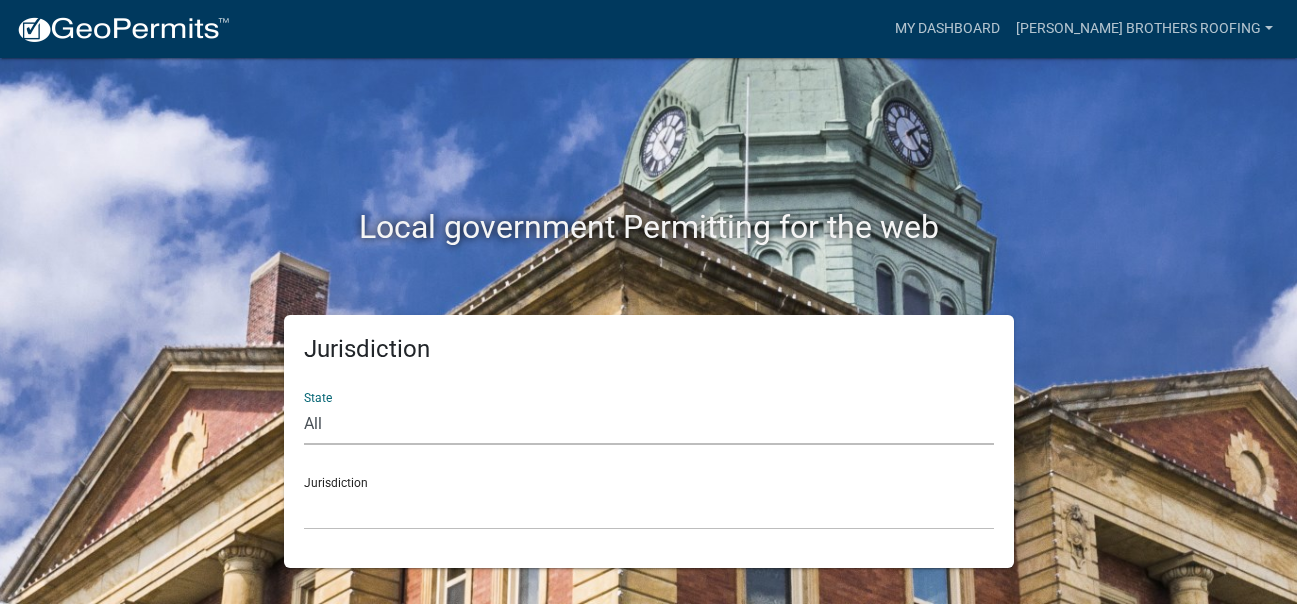 select on "[US_STATE]" 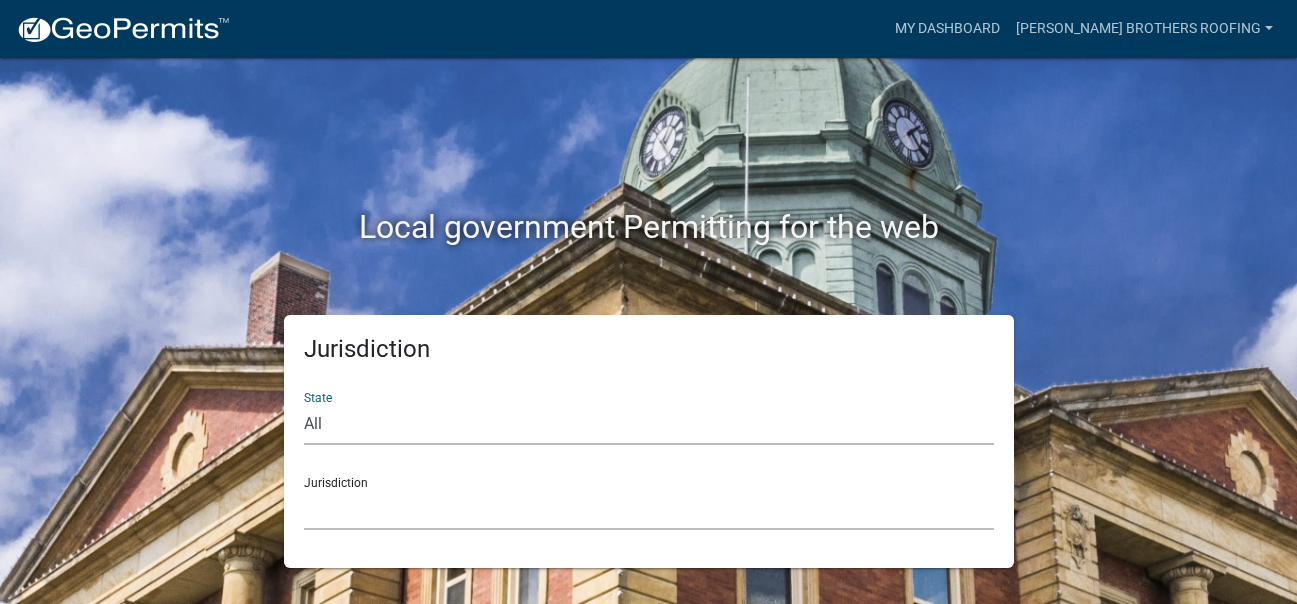 click on "City of [GEOGRAPHIC_DATA], [US_STATE] City of [GEOGRAPHIC_DATA], [US_STATE] City of [GEOGRAPHIC_DATA], [US_STATE] [GEOGRAPHIC_DATA], [US_STATE] [GEOGRAPHIC_DATA], [US_STATE] [GEOGRAPHIC_DATA], [US_STATE] [GEOGRAPHIC_DATA], [US_STATE] [GEOGRAPHIC_DATA], [US_STATE] [GEOGRAPHIC_DATA], [US_STATE] [GEOGRAPHIC_DATA], [US_STATE] [GEOGRAPHIC_DATA], [US_STATE] [GEOGRAPHIC_DATA], [US_STATE] [GEOGRAPHIC_DATA], [US_STATE] [GEOGRAPHIC_DATA], [US_STATE] [GEOGRAPHIC_DATA], [US_STATE] River Ridge Development Authority, [US_STATE] [GEOGRAPHIC_DATA], [US_STATE] [GEOGRAPHIC_DATA], [US_STATE][GEOGRAPHIC_DATA], [US_STATE] [GEOGRAPHIC_DATA], [US_STATE]" 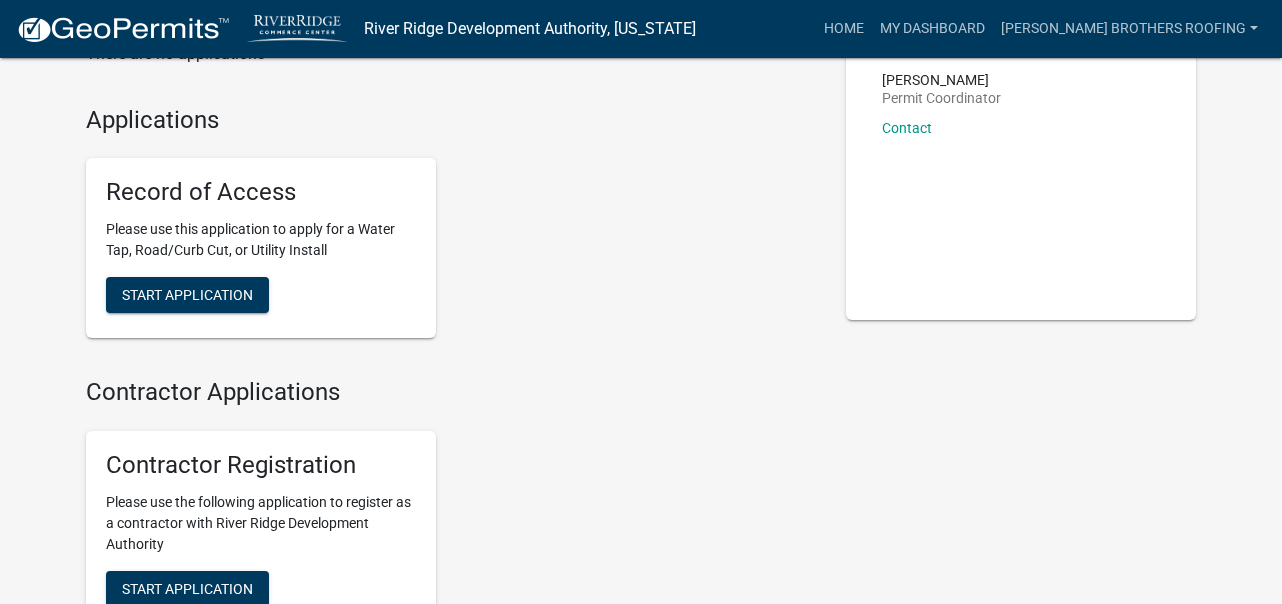 scroll, scrollTop: 0, scrollLeft: 0, axis: both 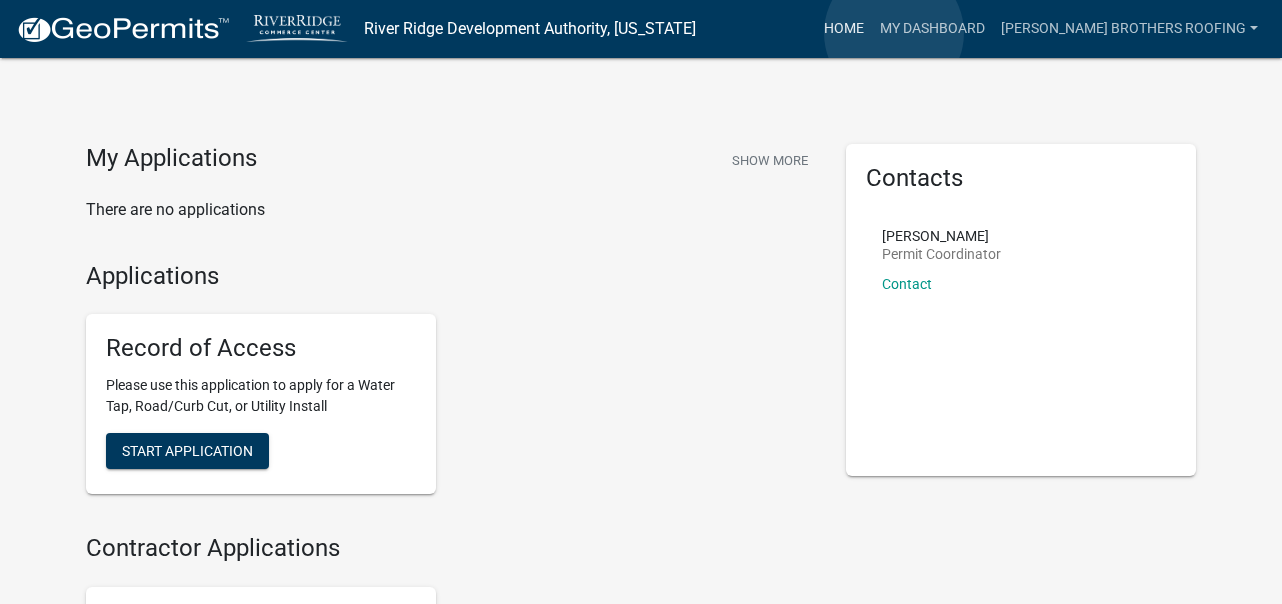 click on "Home" at bounding box center (844, 29) 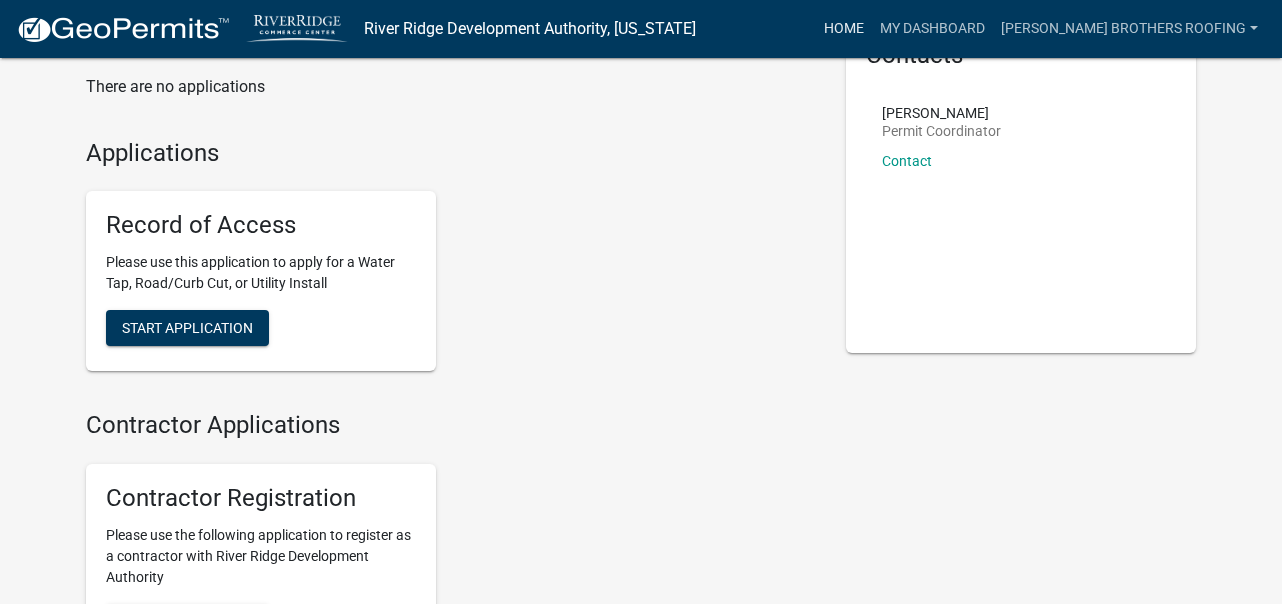 scroll, scrollTop: 0, scrollLeft: 0, axis: both 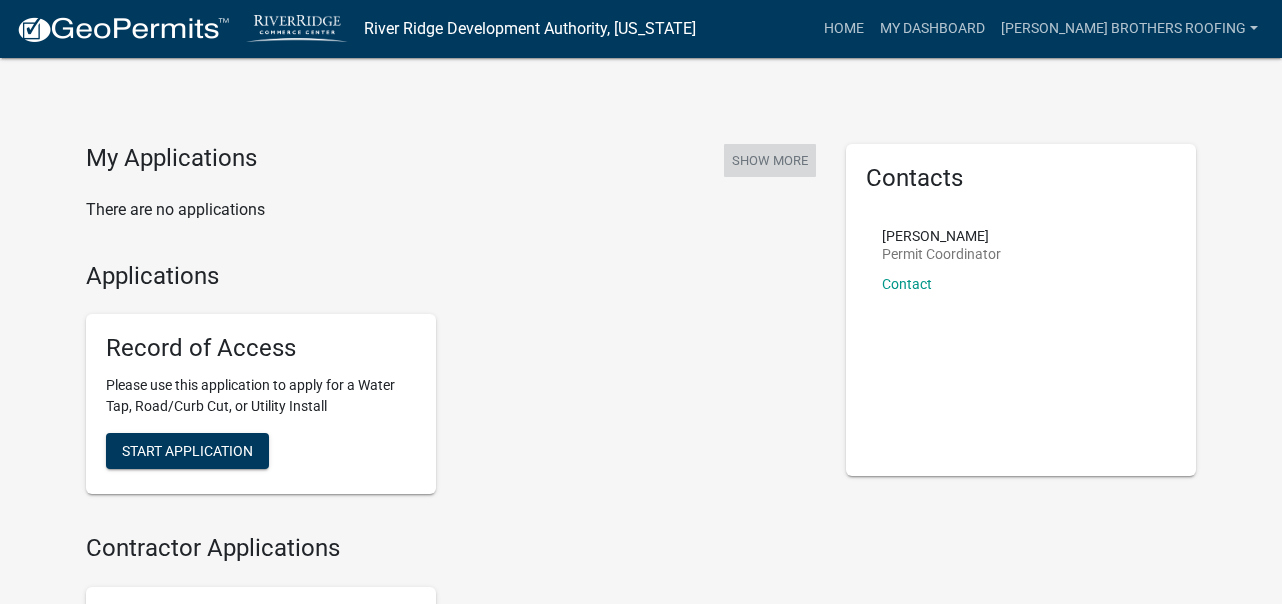 click on "Show More" 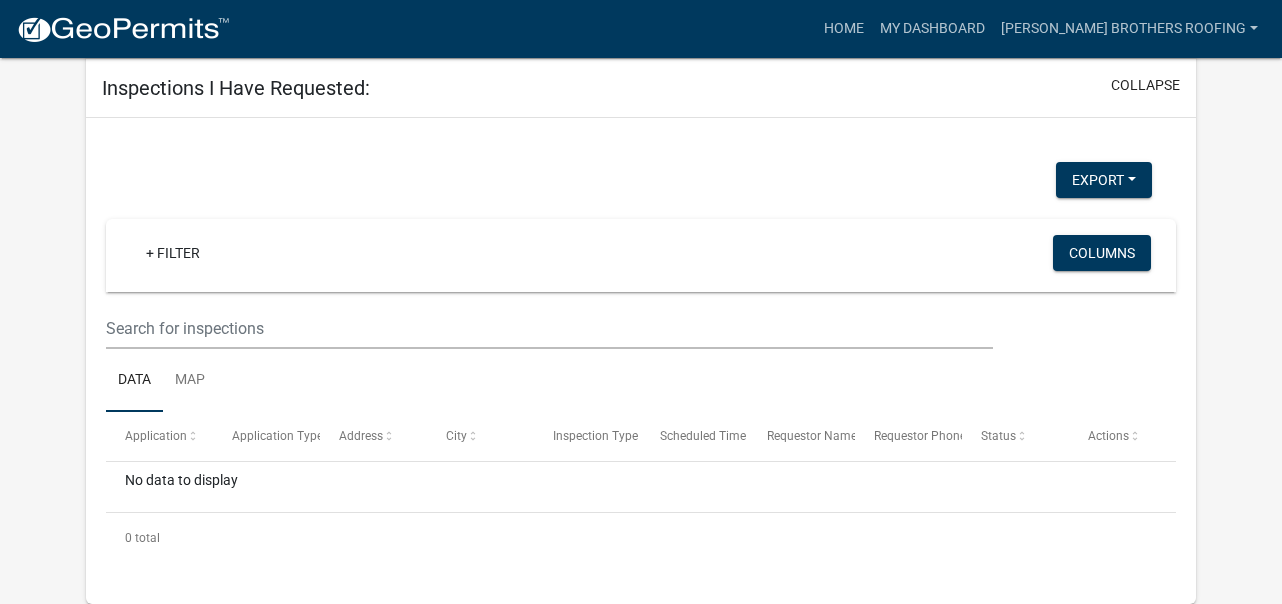 scroll, scrollTop: 192, scrollLeft: 0, axis: vertical 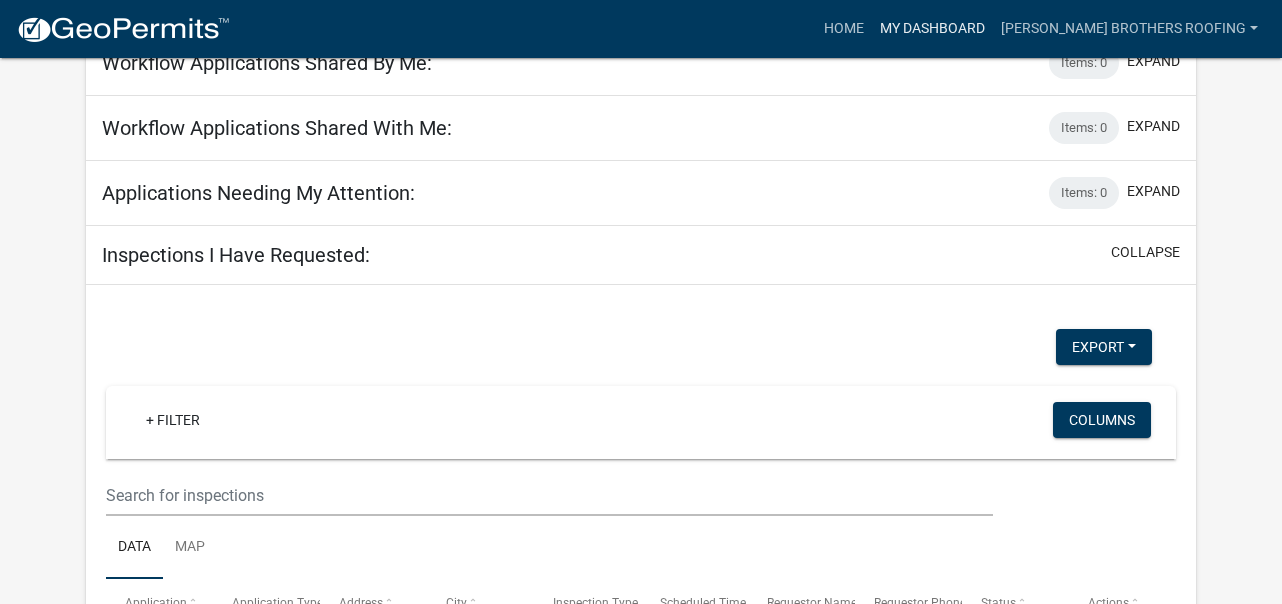 click on "My Dashboard" at bounding box center (932, 29) 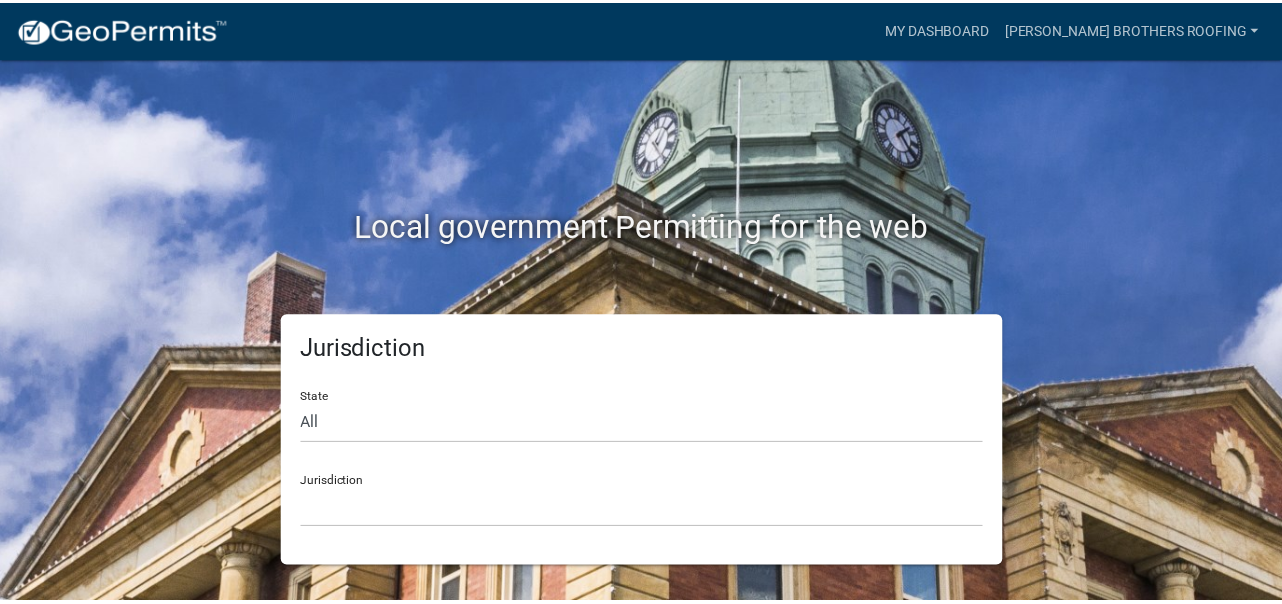 scroll, scrollTop: 0, scrollLeft: 0, axis: both 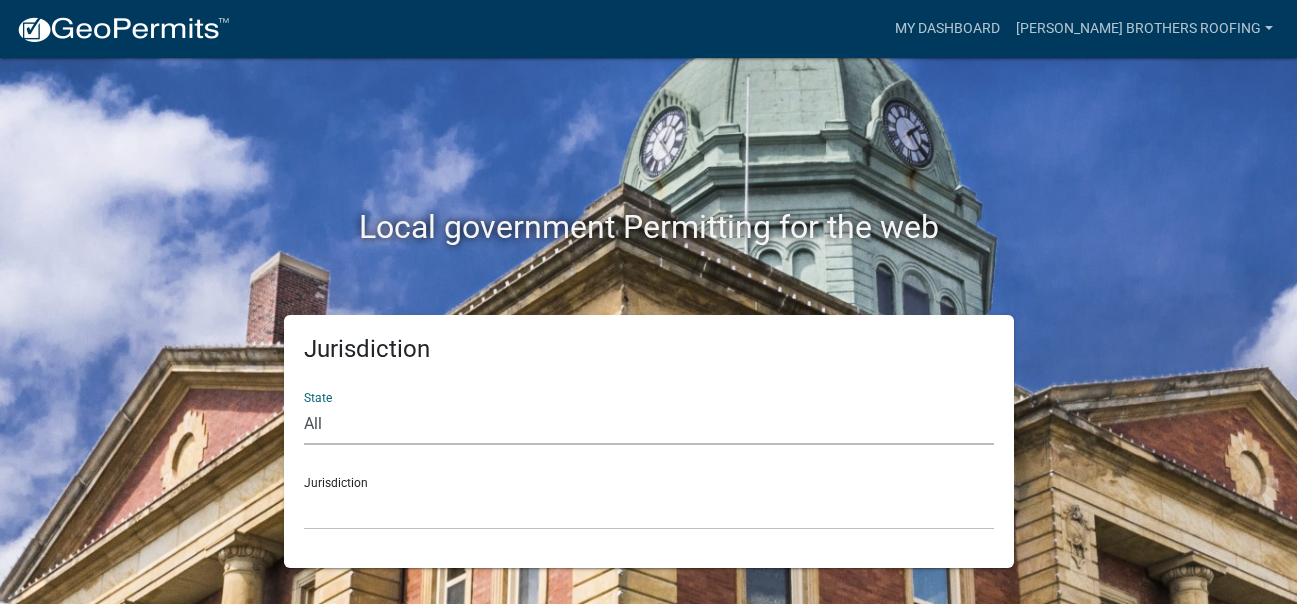 click on "All  [US_STATE]   [US_STATE]   [US_STATE]   [US_STATE]   [US_STATE]   [US_STATE]   [US_STATE]   [US_STATE]   [US_STATE]" 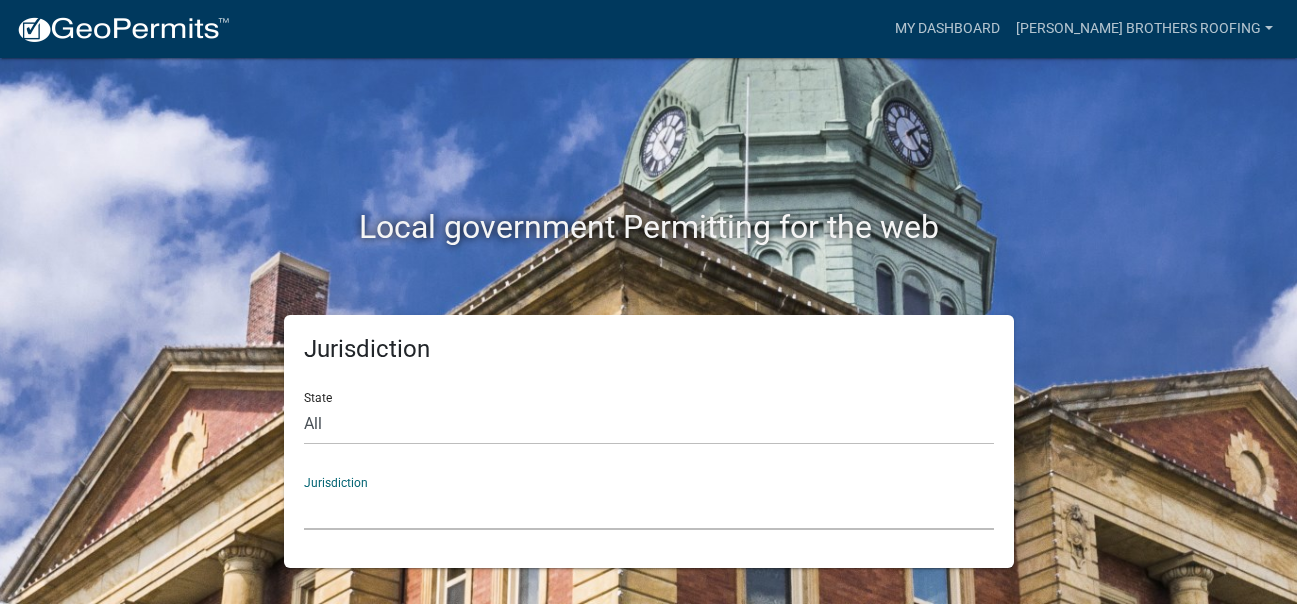 click on "City of [GEOGRAPHIC_DATA], [US_STATE] City of [GEOGRAPHIC_DATA], [US_STATE] City of [GEOGRAPHIC_DATA], [US_STATE] [GEOGRAPHIC_DATA], [US_STATE] [GEOGRAPHIC_DATA], [US_STATE] [GEOGRAPHIC_DATA], [US_STATE] [GEOGRAPHIC_DATA], [US_STATE] [GEOGRAPHIC_DATA], [US_STATE] [GEOGRAPHIC_DATA], [US_STATE] [GEOGRAPHIC_DATA], [US_STATE] [GEOGRAPHIC_DATA], [US_STATE] [GEOGRAPHIC_DATA], [US_STATE] [GEOGRAPHIC_DATA], [US_STATE] [GEOGRAPHIC_DATA], [US_STATE] [GEOGRAPHIC_DATA], [US_STATE] River Ridge Development Authority, [US_STATE] [GEOGRAPHIC_DATA], [US_STATE] [GEOGRAPHIC_DATA], [US_STATE][GEOGRAPHIC_DATA], [US_STATE] [GEOGRAPHIC_DATA], [US_STATE]" 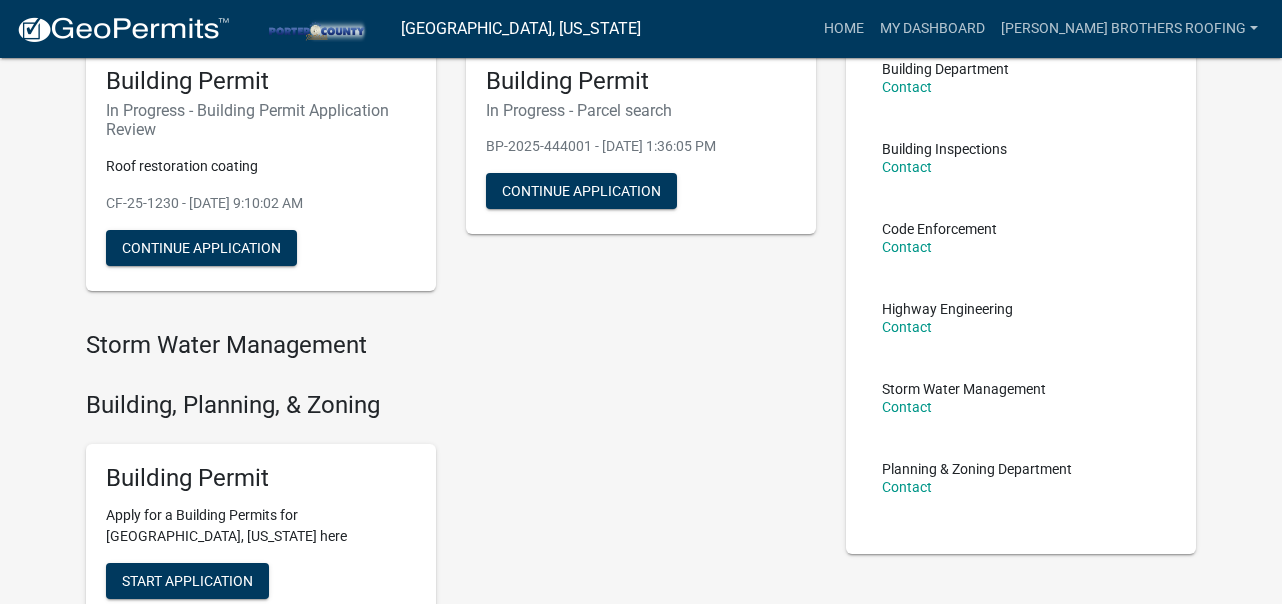 scroll, scrollTop: 333, scrollLeft: 0, axis: vertical 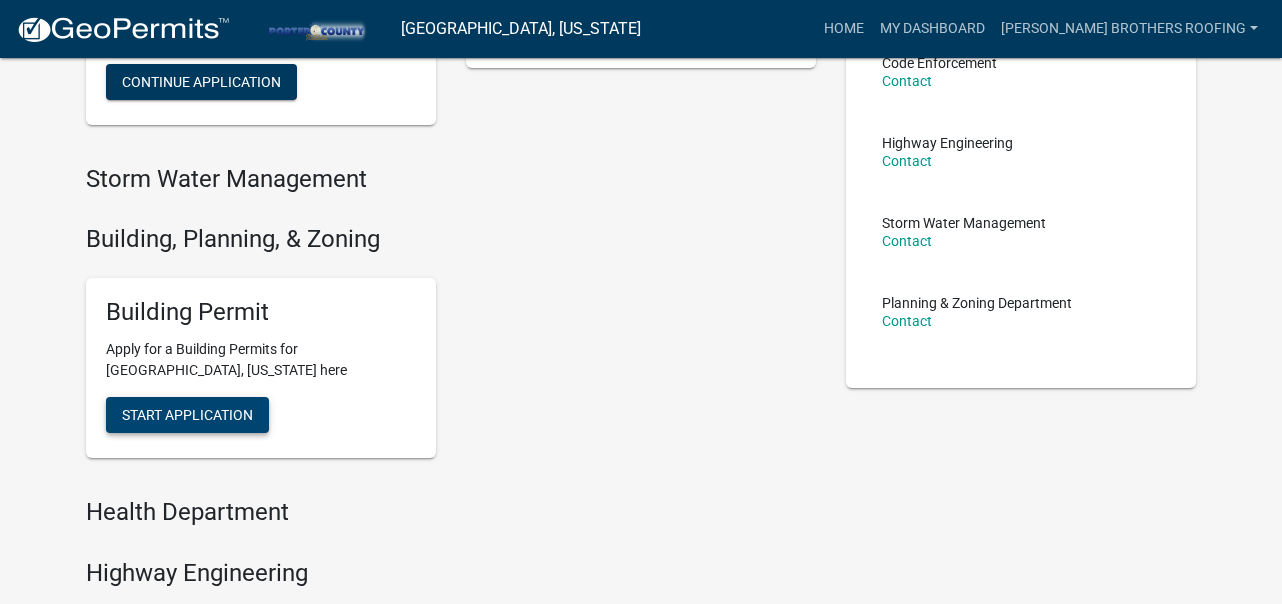 click on "Start Application" at bounding box center (187, 415) 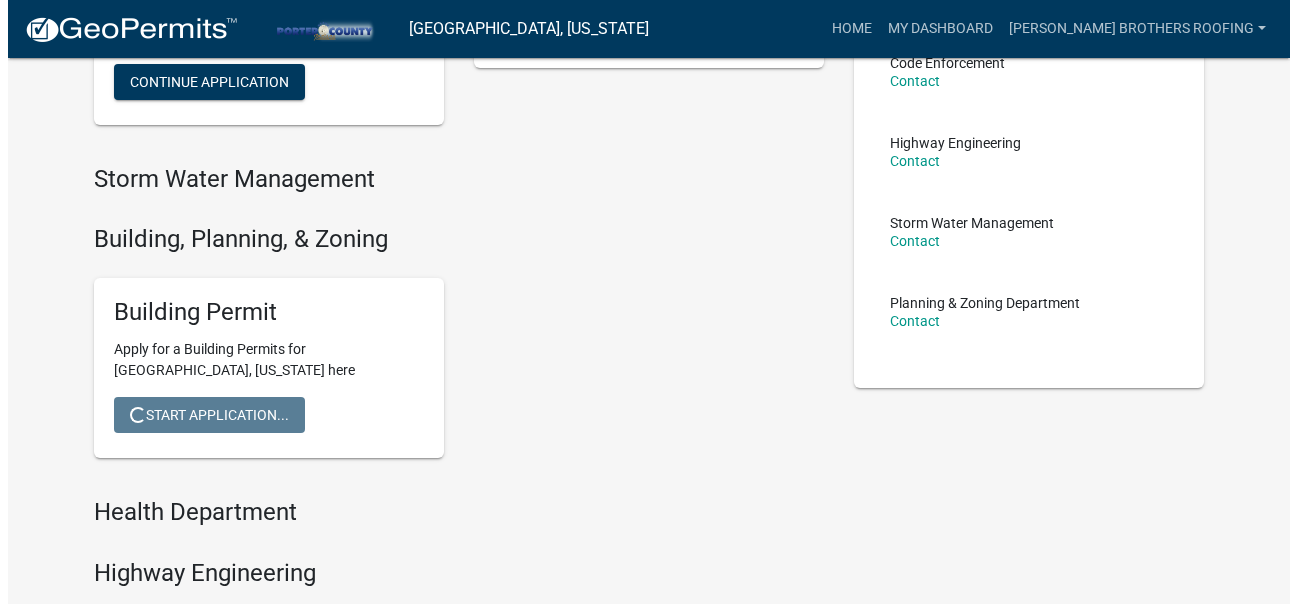 scroll, scrollTop: 0, scrollLeft: 0, axis: both 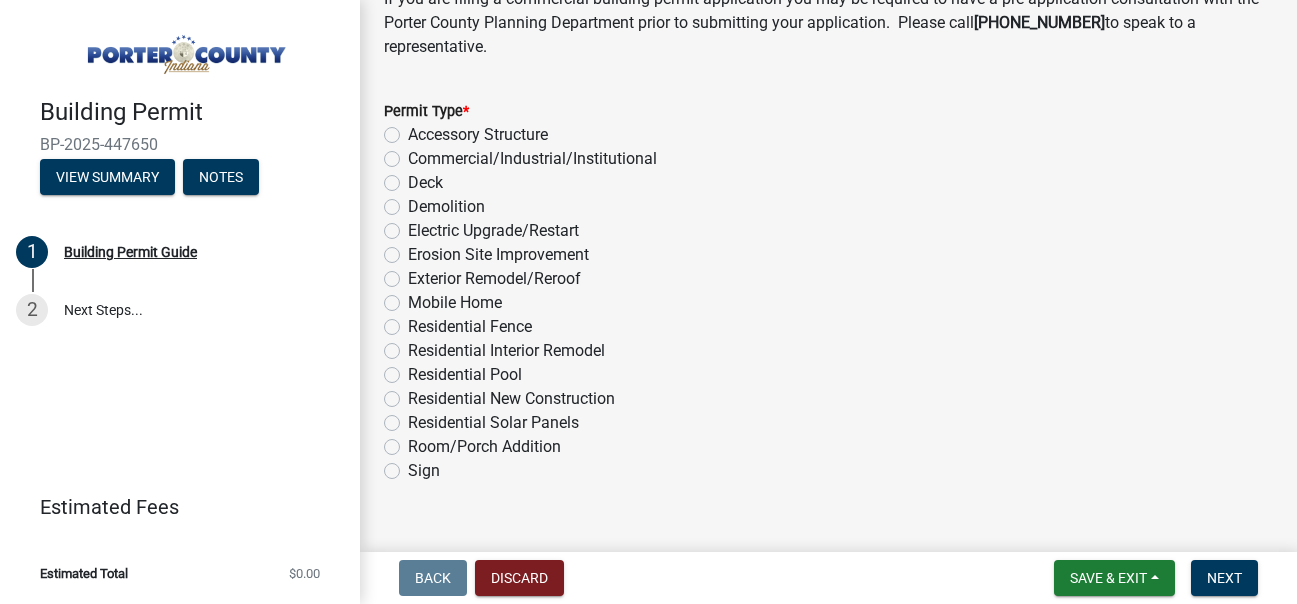 click on "Exterior Remodel/Reroof" 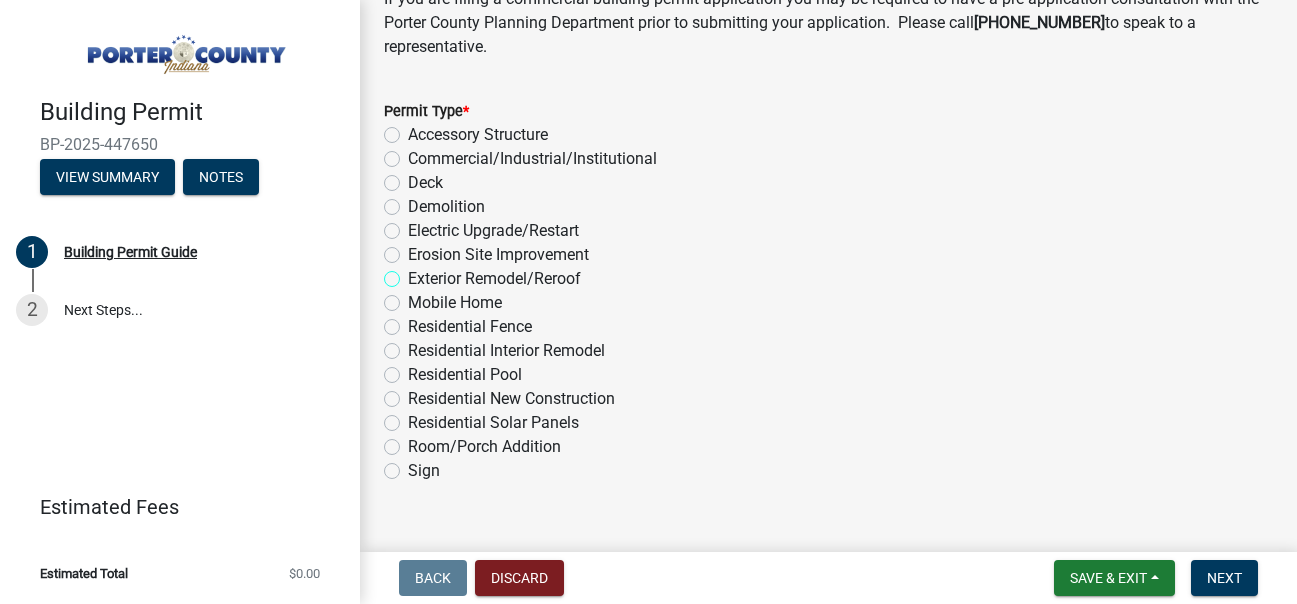 click on "Exterior Remodel/Reroof" at bounding box center (414, 273) 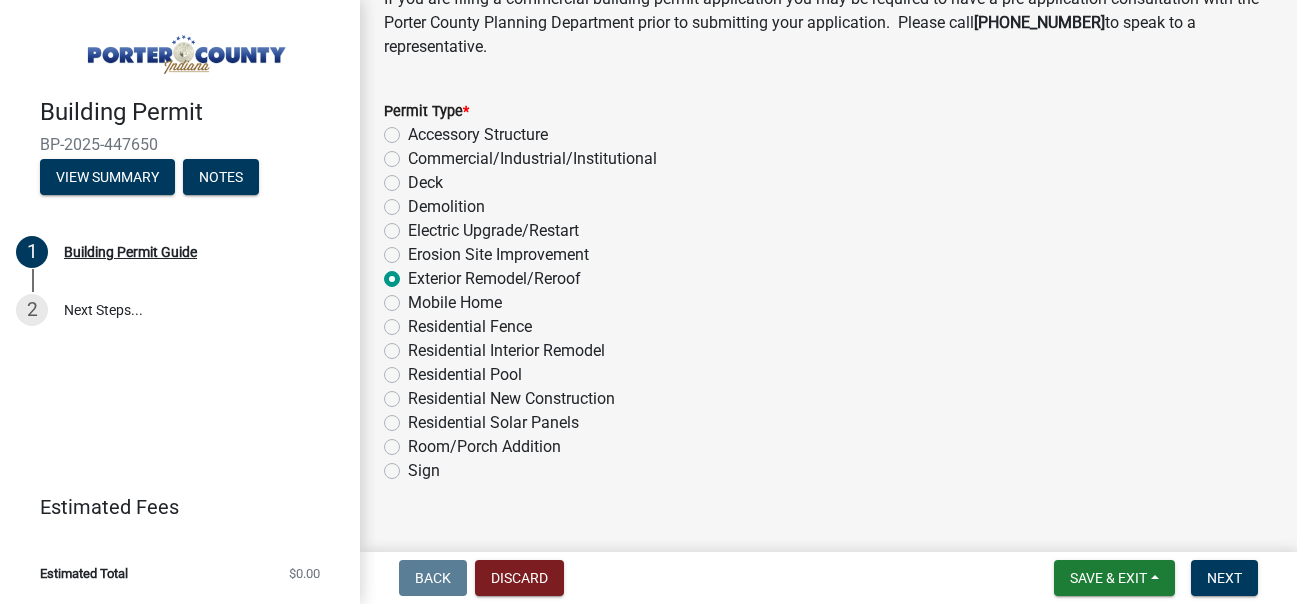 radio on "true" 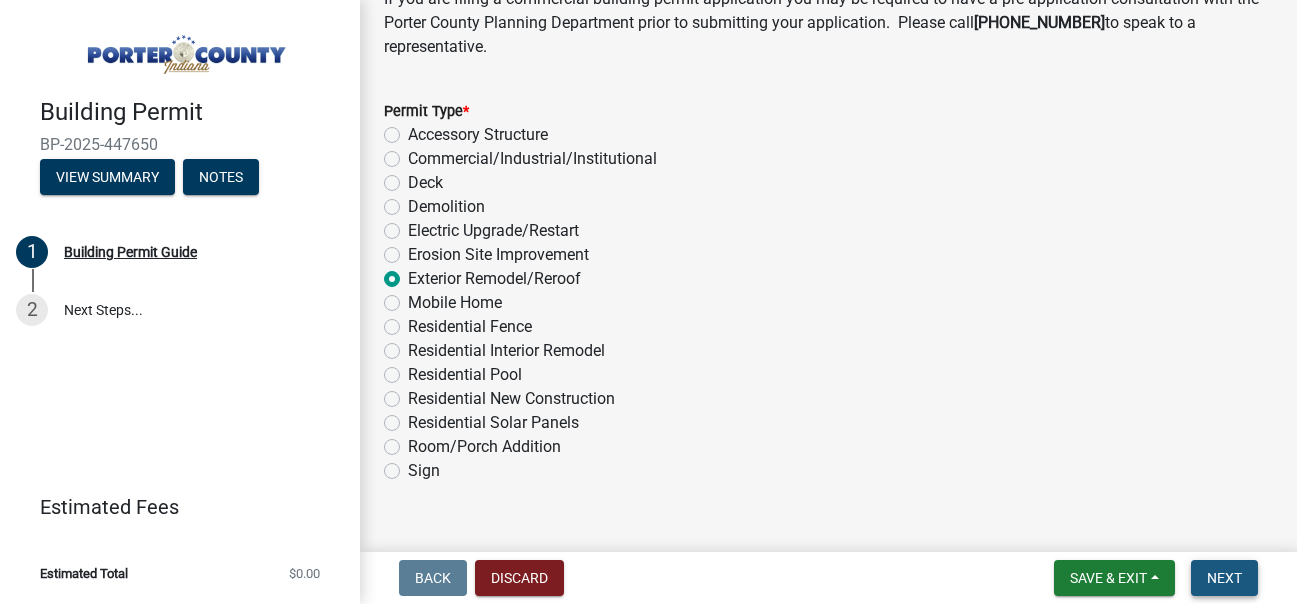 click on "Next" at bounding box center [1224, 578] 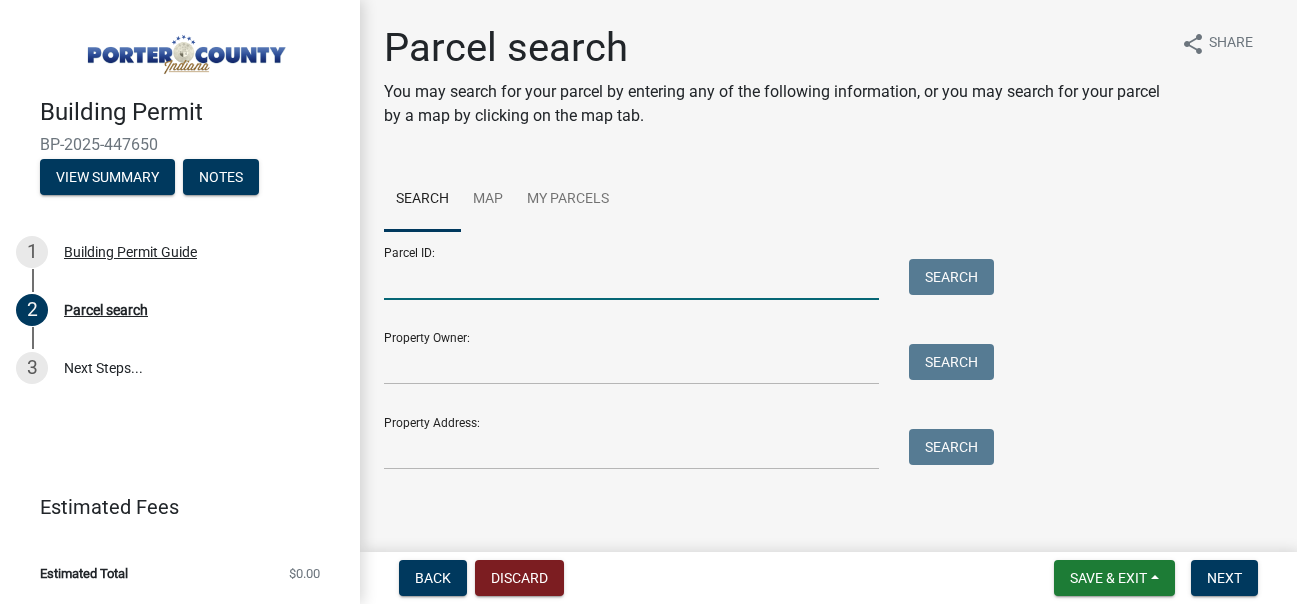 click on "Parcel ID:" at bounding box center (631, 279) 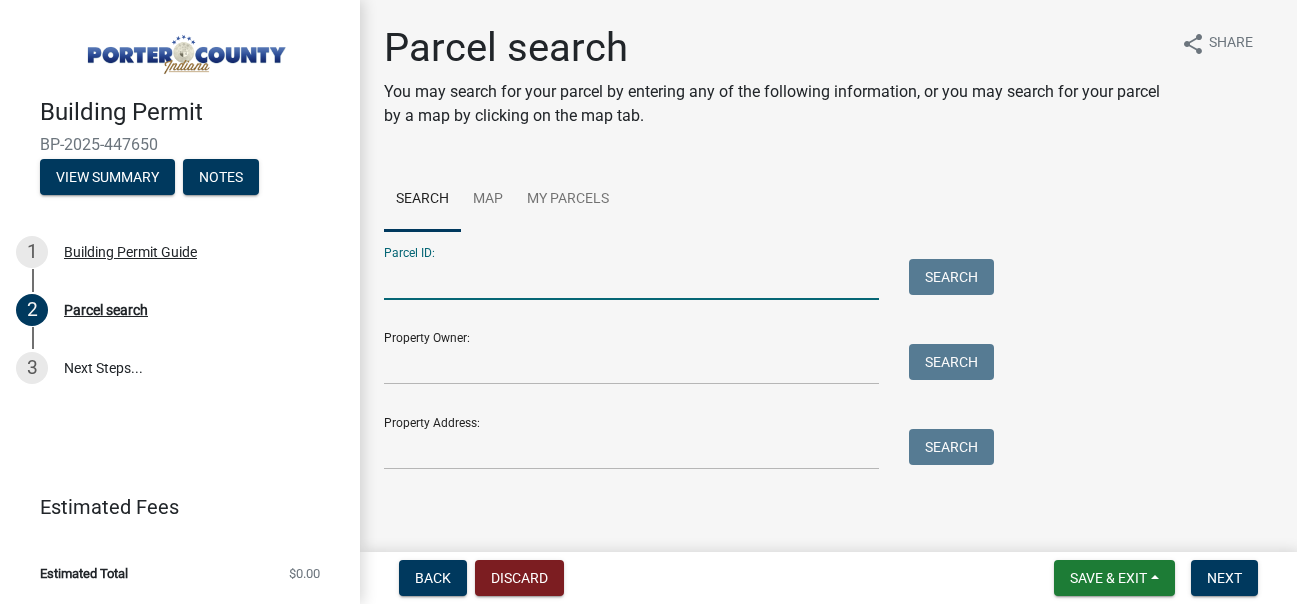 paste on "64-07-17-300-003.000-005" 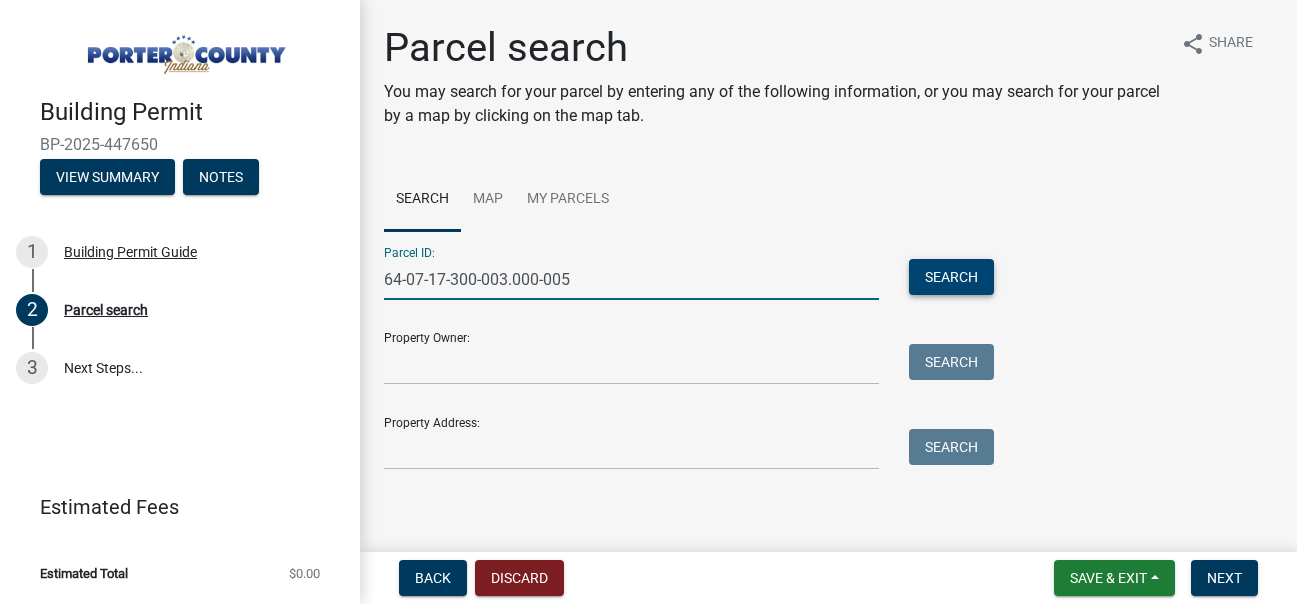 type on "64-07-17-300-003.000-005" 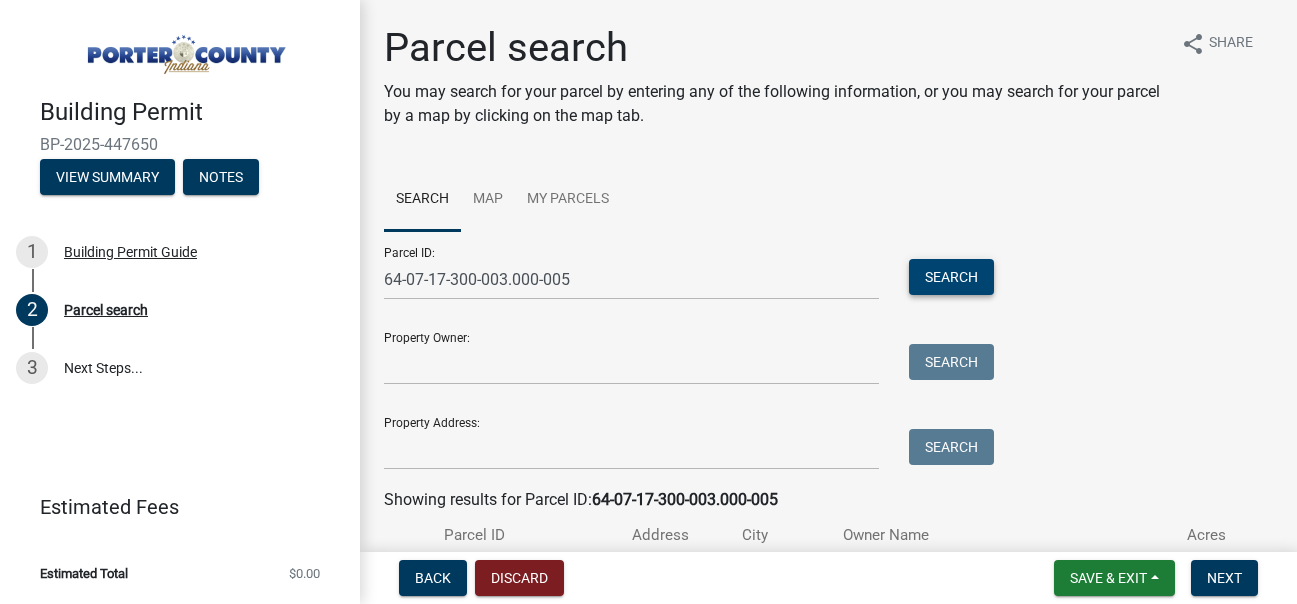 scroll, scrollTop: 142, scrollLeft: 0, axis: vertical 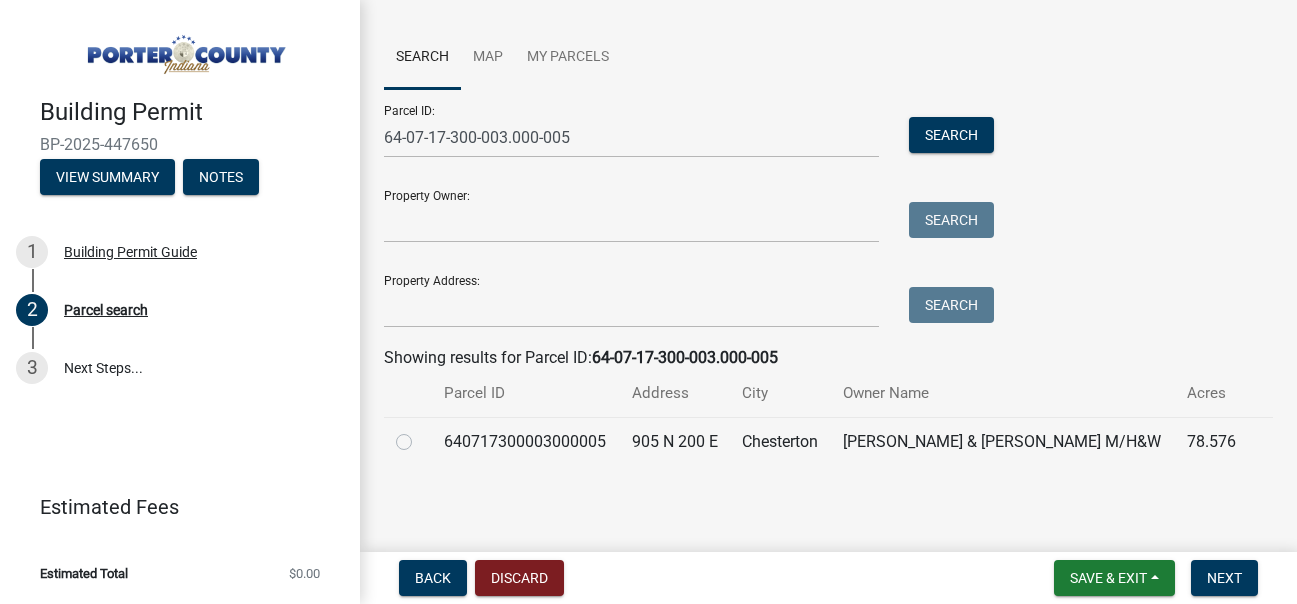 click 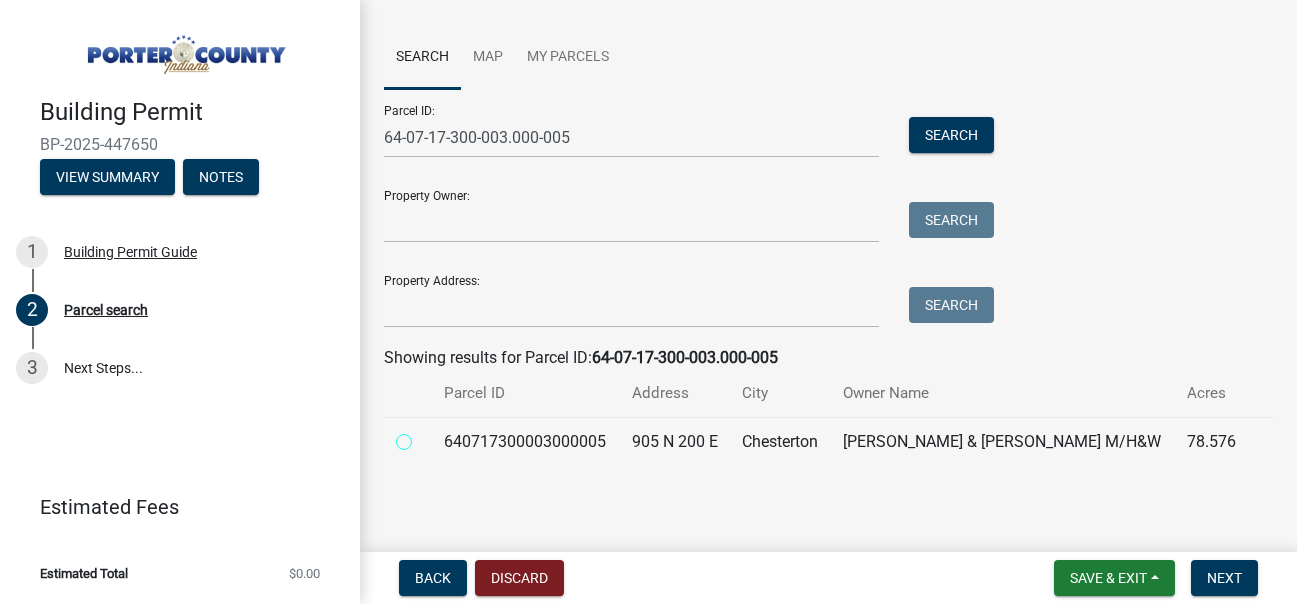 radio on "true" 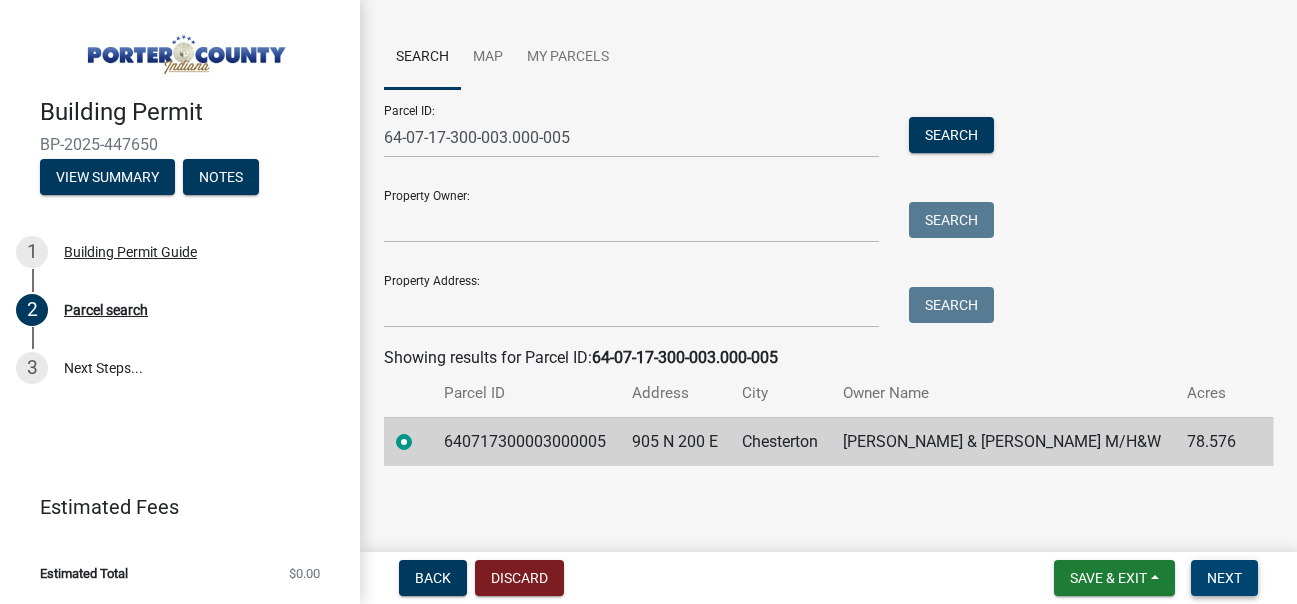 click on "Next" at bounding box center [1224, 578] 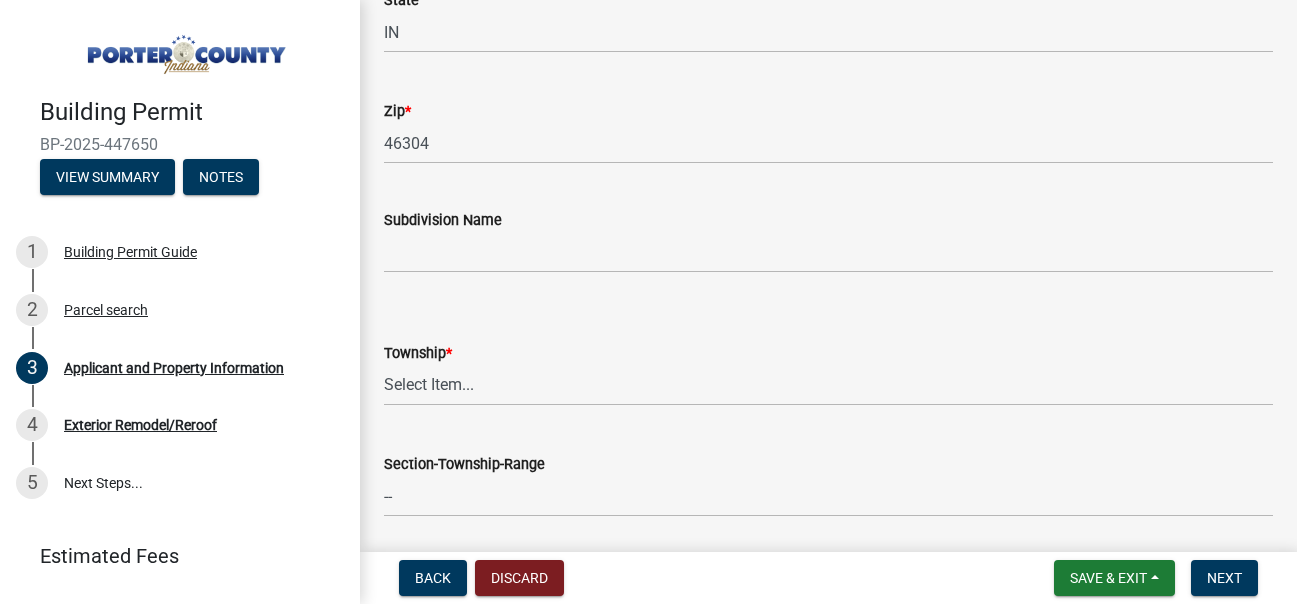 scroll, scrollTop: 800, scrollLeft: 0, axis: vertical 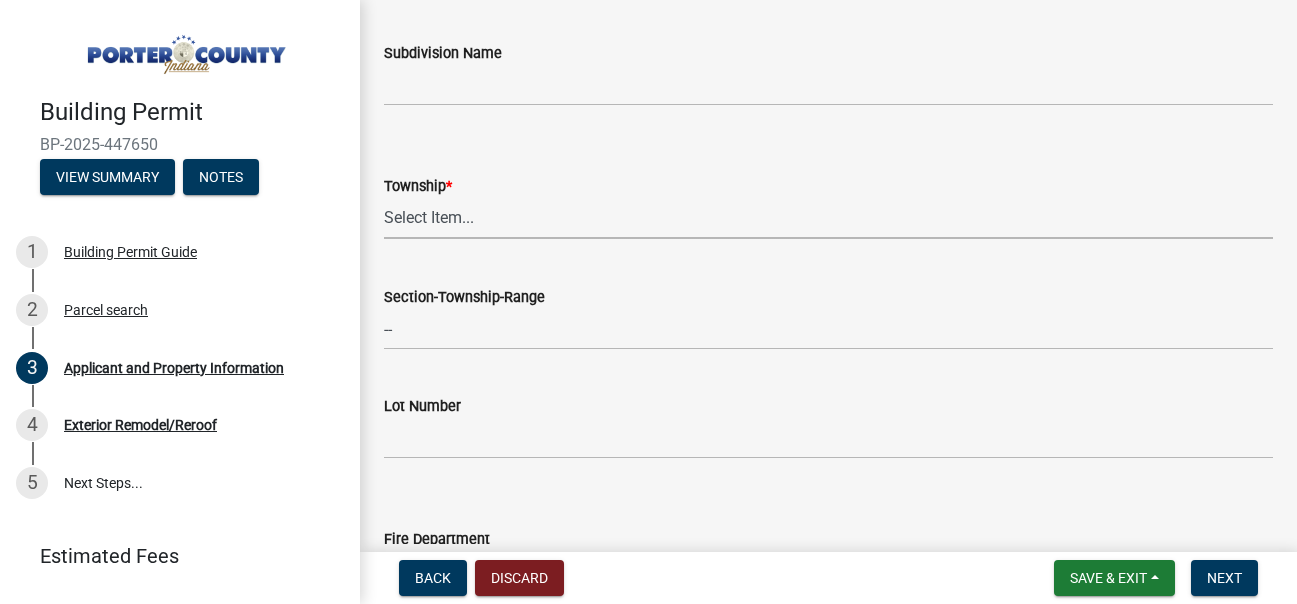 click on "Select Item...   [PERSON_NAME][GEOGRAPHIC_DATA]   [PERSON_NAME][GEOGRAPHIC_DATA]   [GEOGRAPHIC_DATA]   Pleasant   Portage   [PERSON_NAME]   Union   [US_STATE]   [GEOGRAPHIC_DATA]" at bounding box center (828, 218) 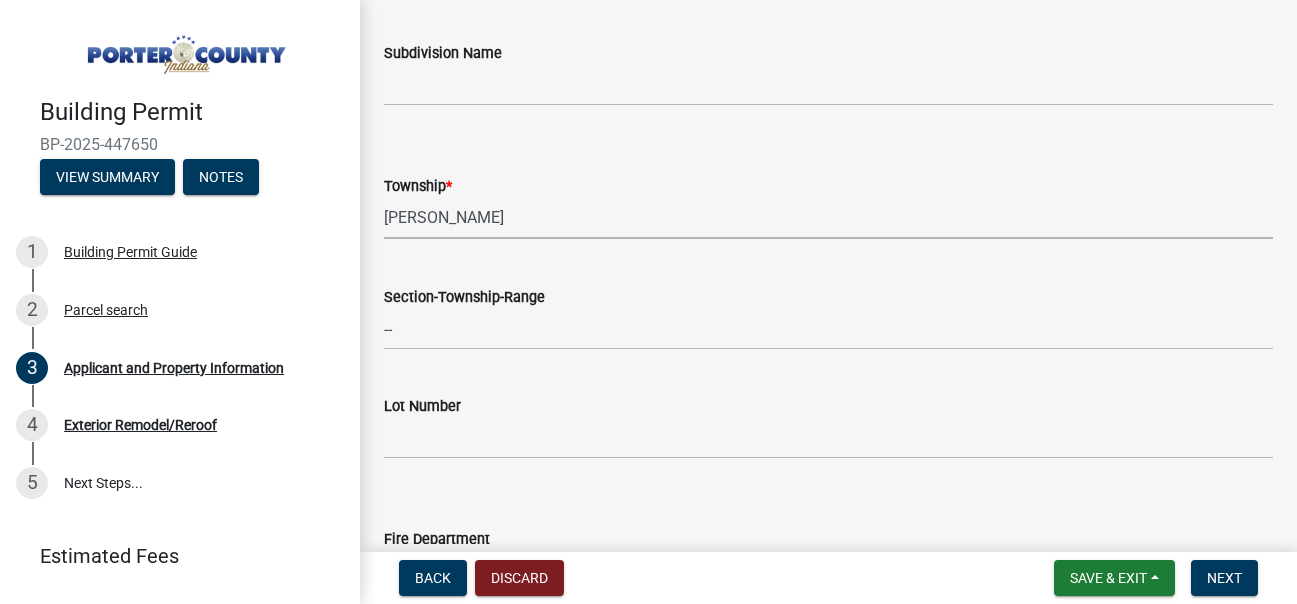 click on "Select Item...   [PERSON_NAME][GEOGRAPHIC_DATA]   [PERSON_NAME][GEOGRAPHIC_DATA]   [GEOGRAPHIC_DATA]   Pleasant   Portage   [PERSON_NAME]   Union   [US_STATE]   [GEOGRAPHIC_DATA]" at bounding box center [828, 218] 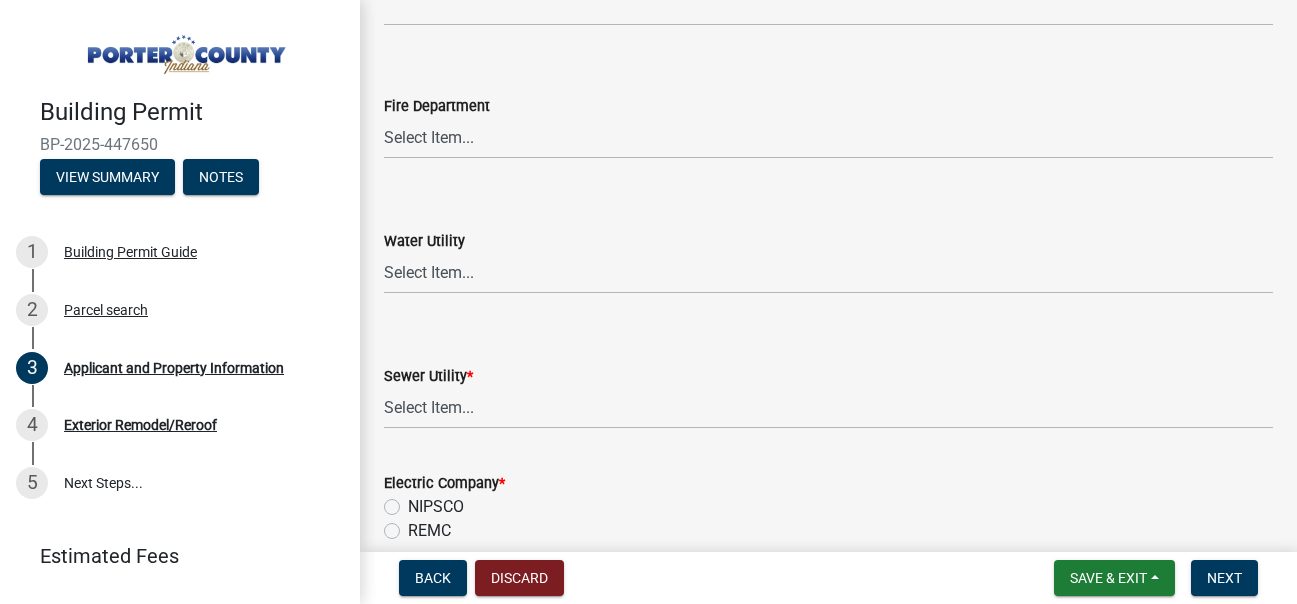 scroll, scrollTop: 1400, scrollLeft: 0, axis: vertical 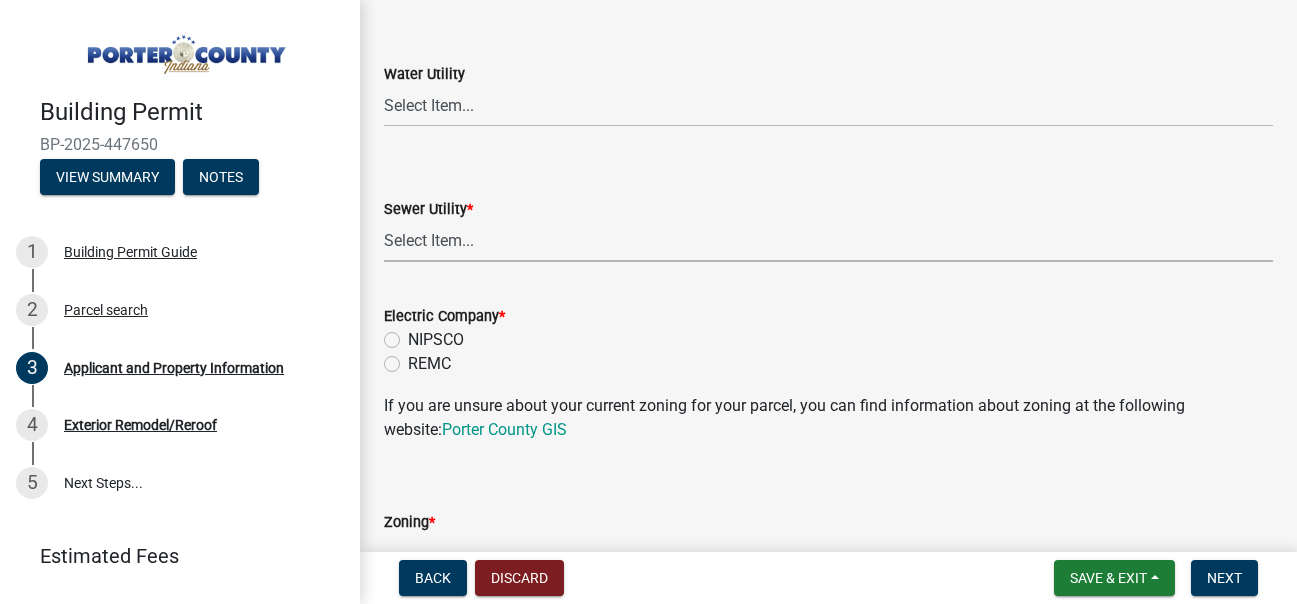click on "Select Item...   Aqua [US_STATE] Inc   Damon Run   Falling Waters   Lake Eliza - LEACD   Nature Works   Septic - PCHD   [GEOGRAPHIC_DATA] Utility   Town of Chesterton Utilities   [GEOGRAPHIC_DATA]   [GEOGRAPHIC_DATA] Utility   [GEOGRAPHIC_DATA] - VLACD   [GEOGRAPHIC_DATA] - WOACD" at bounding box center (828, 241) 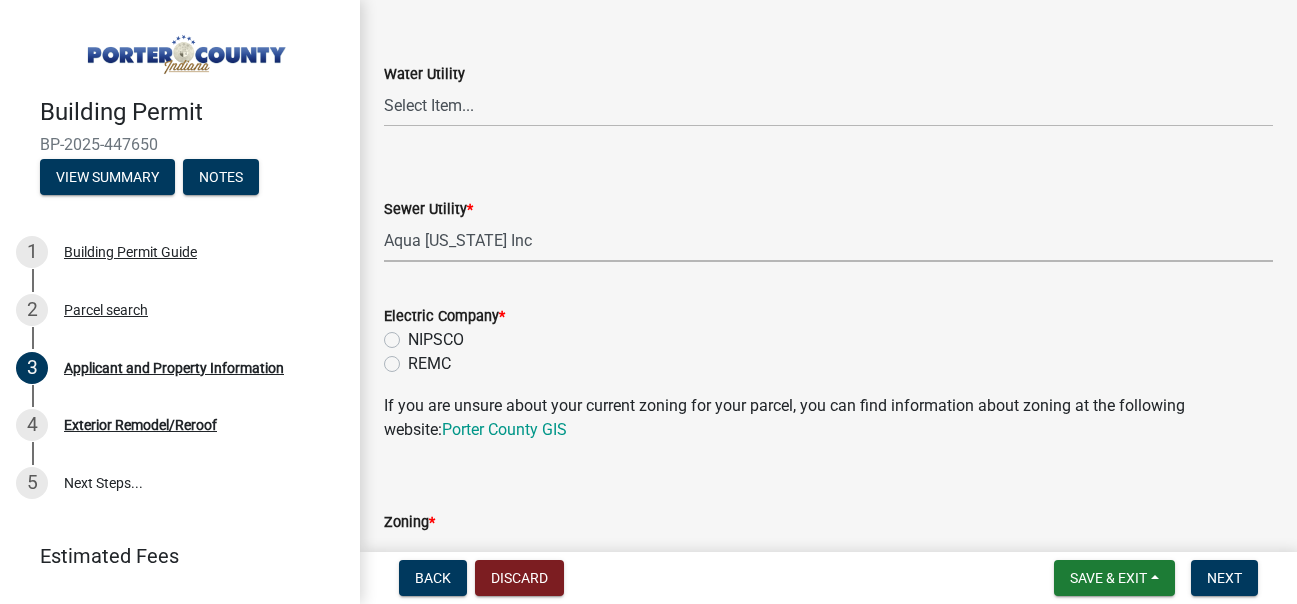 click on "Select Item...   Aqua [US_STATE] Inc   Damon Run   Falling Waters   Lake Eliza - LEACD   Nature Works   Septic - PCHD   [GEOGRAPHIC_DATA] Utility   Town of Chesterton Utilities   [GEOGRAPHIC_DATA]   [GEOGRAPHIC_DATA] Utility   [GEOGRAPHIC_DATA] - VLACD   [GEOGRAPHIC_DATA] - WOACD" at bounding box center (828, 241) 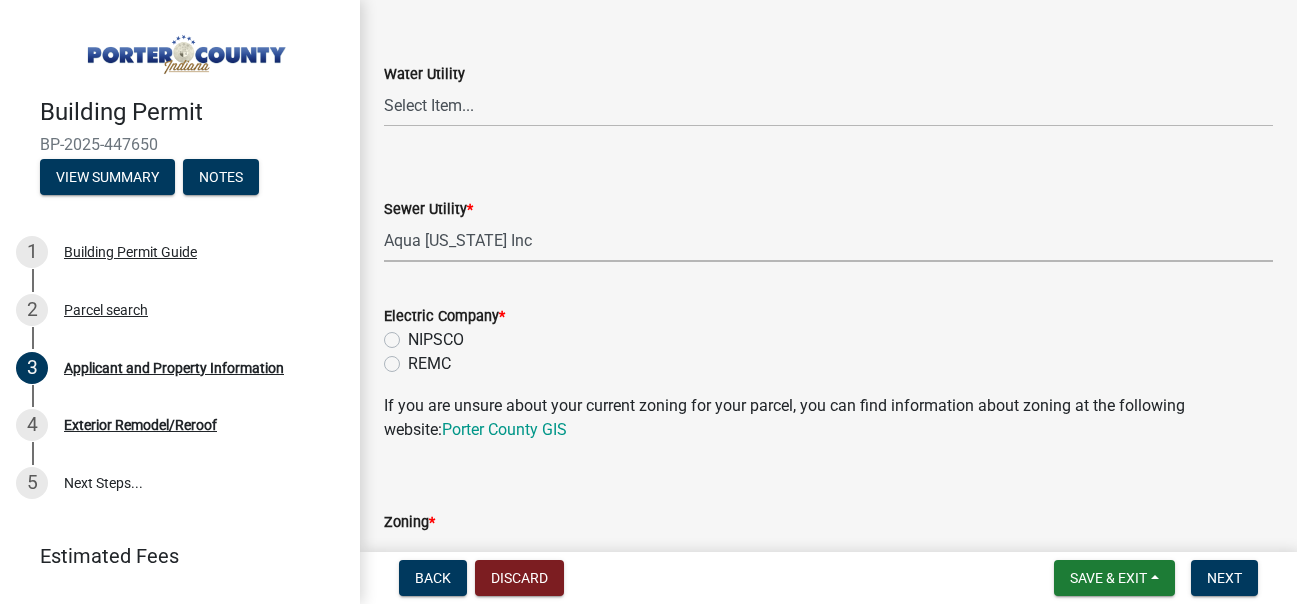 select on "ad46db9b-b68a-4590-8d08-f4fb10f3ead6" 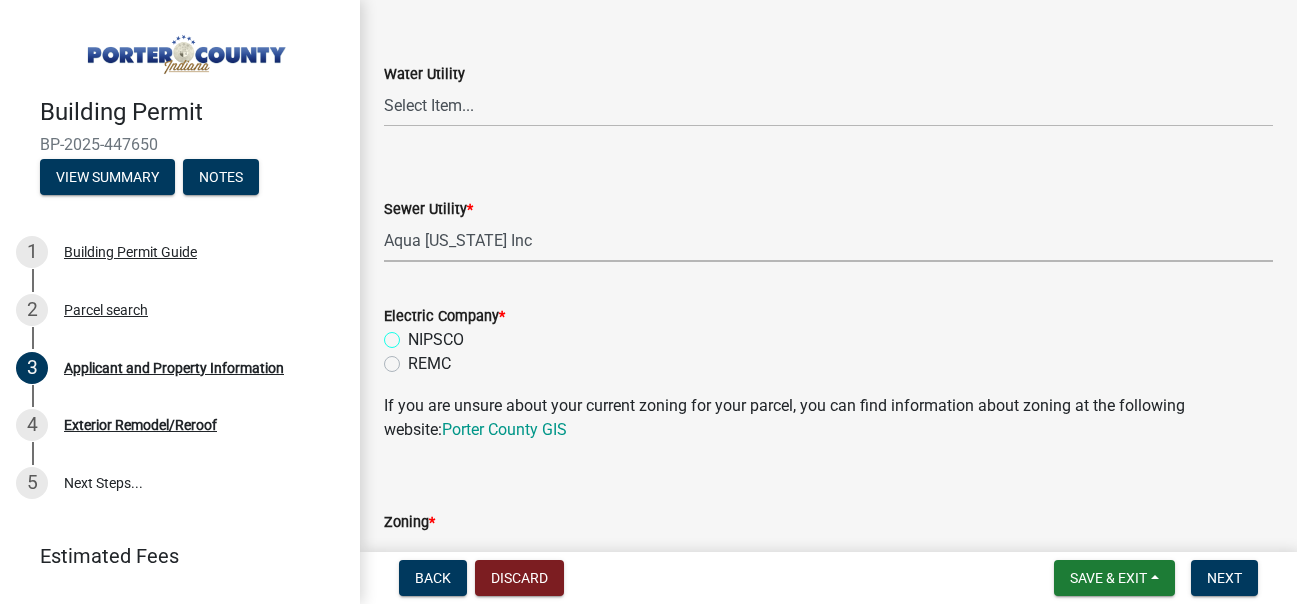 click on "NIPSCO" at bounding box center (414, 334) 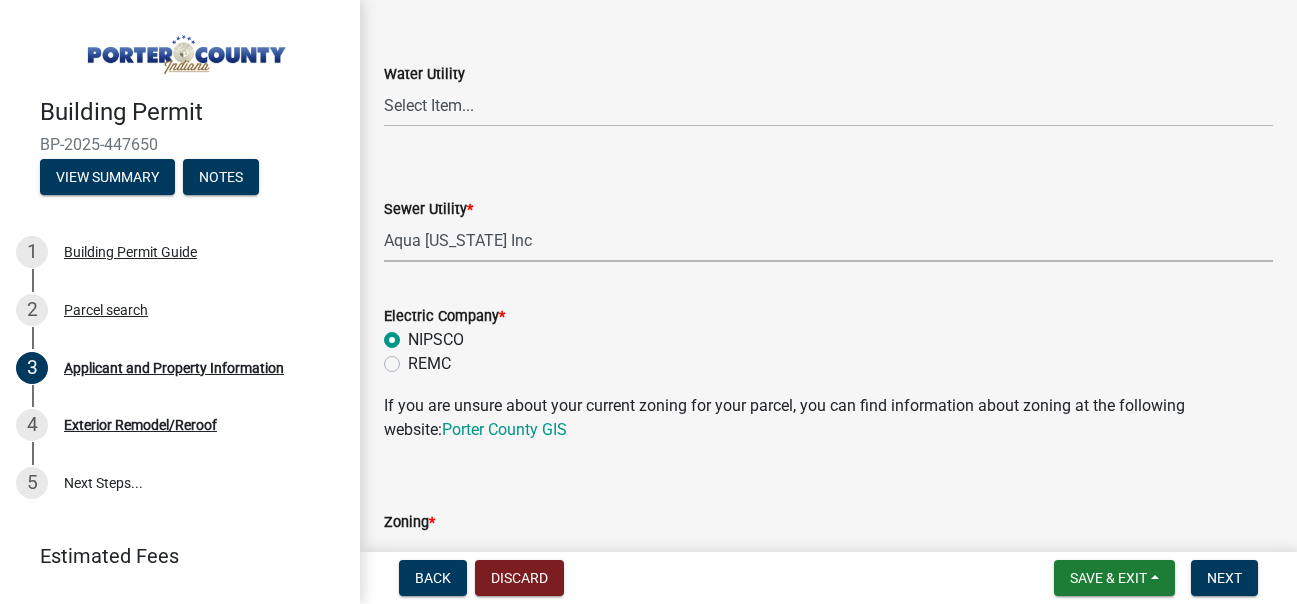 radio on "true" 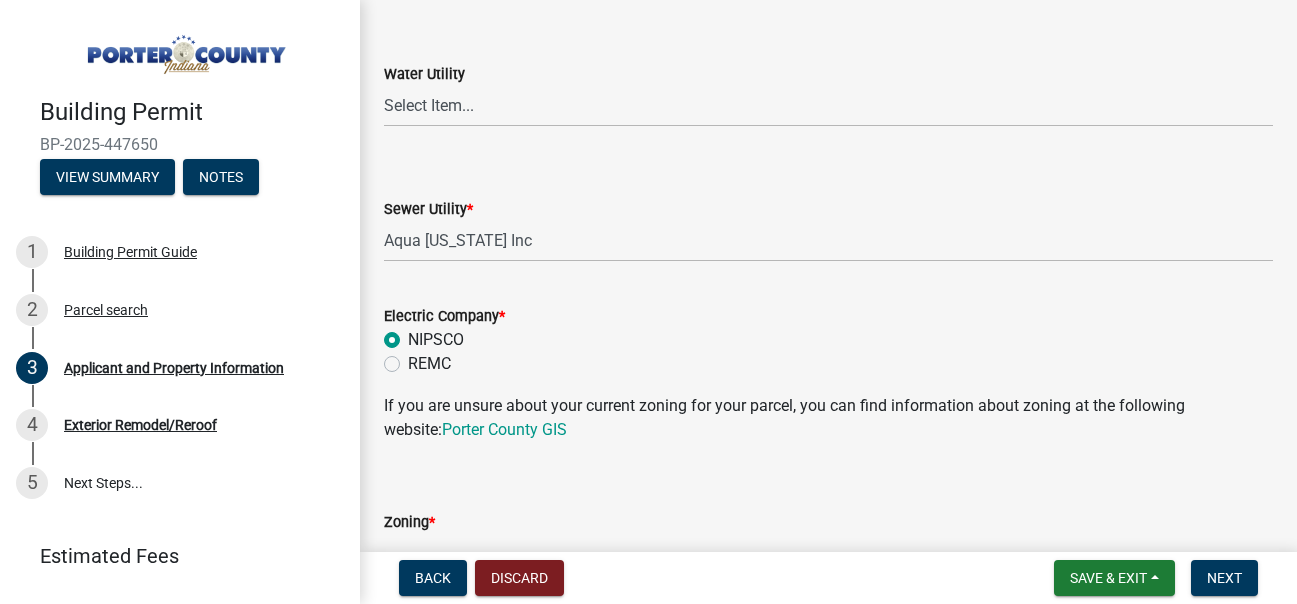 scroll, scrollTop: 1567, scrollLeft: 0, axis: vertical 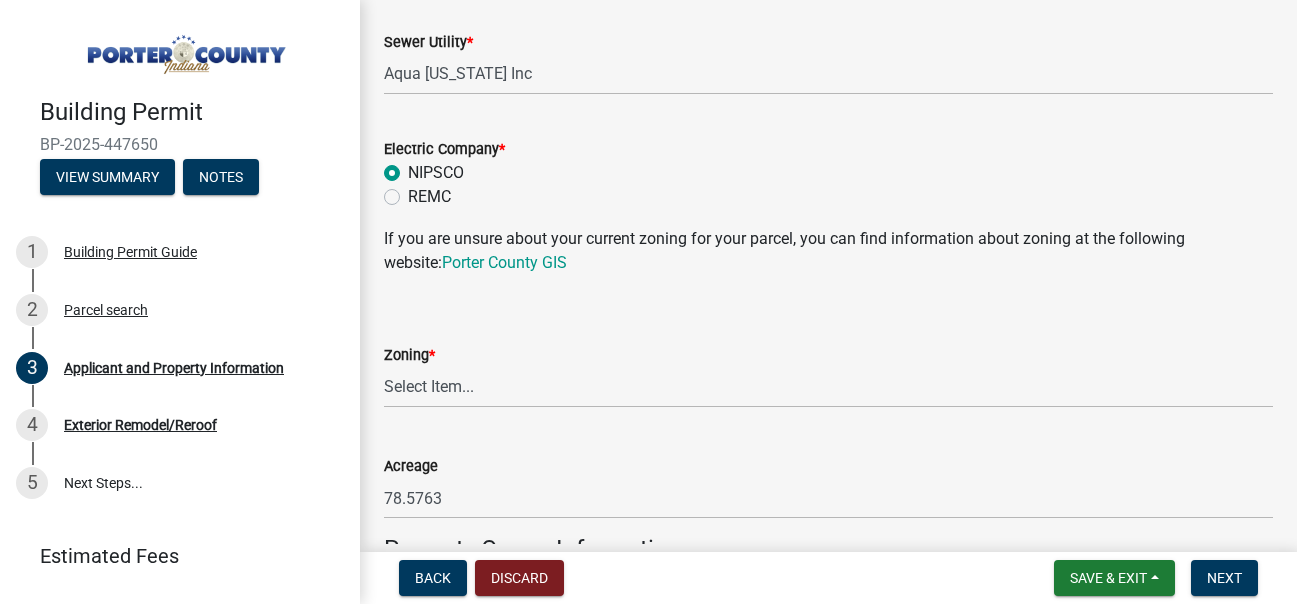 click on "Zoning  *  Select Item...   A1   A2   CH   CM   CN   I1   I2   I3   IN   MP   OT   P1   P2   PUD   R1   R2   R3   R4   RL   RR" 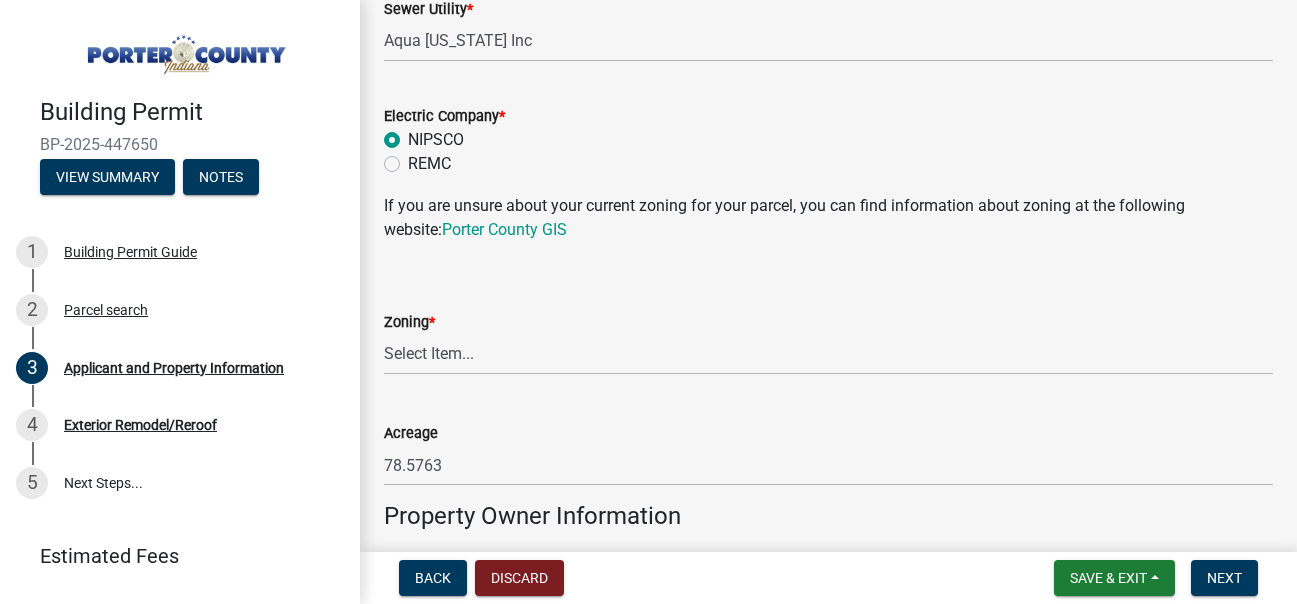 scroll, scrollTop: 1533, scrollLeft: 0, axis: vertical 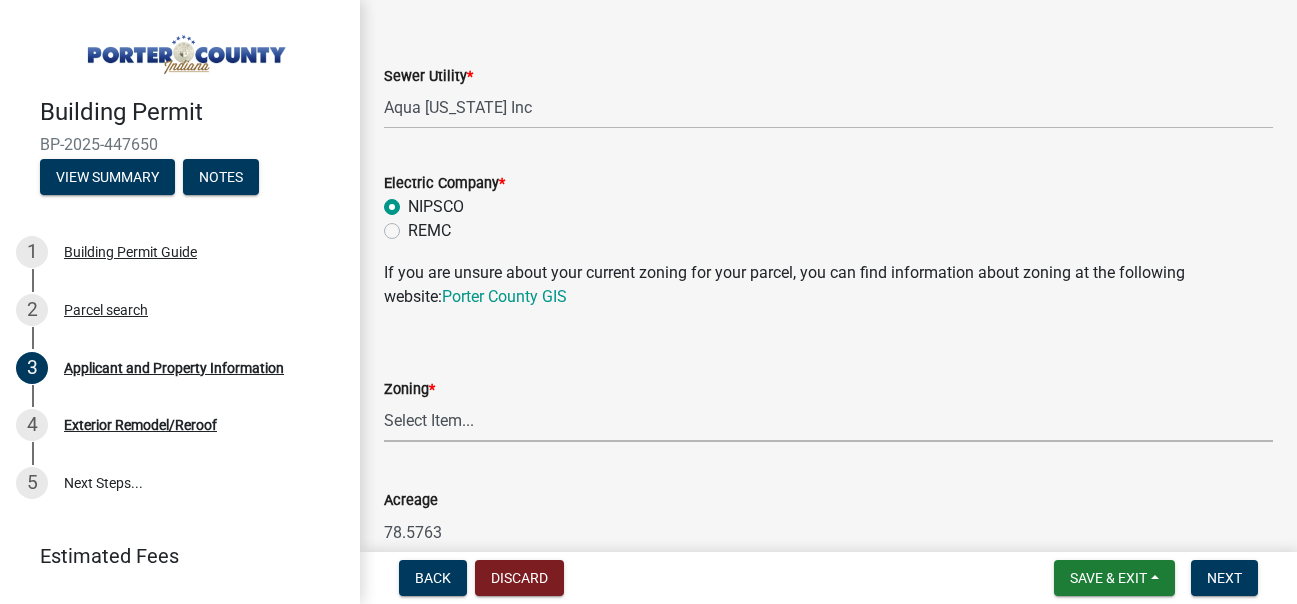 click on "Select Item...   A1   A2   CH   CM   CN   I1   I2   I3   IN   MP   OT   P1   P2   PUD   R1   R2   R3   R4   RL   RR" at bounding box center (828, 421) 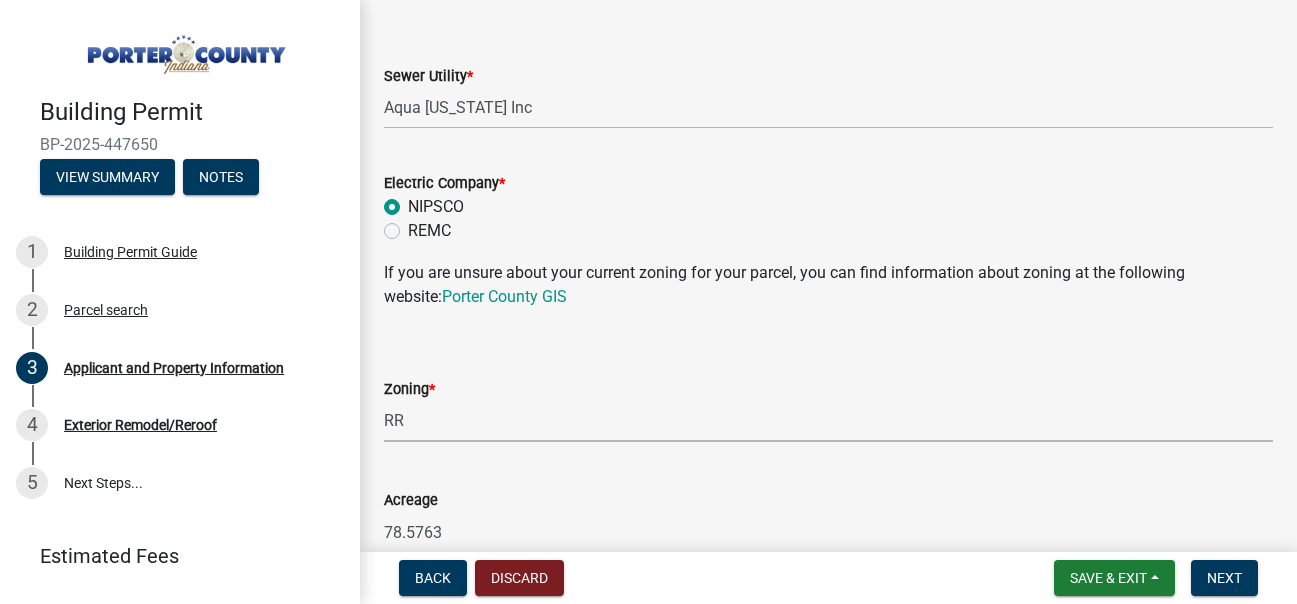 click on "Select Item...   A1   A2   CH   CM   CN   I1   I2   I3   IN   MP   OT   P1   P2   PUD   R1   R2   R3   R4   RL   RR" at bounding box center (828, 421) 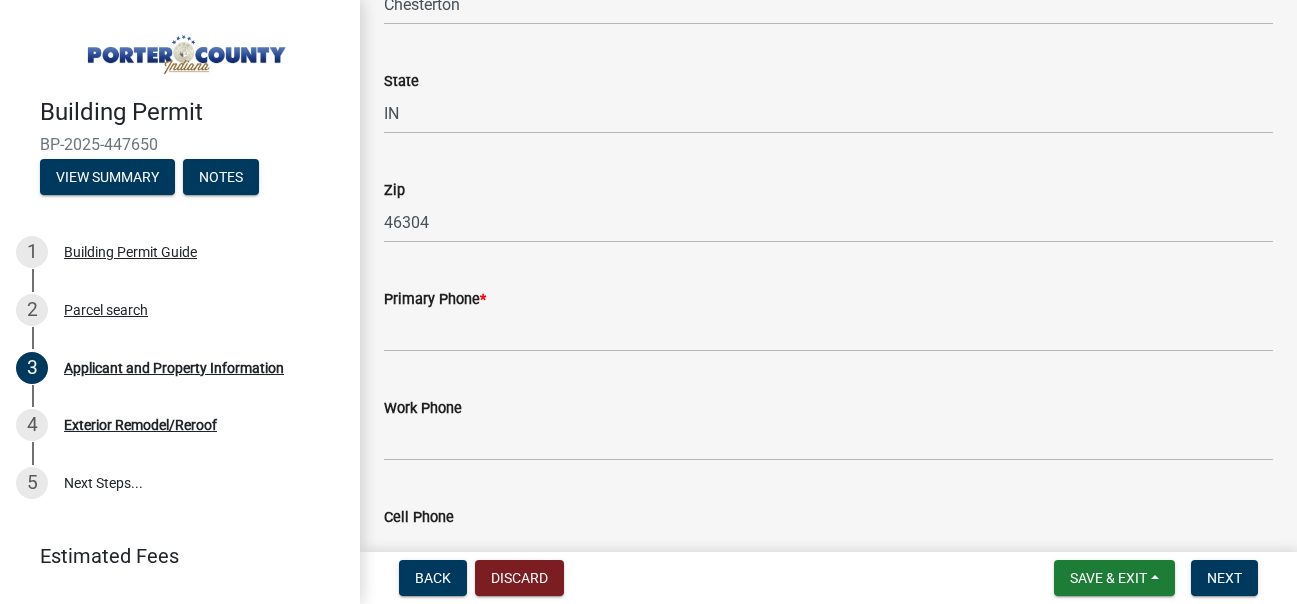 scroll, scrollTop: 2600, scrollLeft: 0, axis: vertical 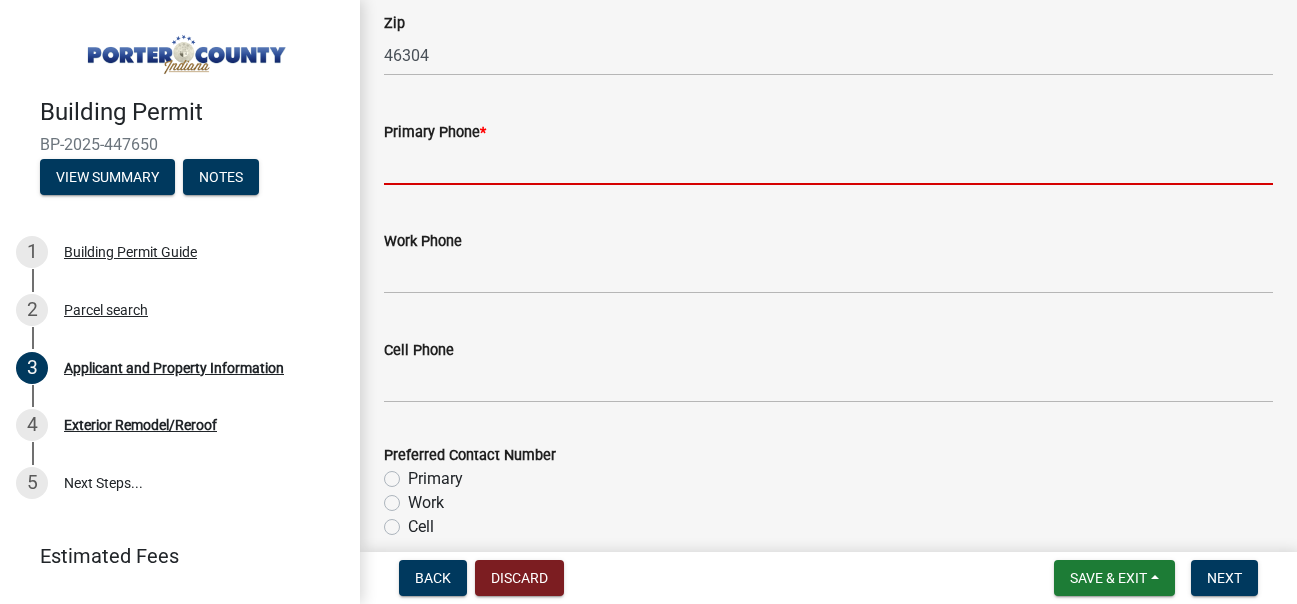 click on "Primary Phone  *" at bounding box center [828, 164] 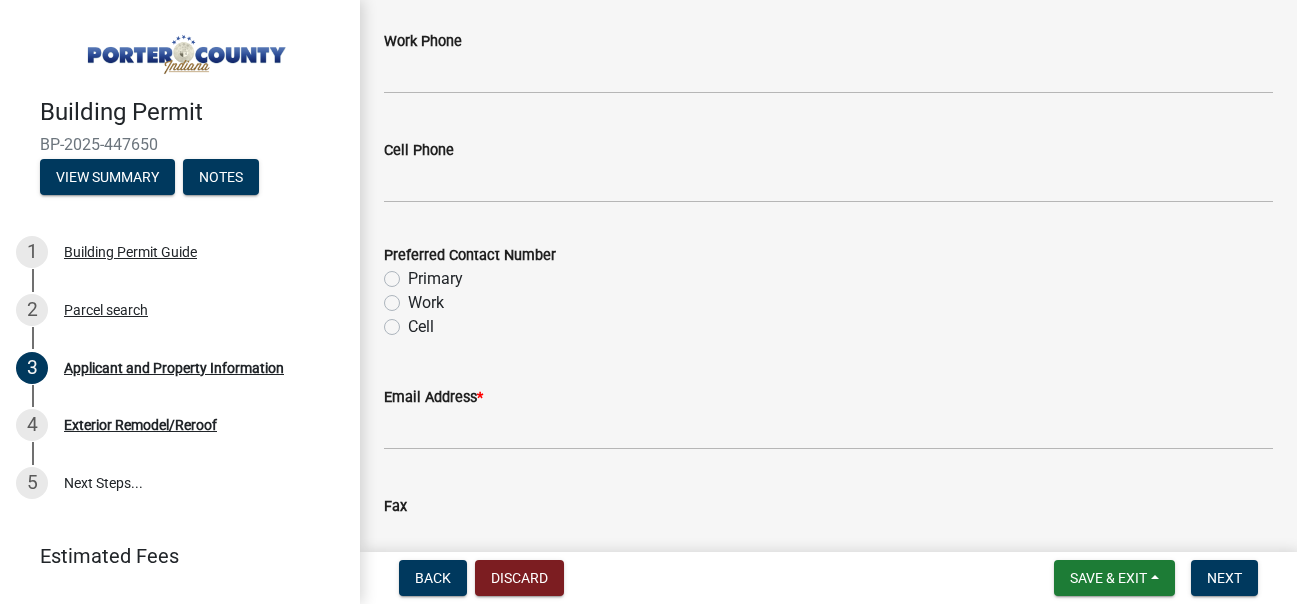 scroll, scrollTop: 2933, scrollLeft: 0, axis: vertical 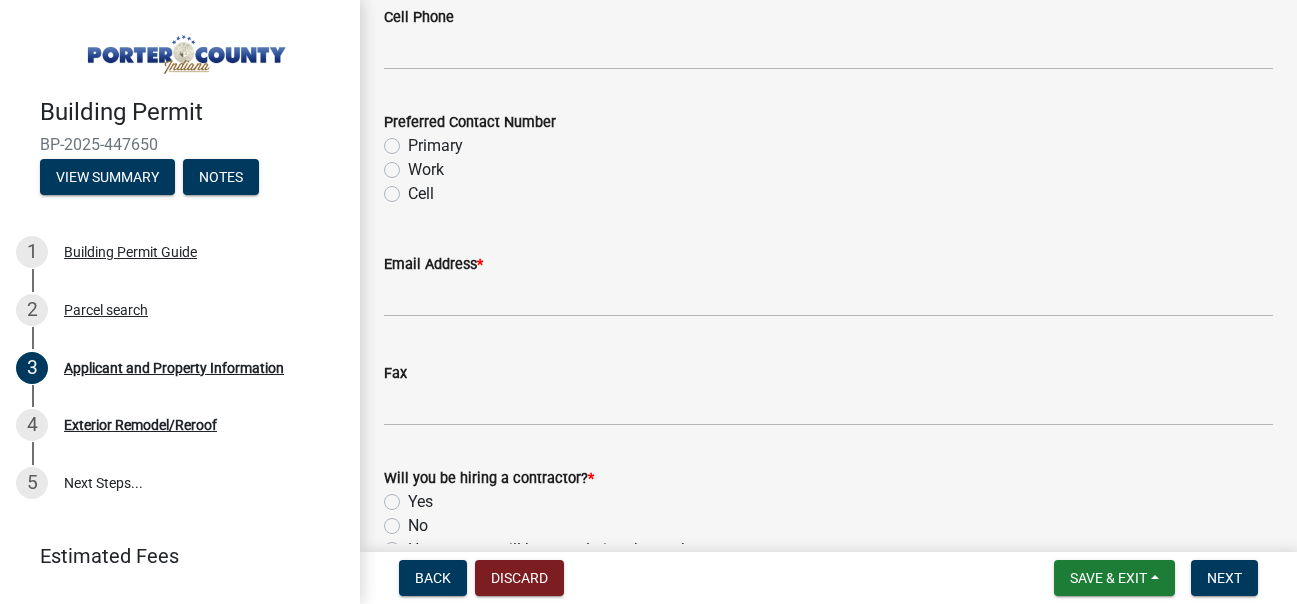 type on "219-477-9338" 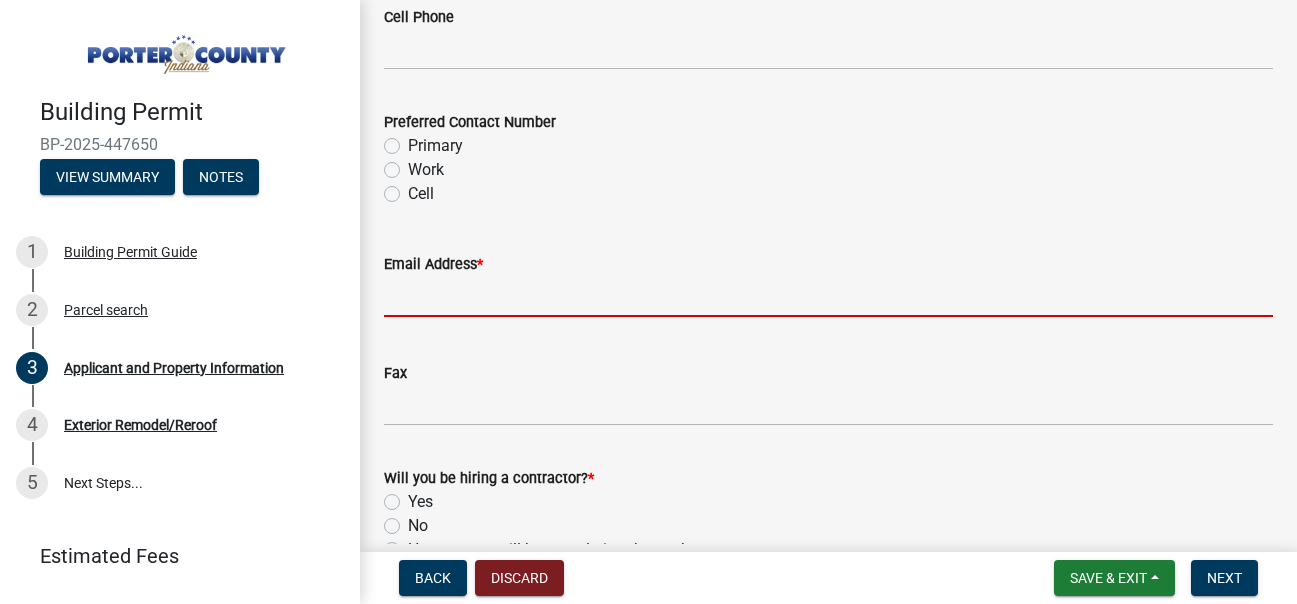 click on "Email Address  *" at bounding box center [828, 296] 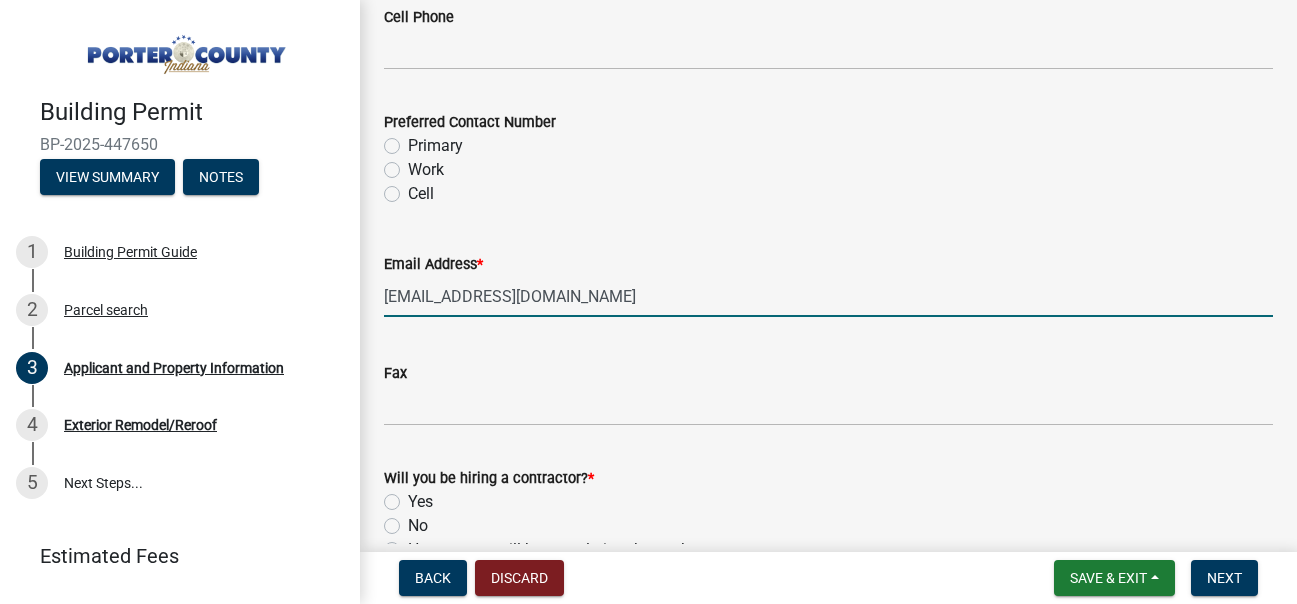 scroll, scrollTop: 3100, scrollLeft: 0, axis: vertical 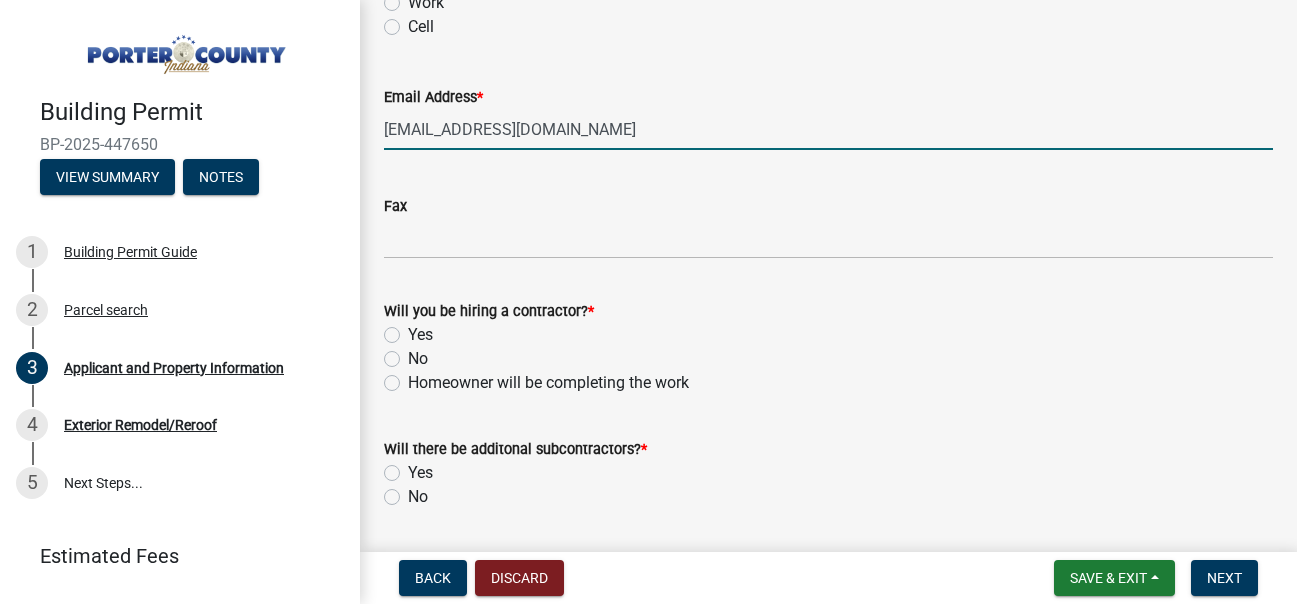 type on "[EMAIL_ADDRESS][DOMAIN_NAME]" 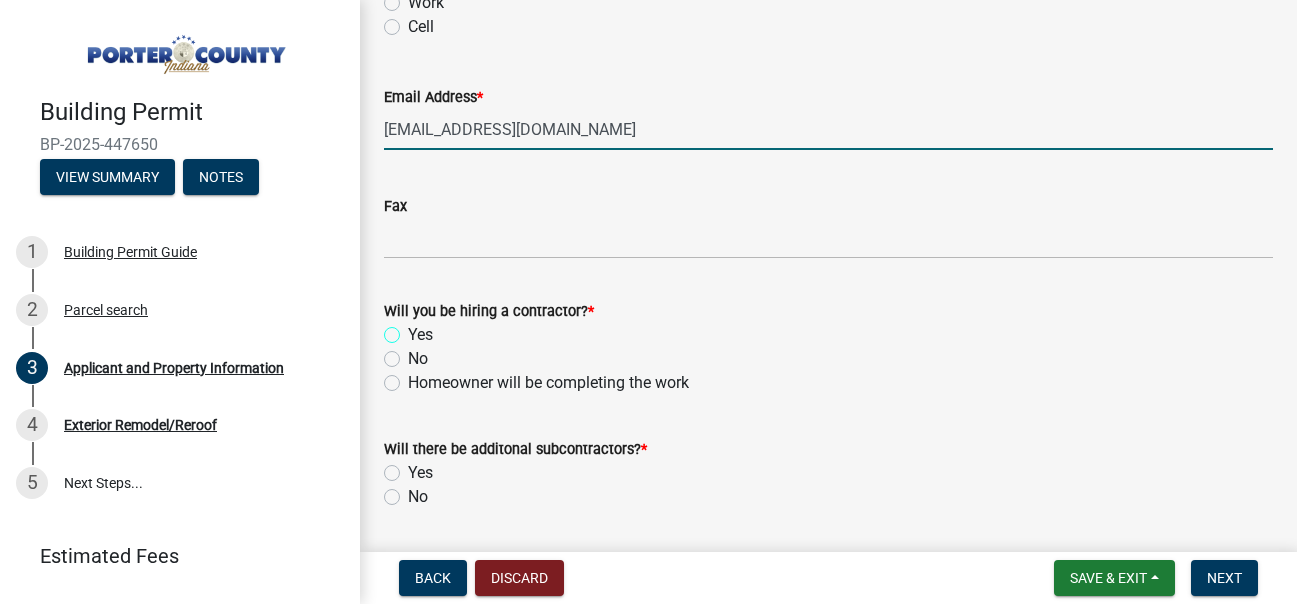 click on "Yes" at bounding box center (414, 329) 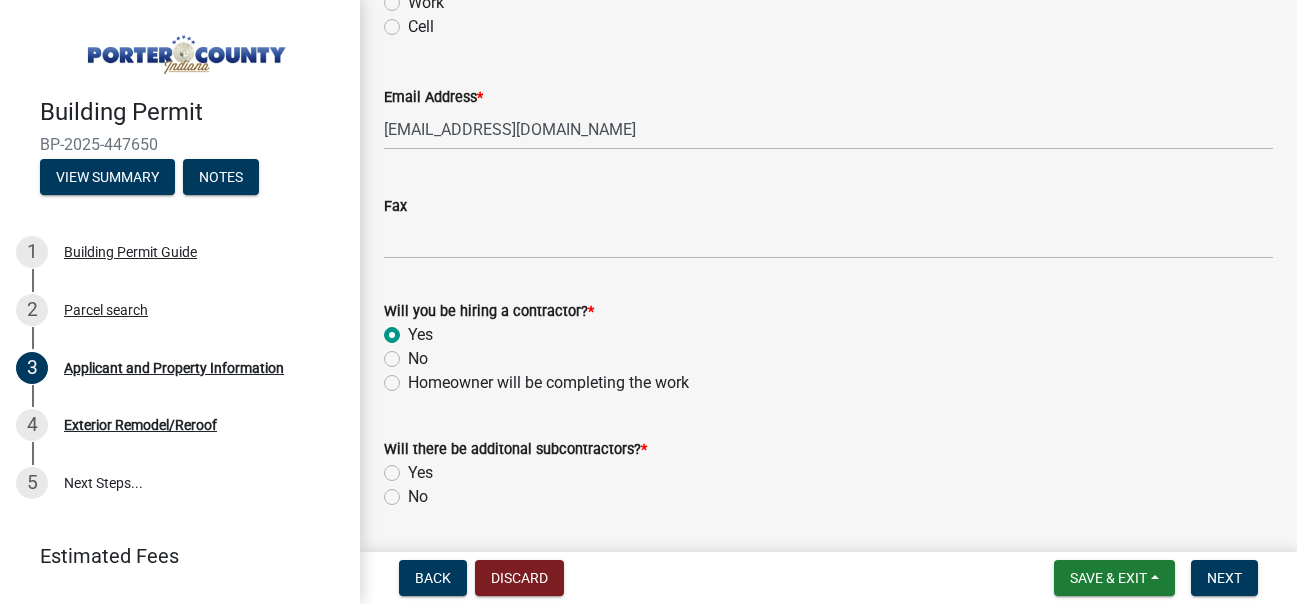 radio on "true" 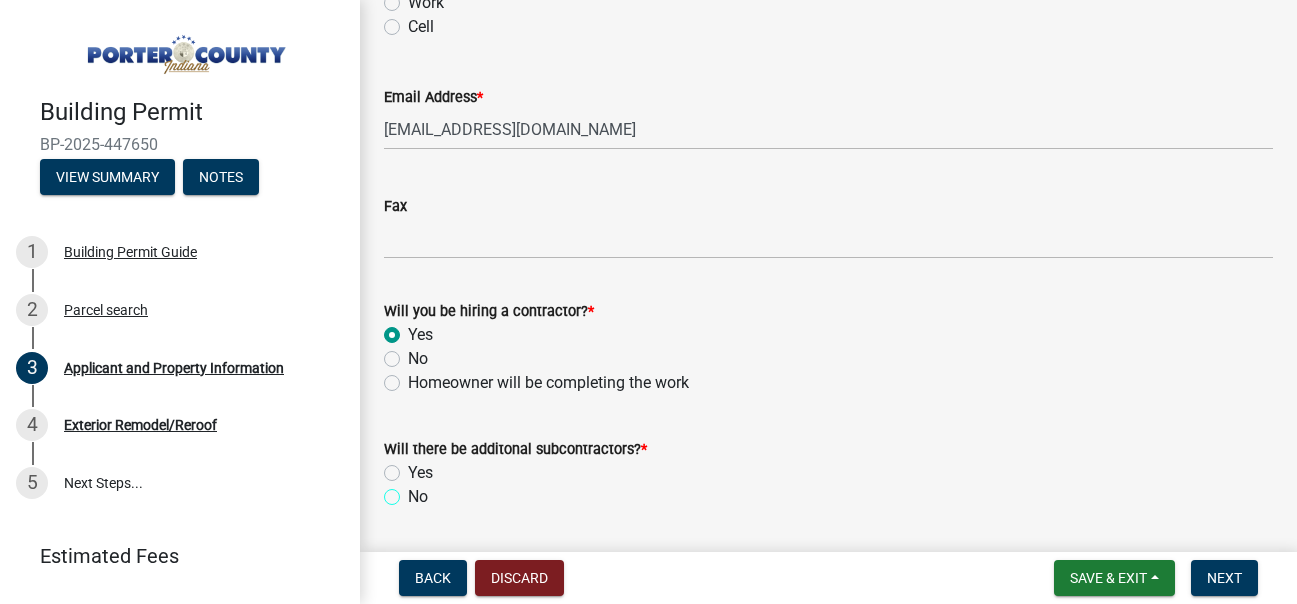 click on "No" at bounding box center (414, 491) 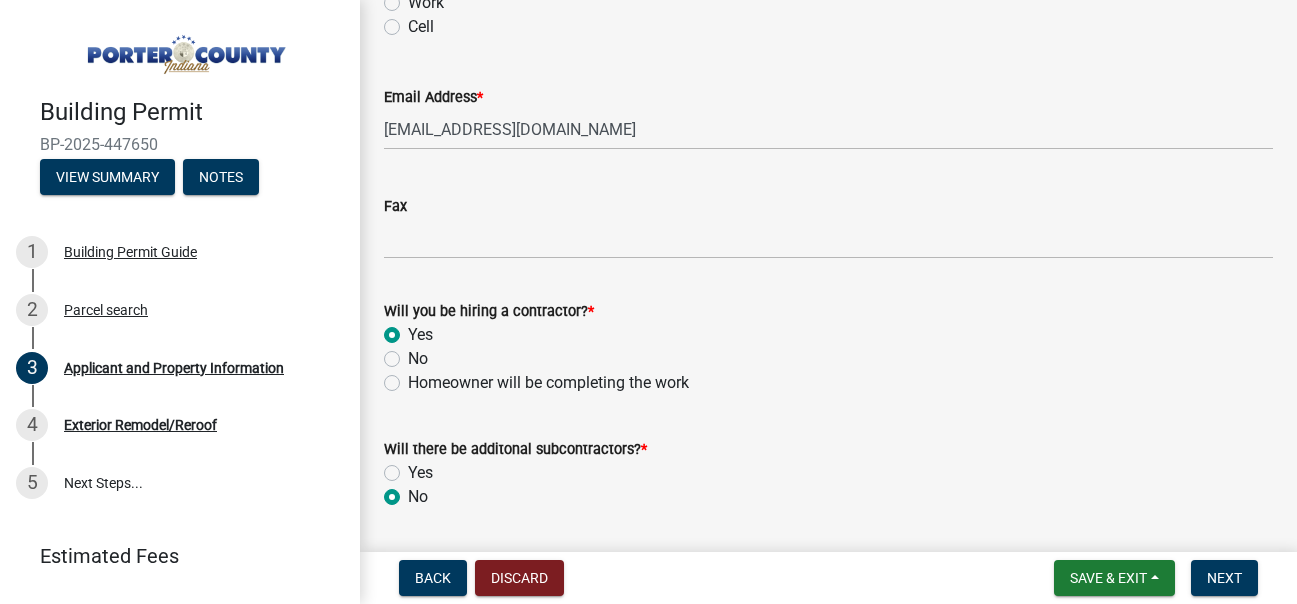 radio on "true" 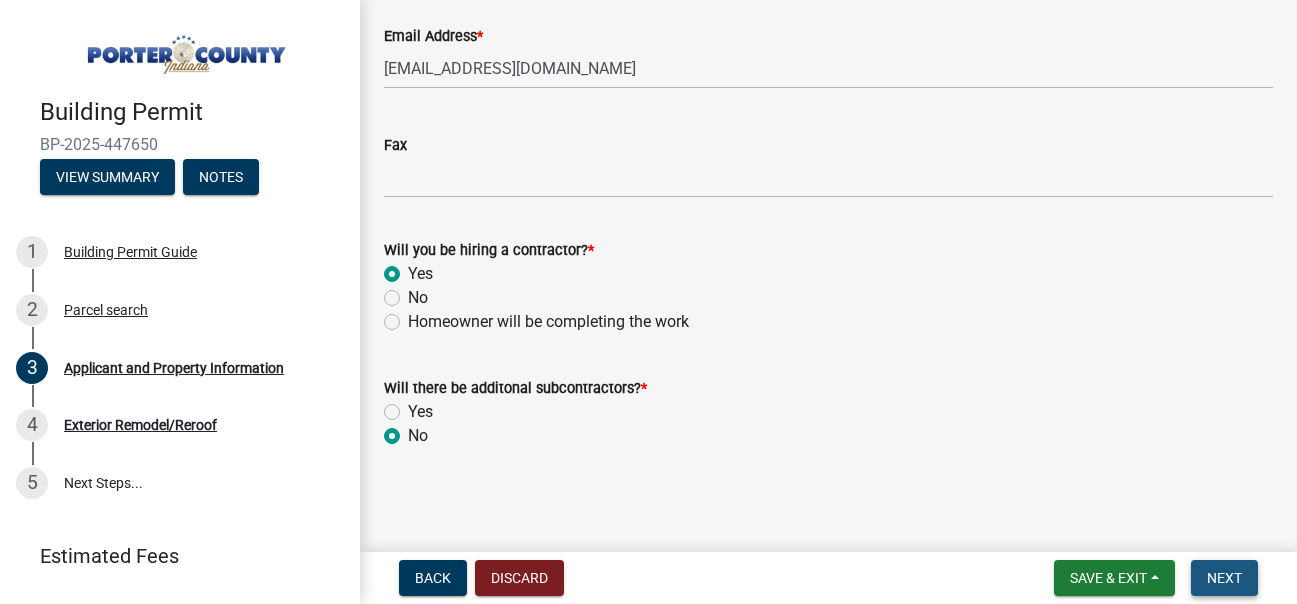 drag, startPoint x: 1241, startPoint y: 582, endPoint x: 1043, endPoint y: 476, distance: 224.58852 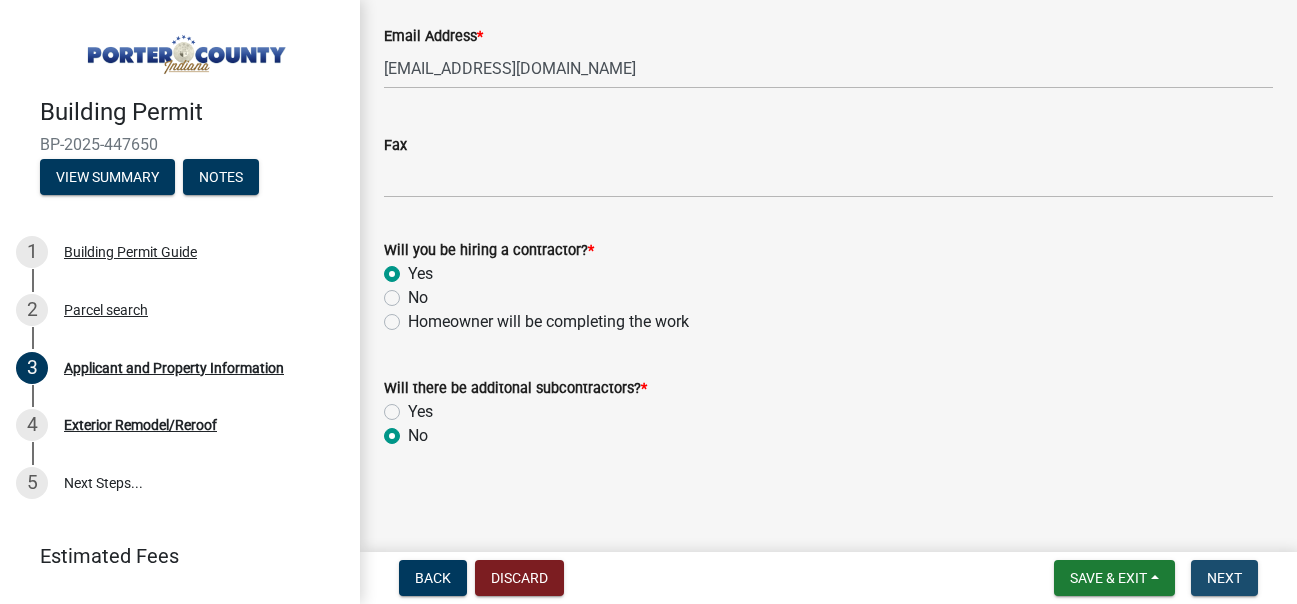 scroll, scrollTop: 0, scrollLeft: 0, axis: both 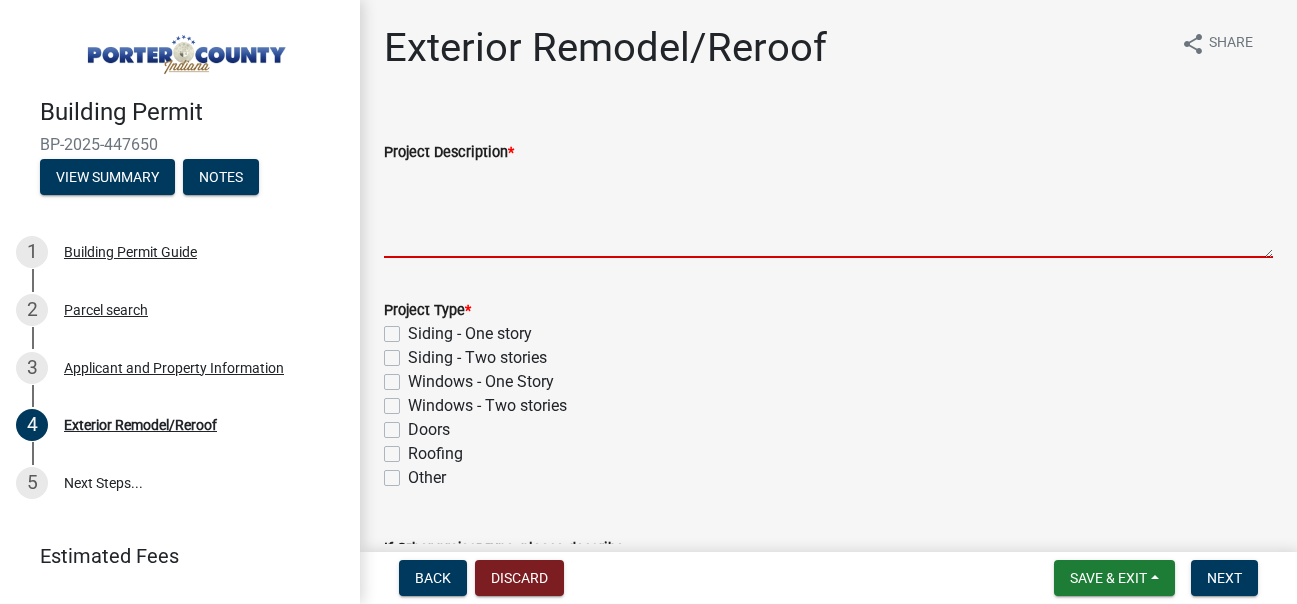 click on "Project Description  *" at bounding box center (828, 211) 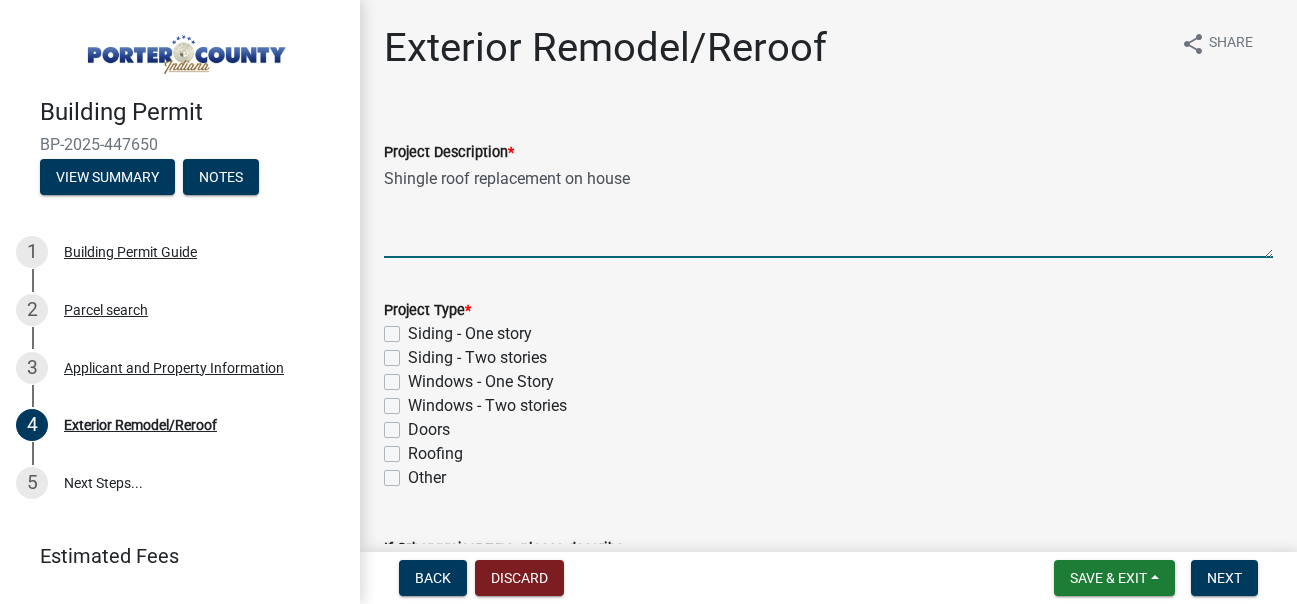 type on "Shingle roof replacement on house" 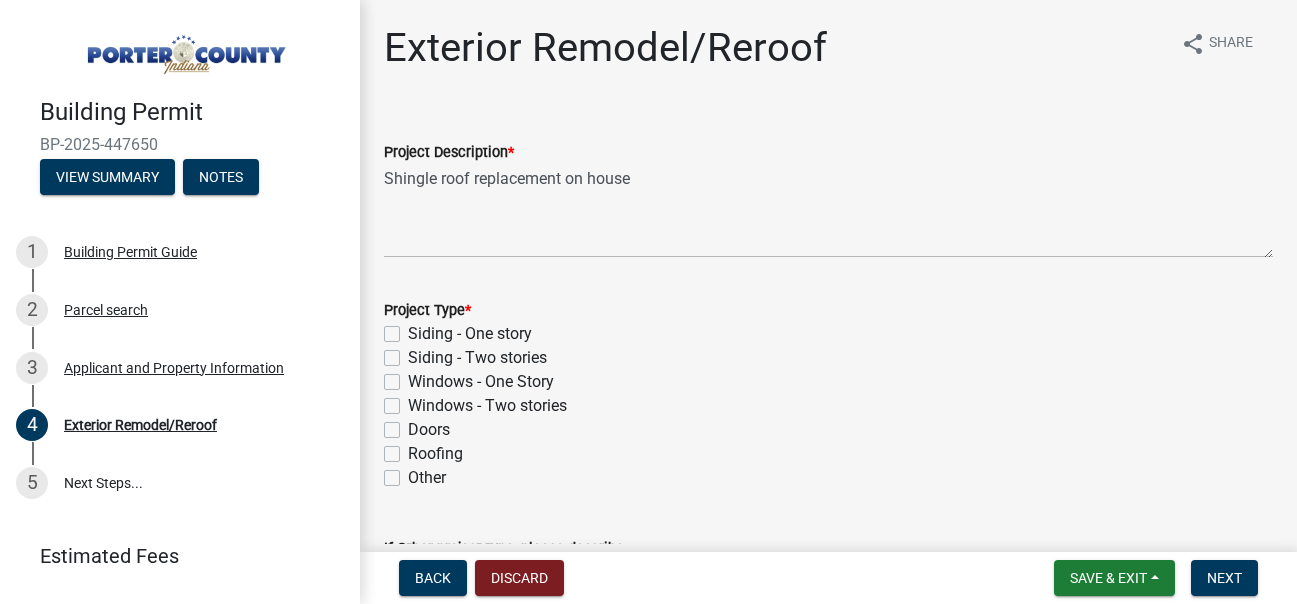 click on "Roofing" 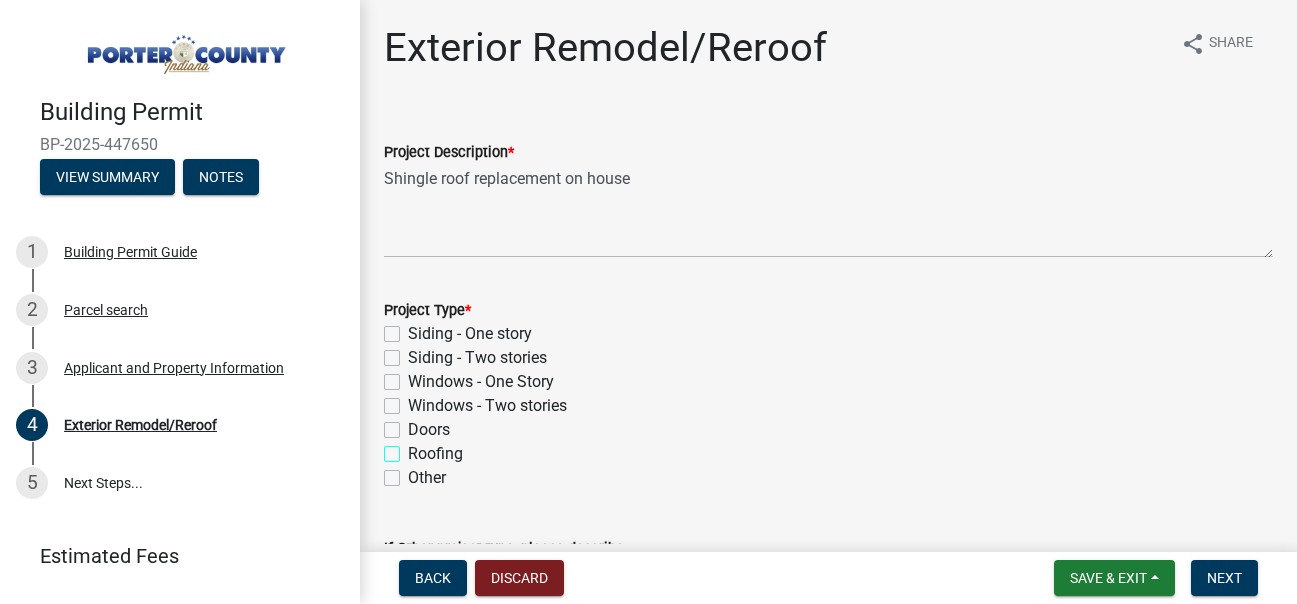 click on "Roofing" at bounding box center [414, 448] 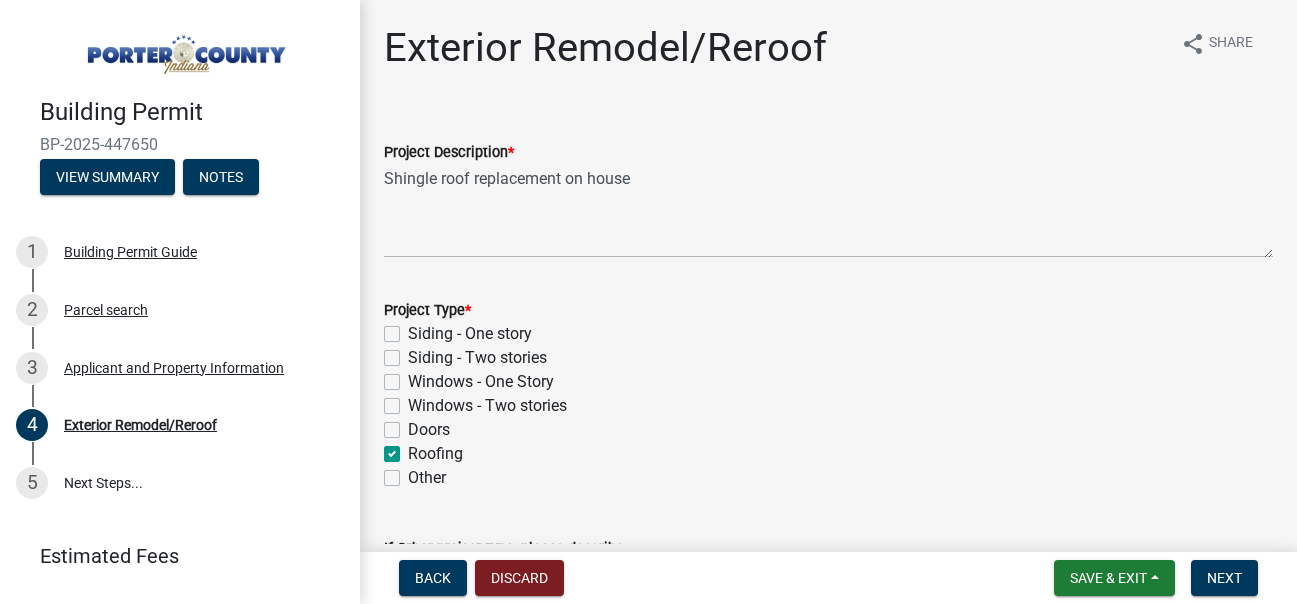 checkbox on "false" 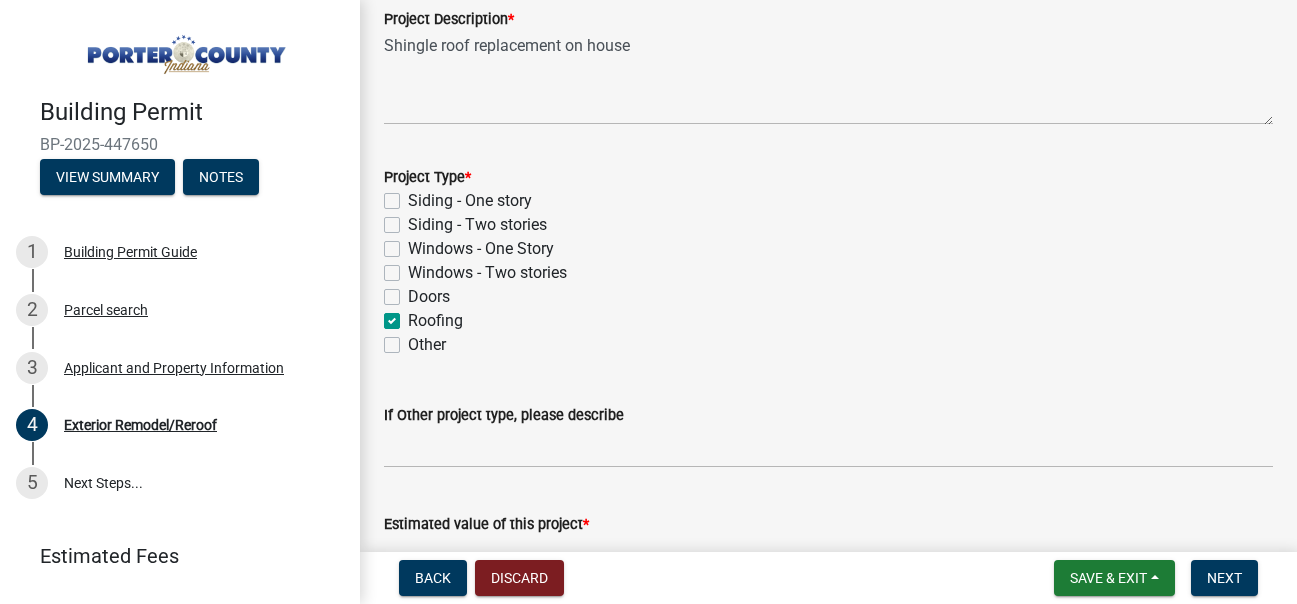 scroll, scrollTop: 262, scrollLeft: 0, axis: vertical 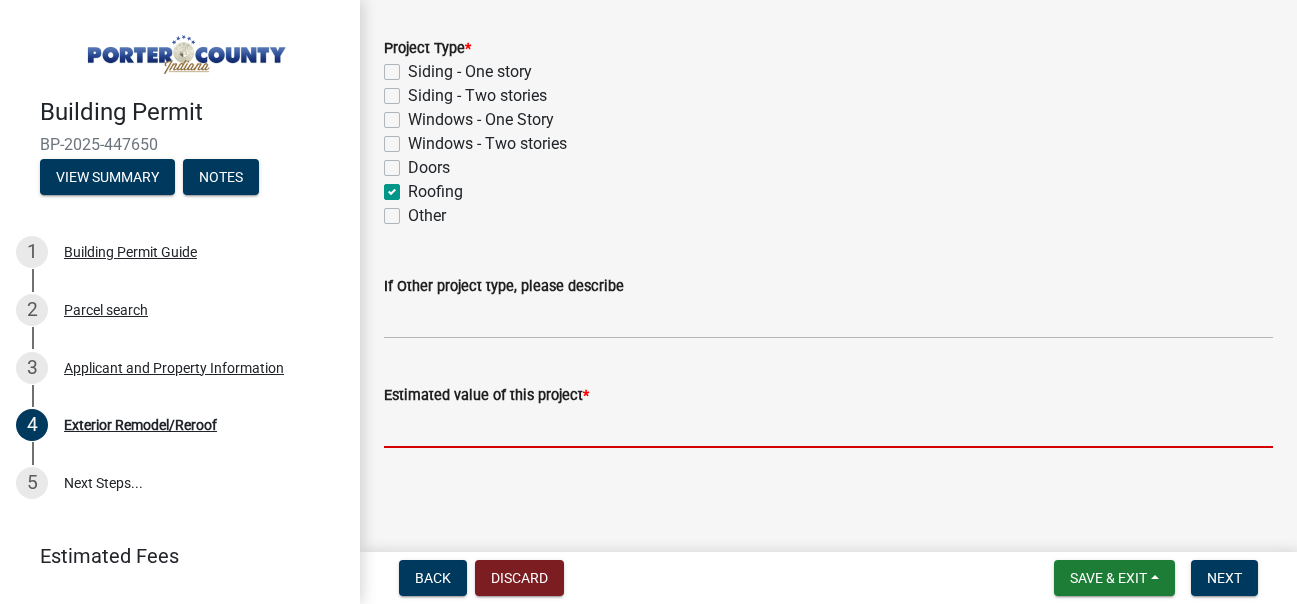 click 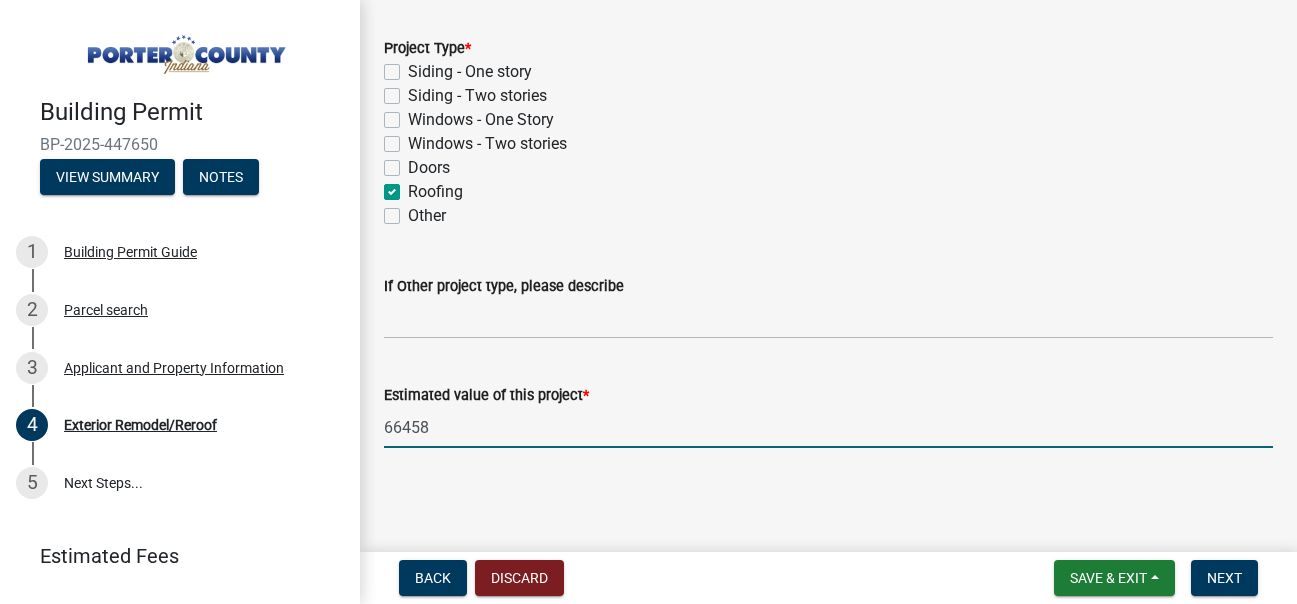 type on "66458" 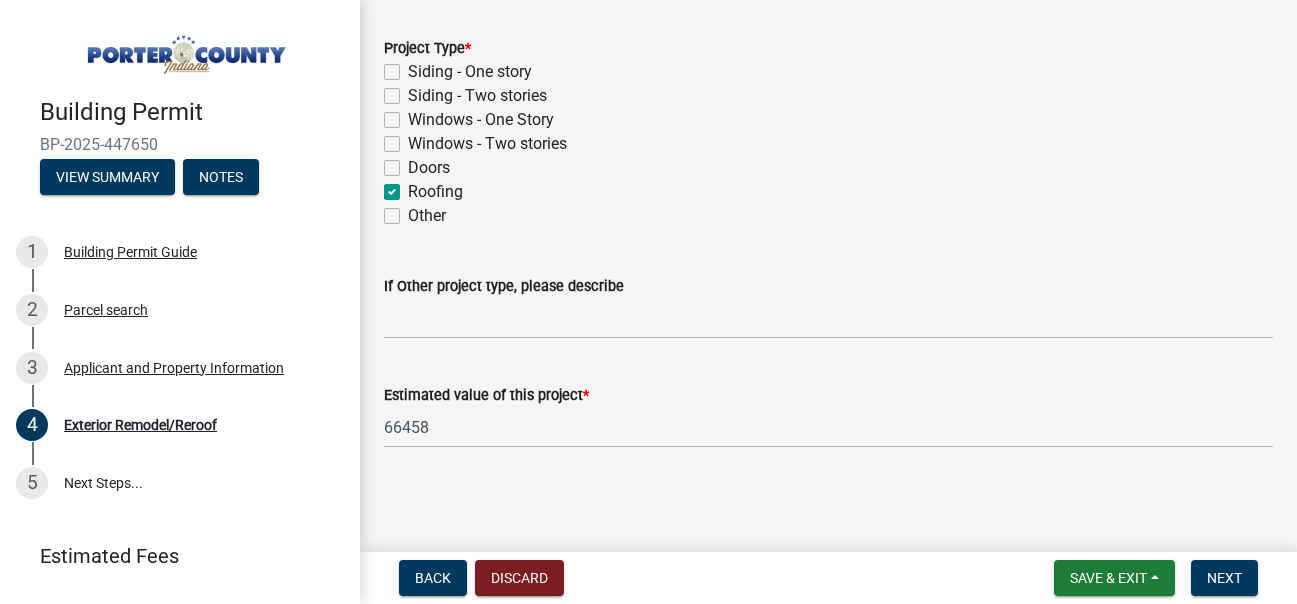 click on "Exterior Remodel/Reroof share Share  Project Description  * Shingle roof replacement on house  Project Type  *  Siding - One story   Siding - Two stories   Windows - One Story   Windows - Two stories   Doors   Roofing   Other   If Other project type, please describe   Estimated value of this project  * 66458" 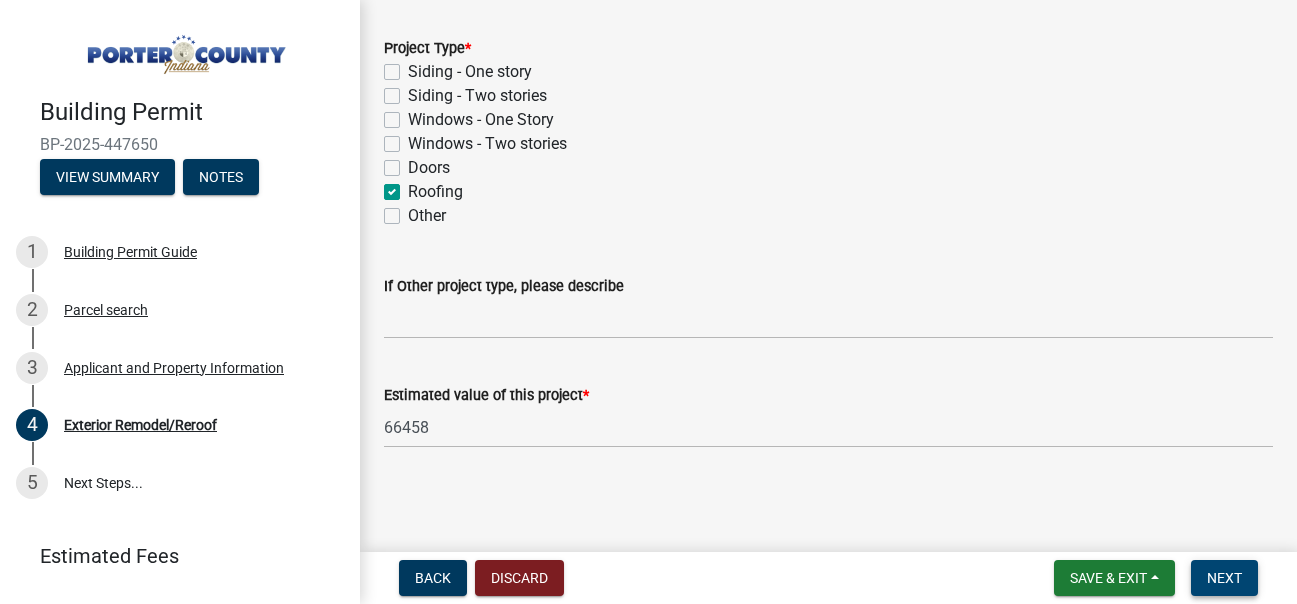 click on "Next" at bounding box center (1224, 578) 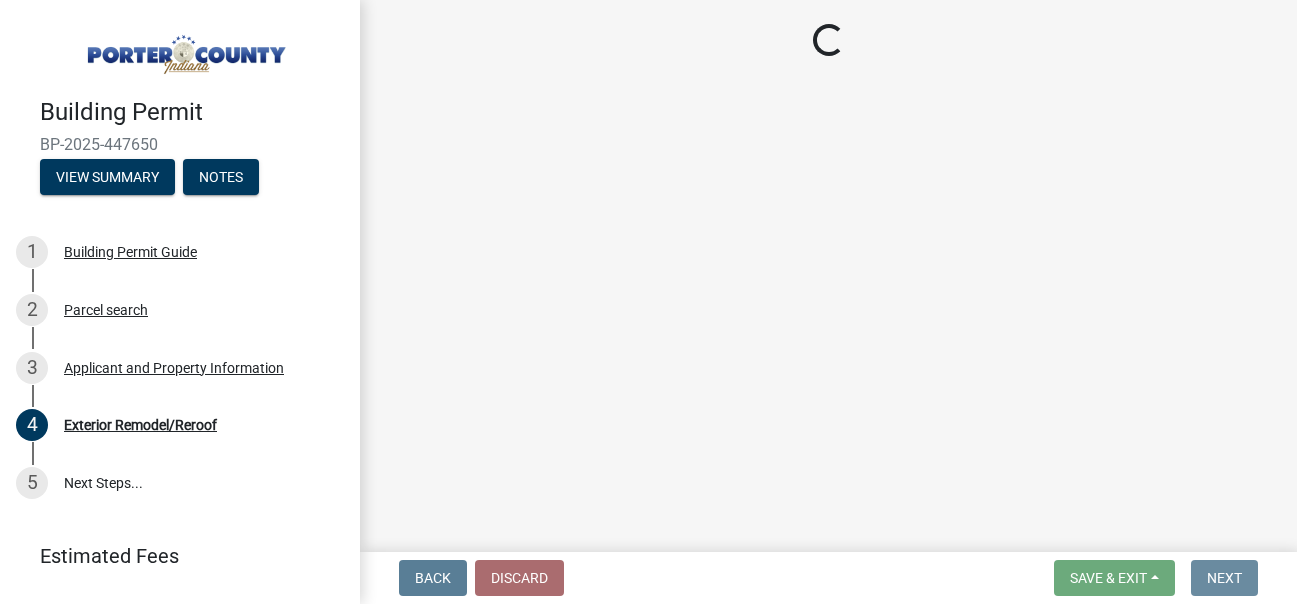 scroll, scrollTop: 0, scrollLeft: 0, axis: both 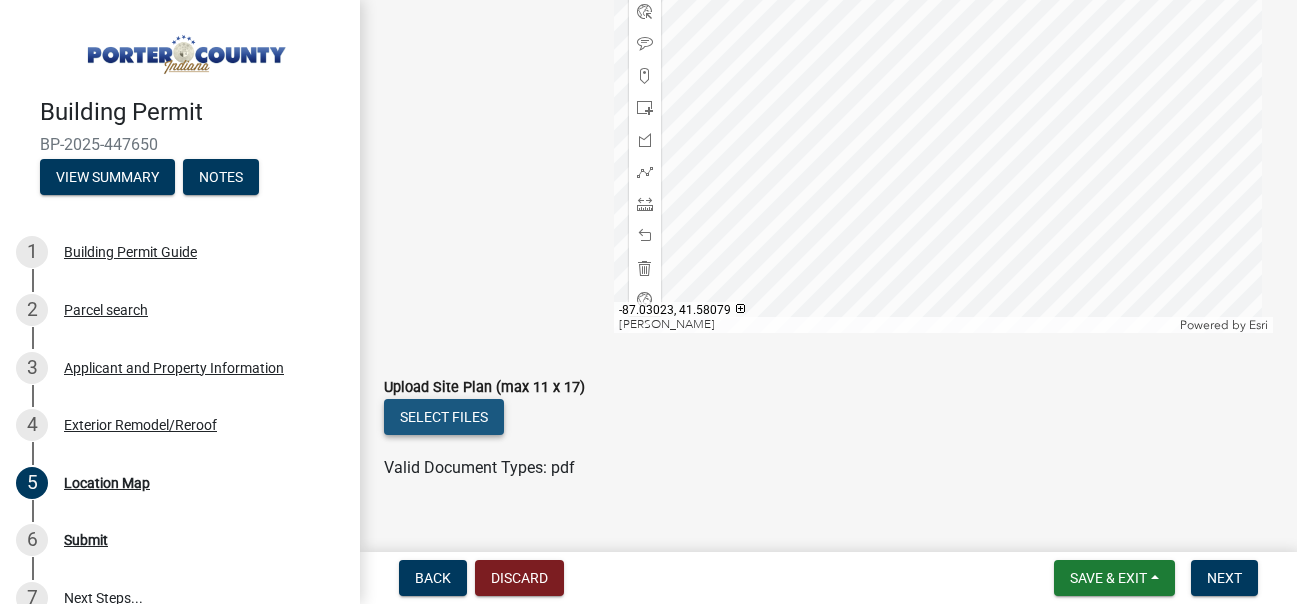 click on "Select files" 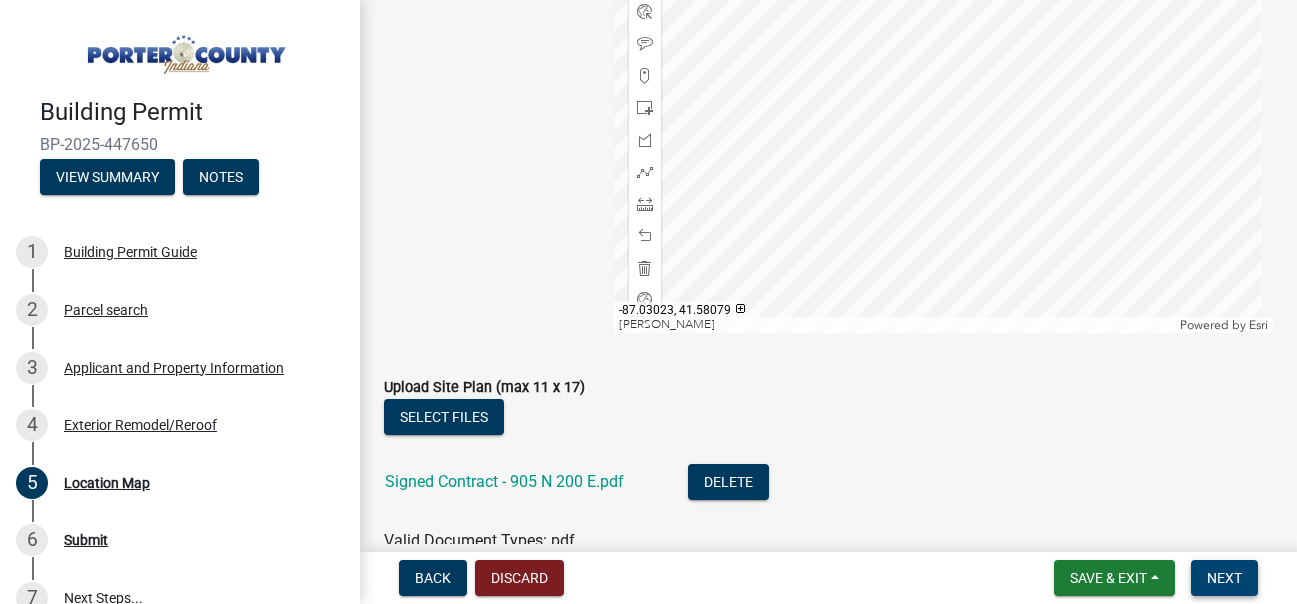 click on "Next" at bounding box center [1224, 578] 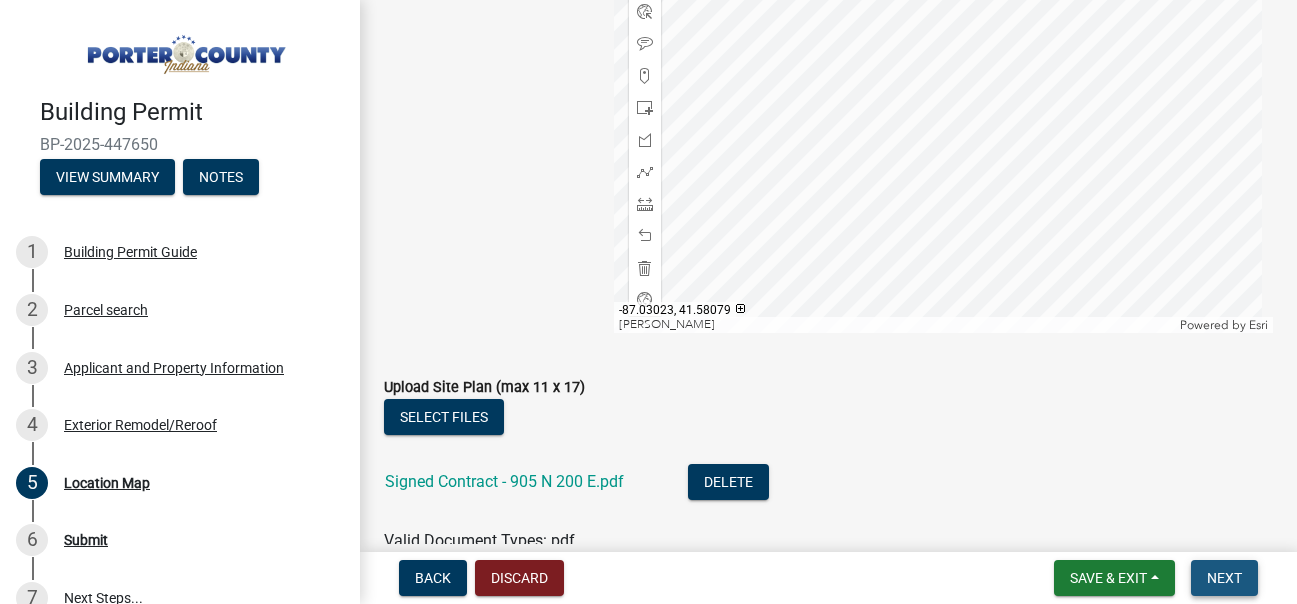 scroll, scrollTop: 0, scrollLeft: 0, axis: both 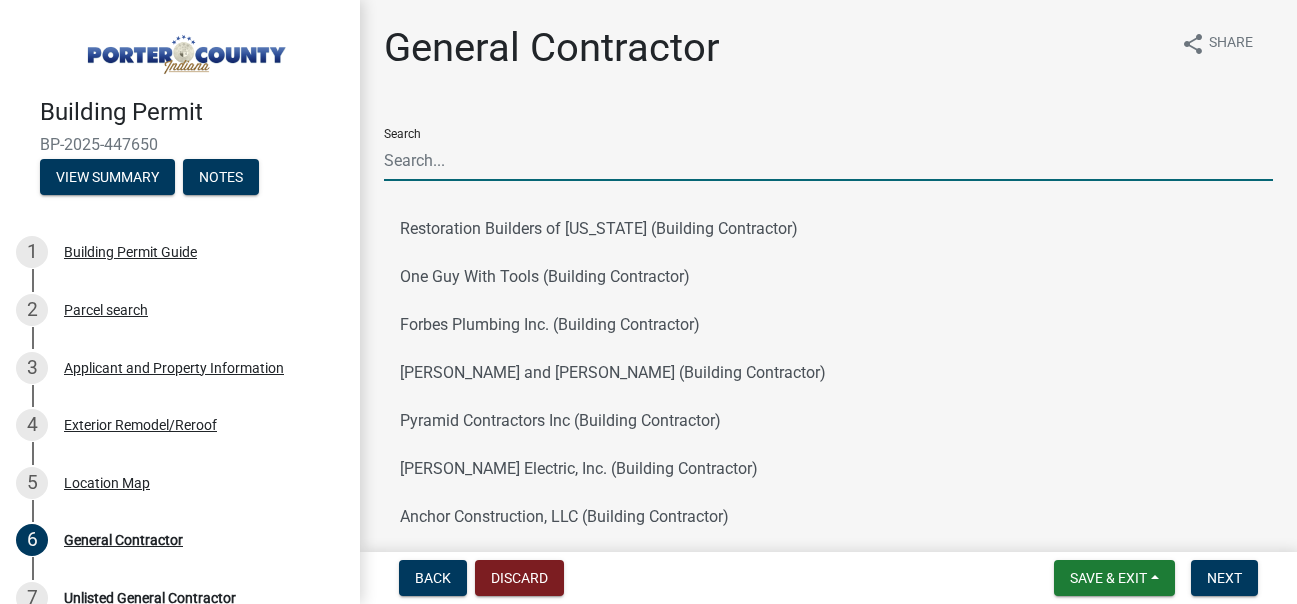 click on "Search" at bounding box center (828, 160) 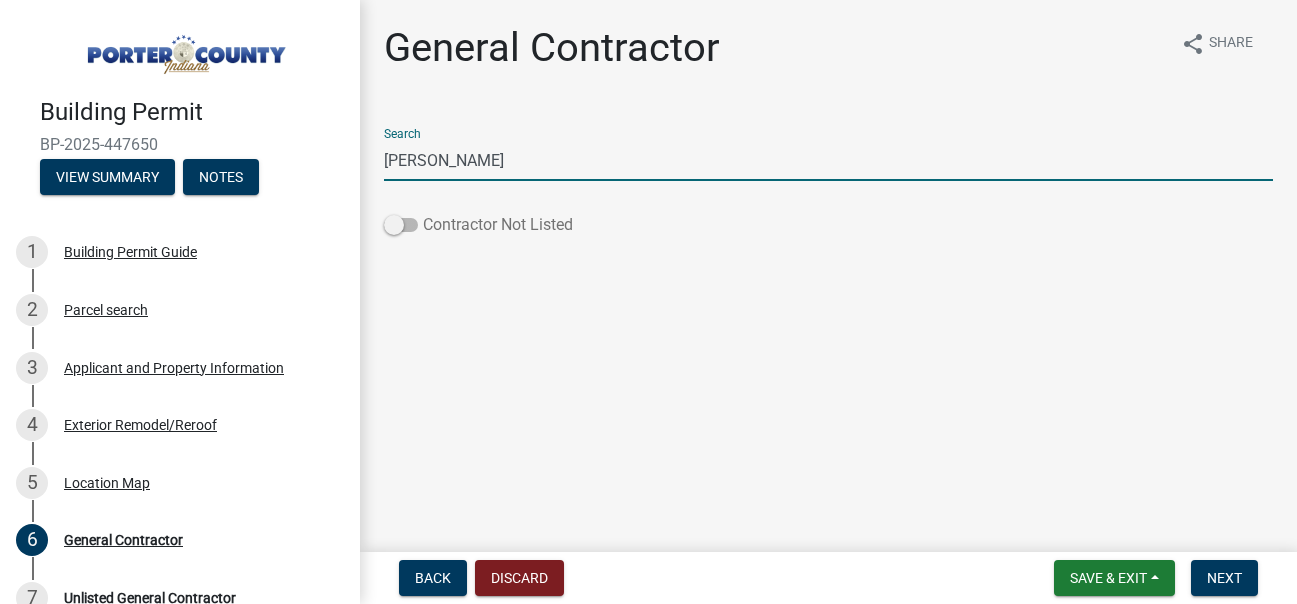 type on "[PERSON_NAME]" 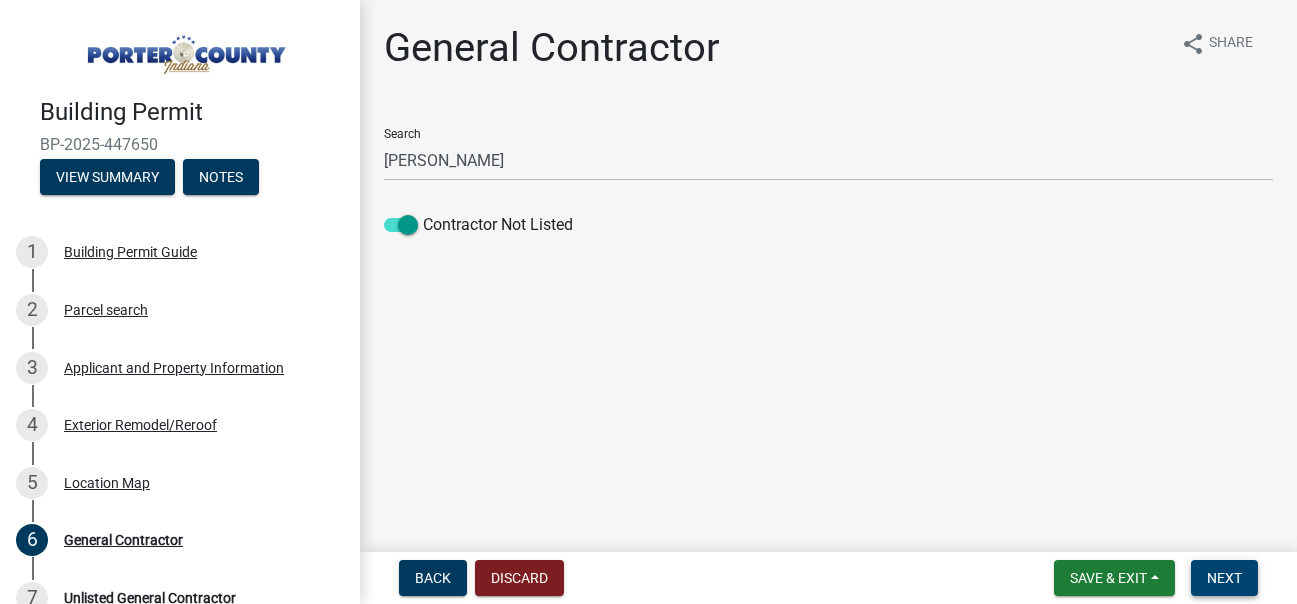 click on "Next" at bounding box center [1224, 578] 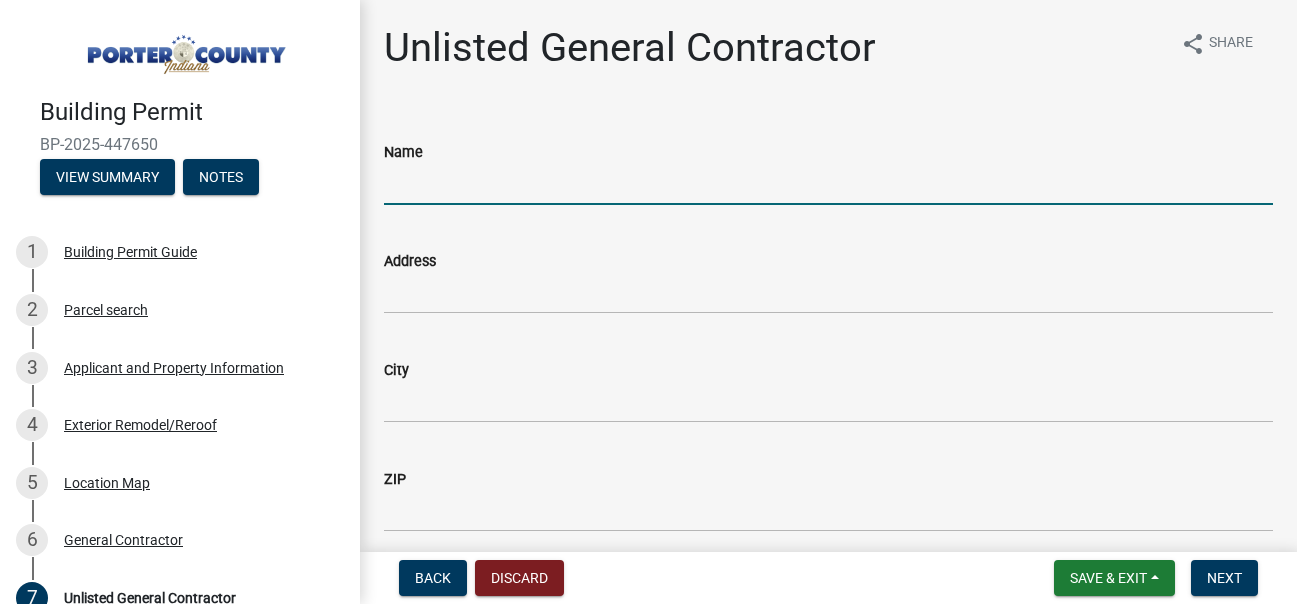 click on "Name" at bounding box center [828, 184] 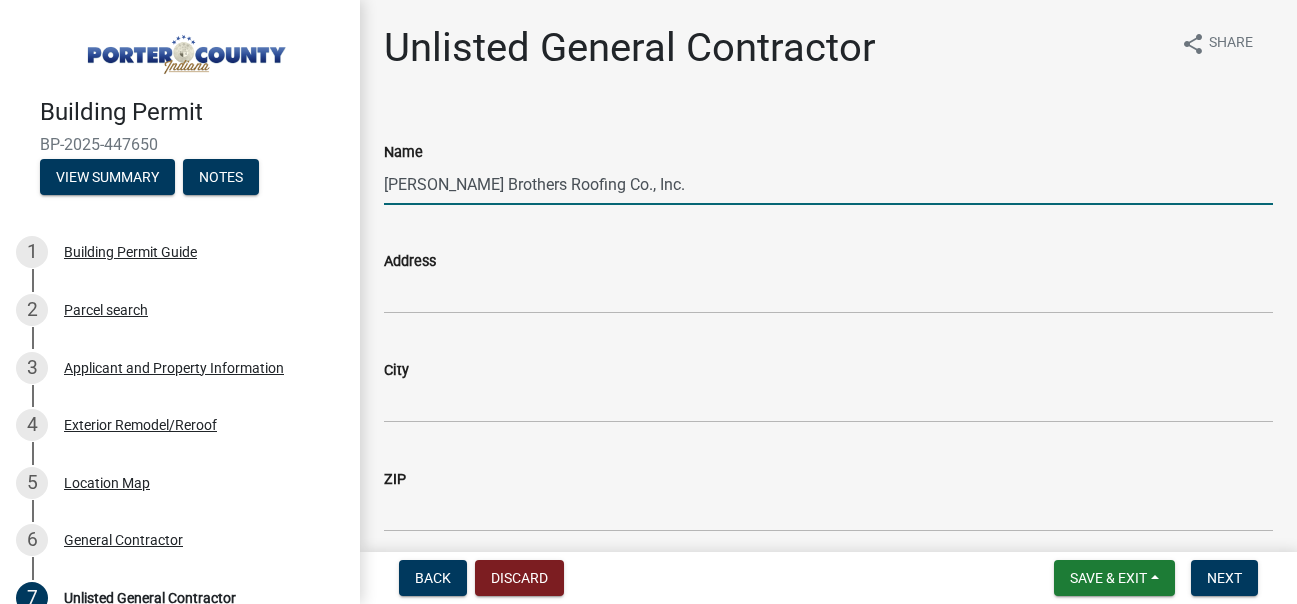 type on "[PERSON_NAME] Brothers Roofing Co., Inc." 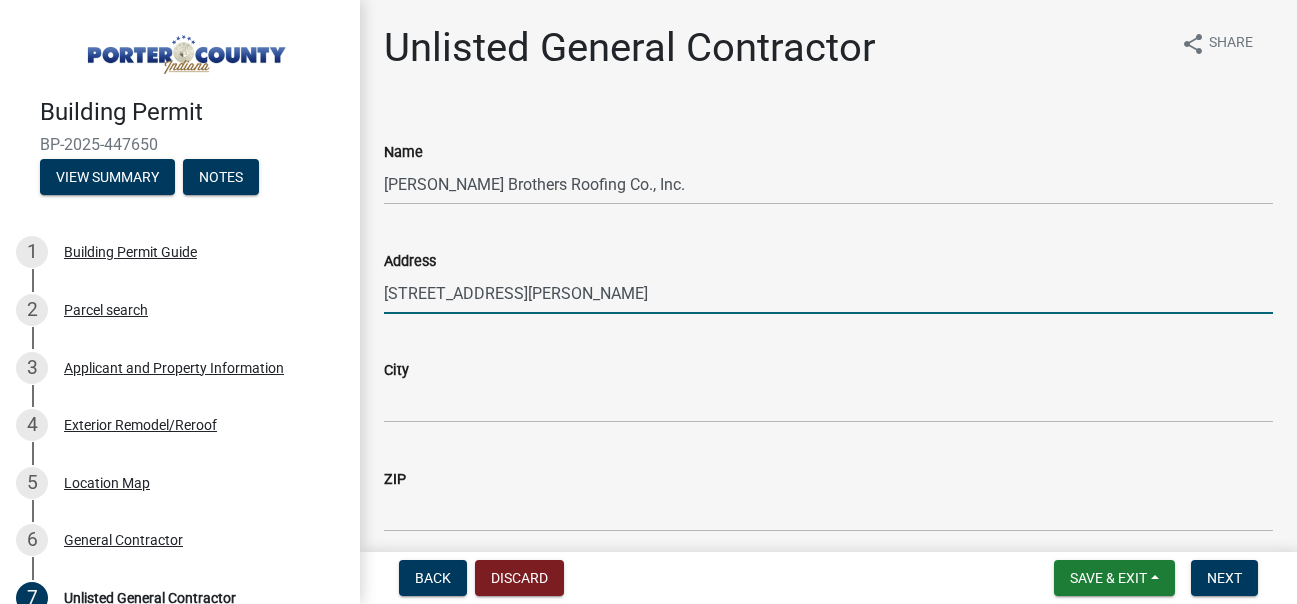 type on "6701 Osborn Ave" 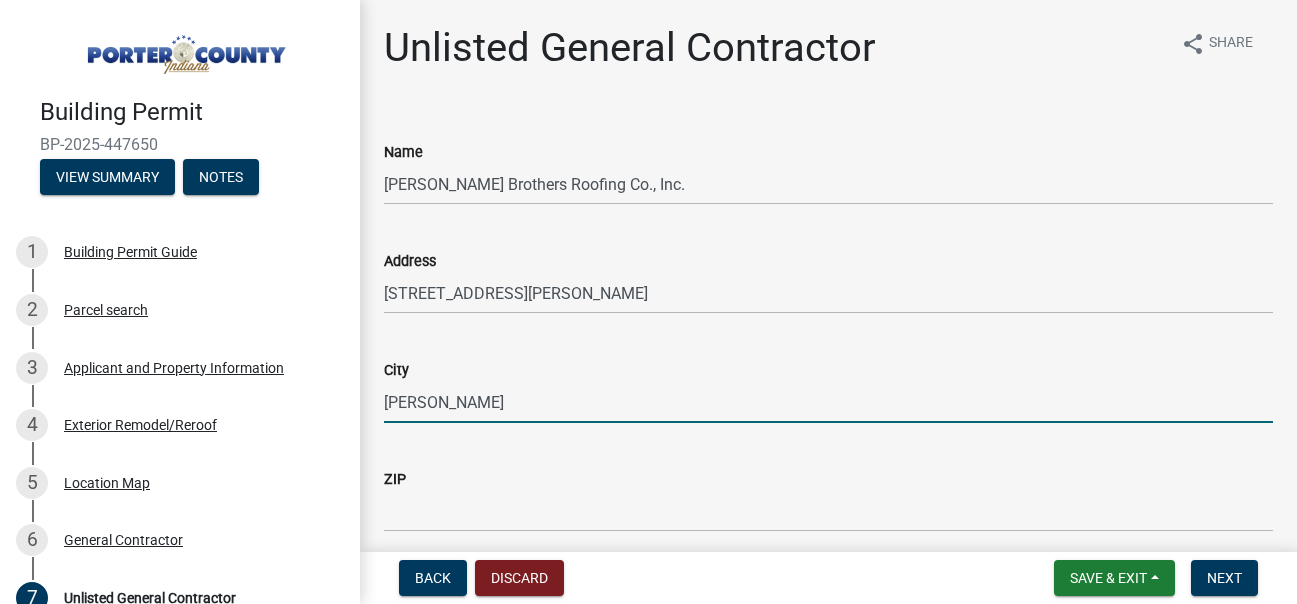 type on "[PERSON_NAME]" 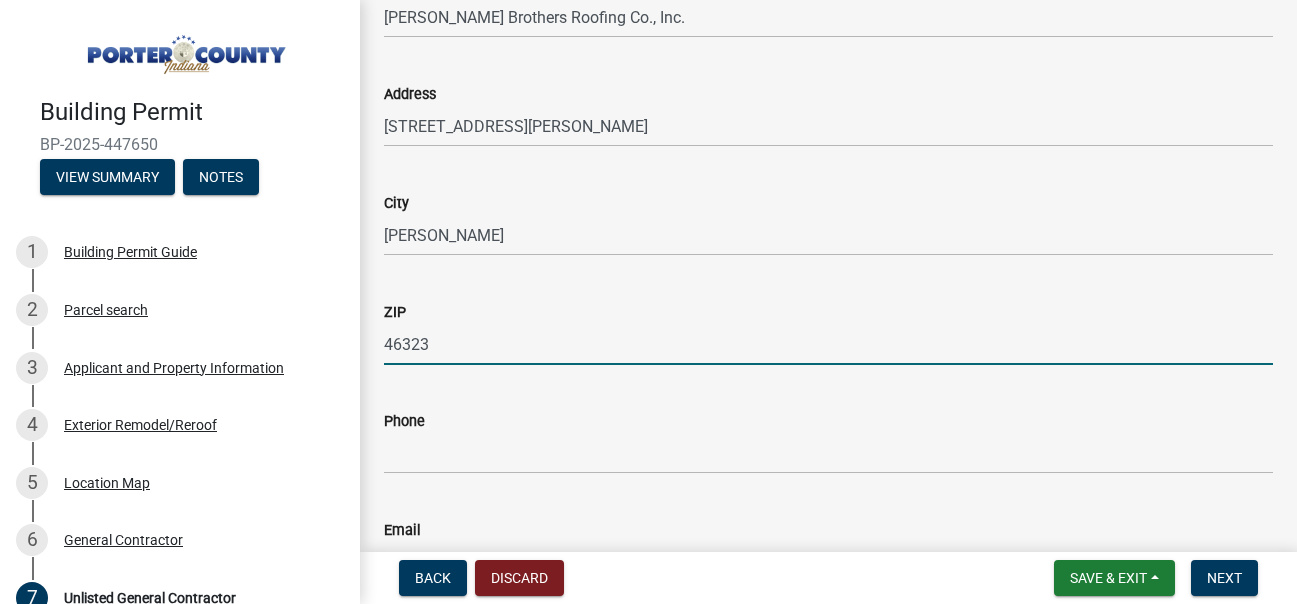 scroll, scrollTop: 333, scrollLeft: 0, axis: vertical 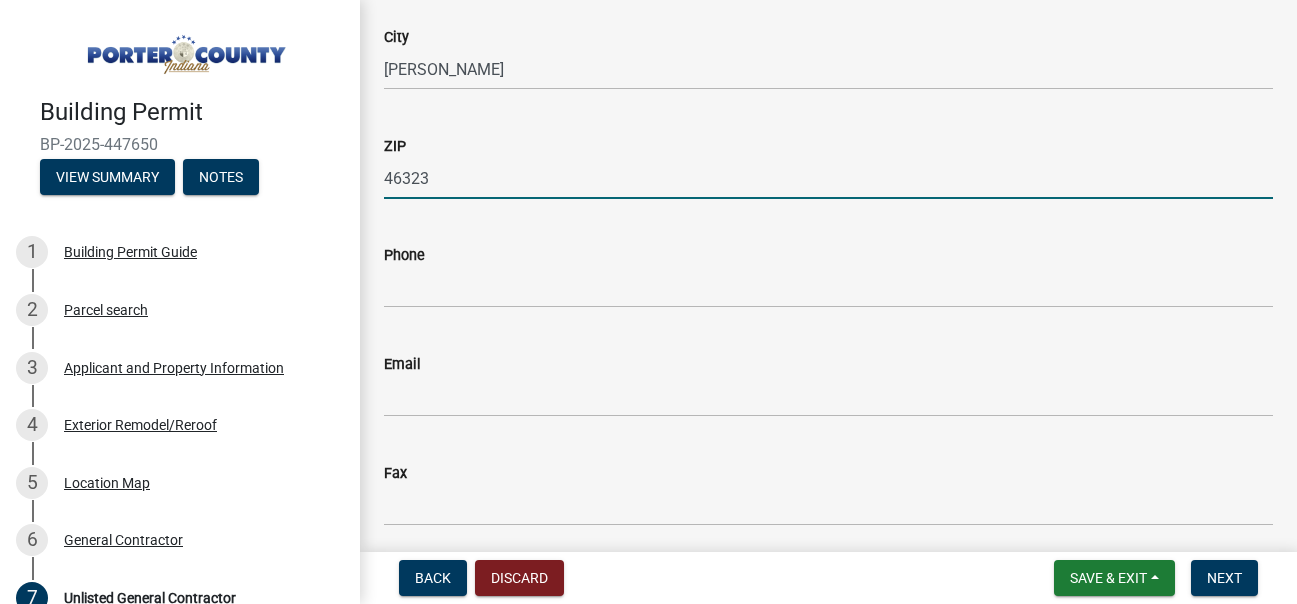 type on "46323" 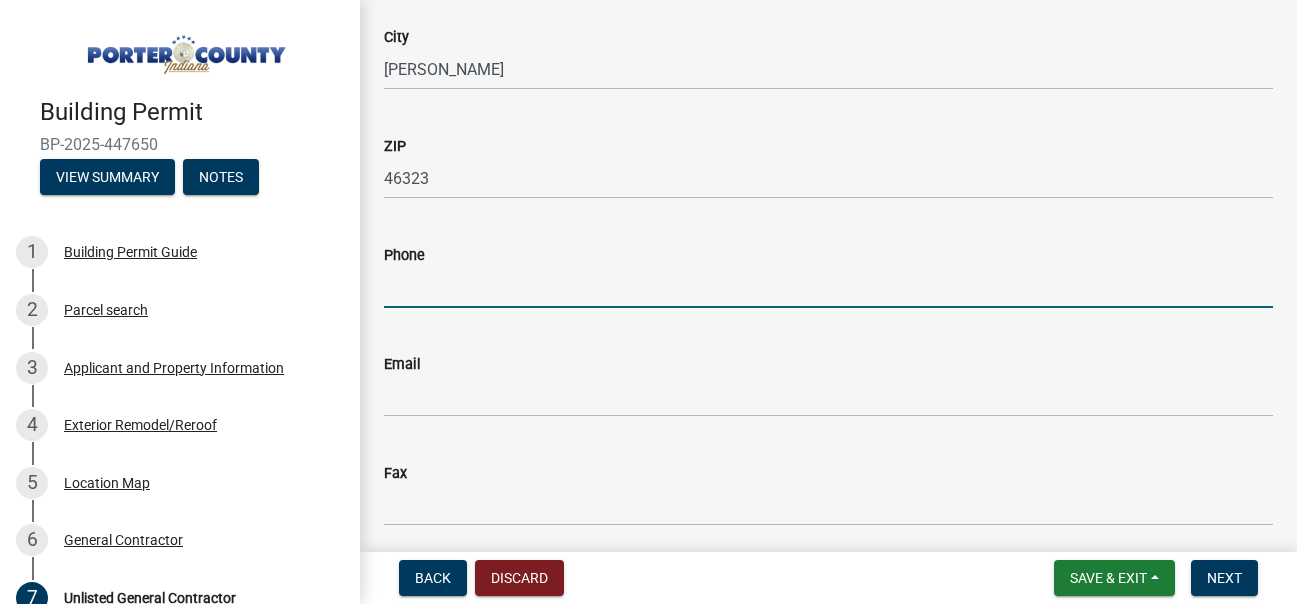 click on "Phone" at bounding box center [828, 287] 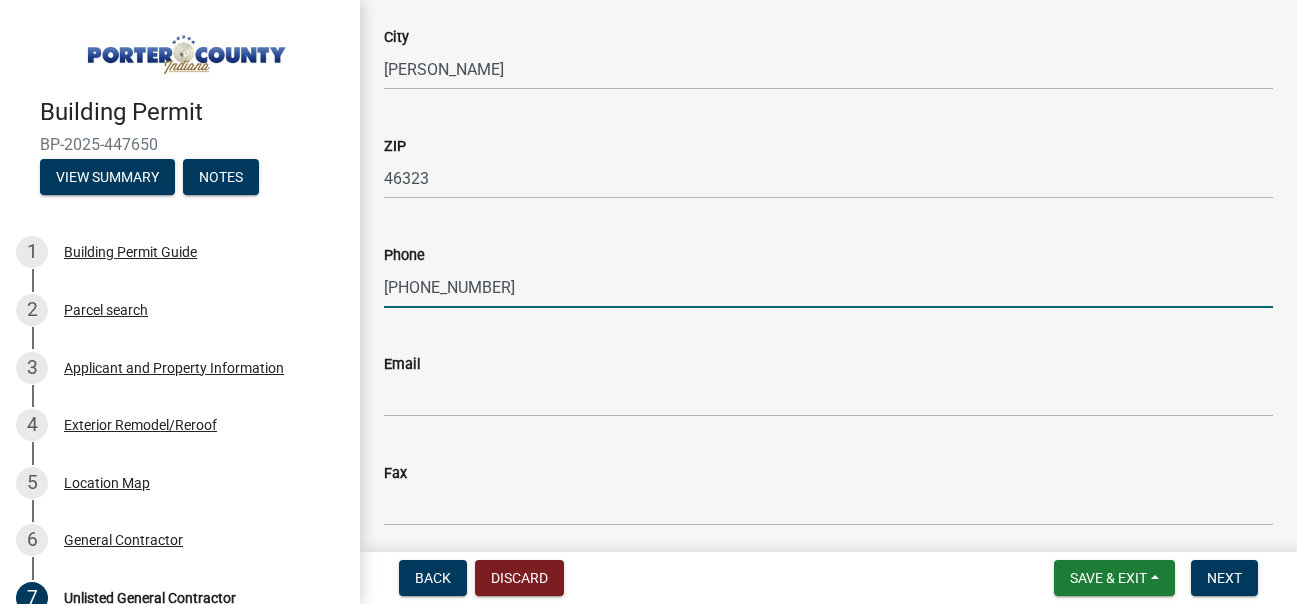 type on "[PHONE_NUMBER]" 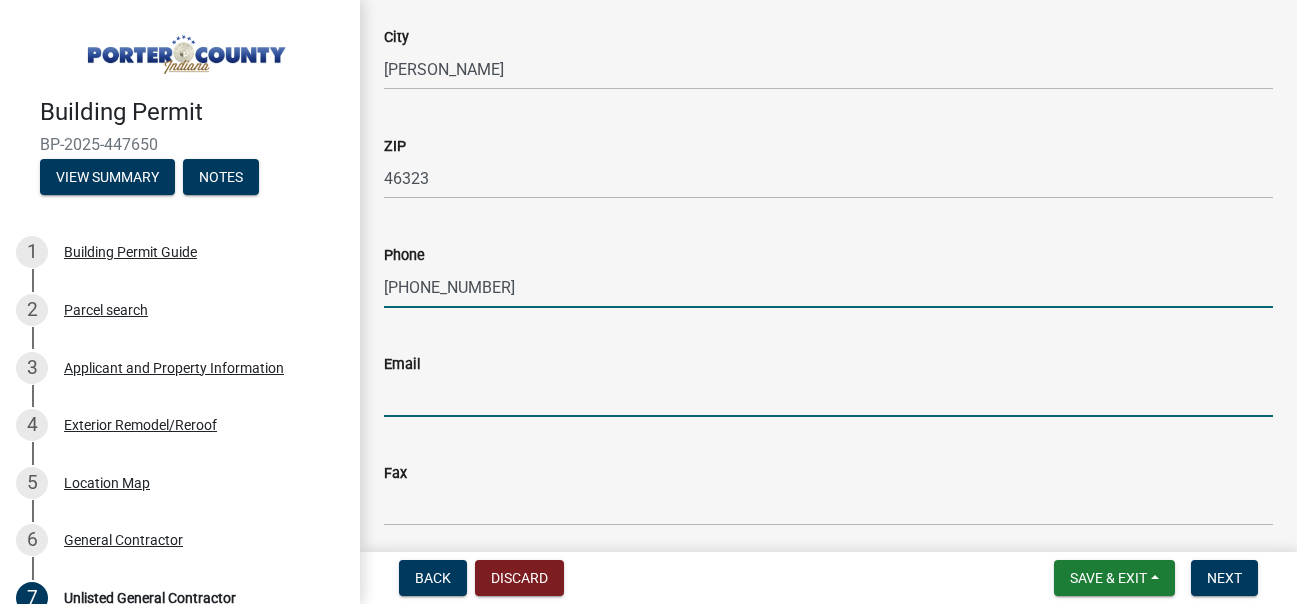 click on "Email" at bounding box center [828, 396] 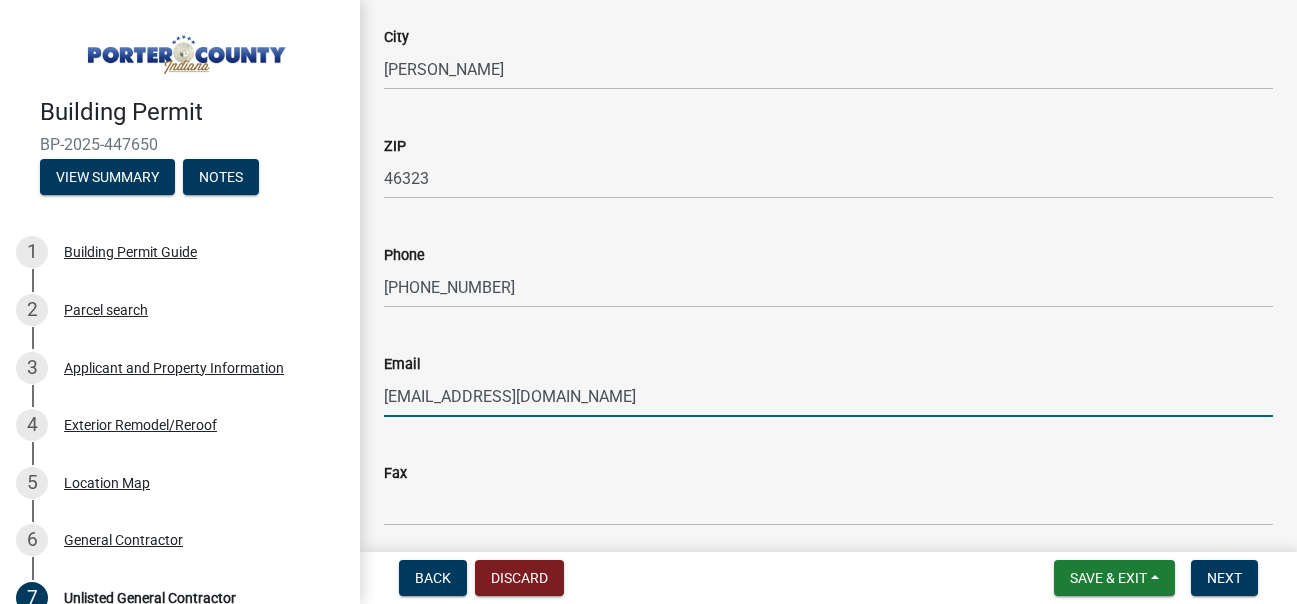 scroll, scrollTop: 409, scrollLeft: 0, axis: vertical 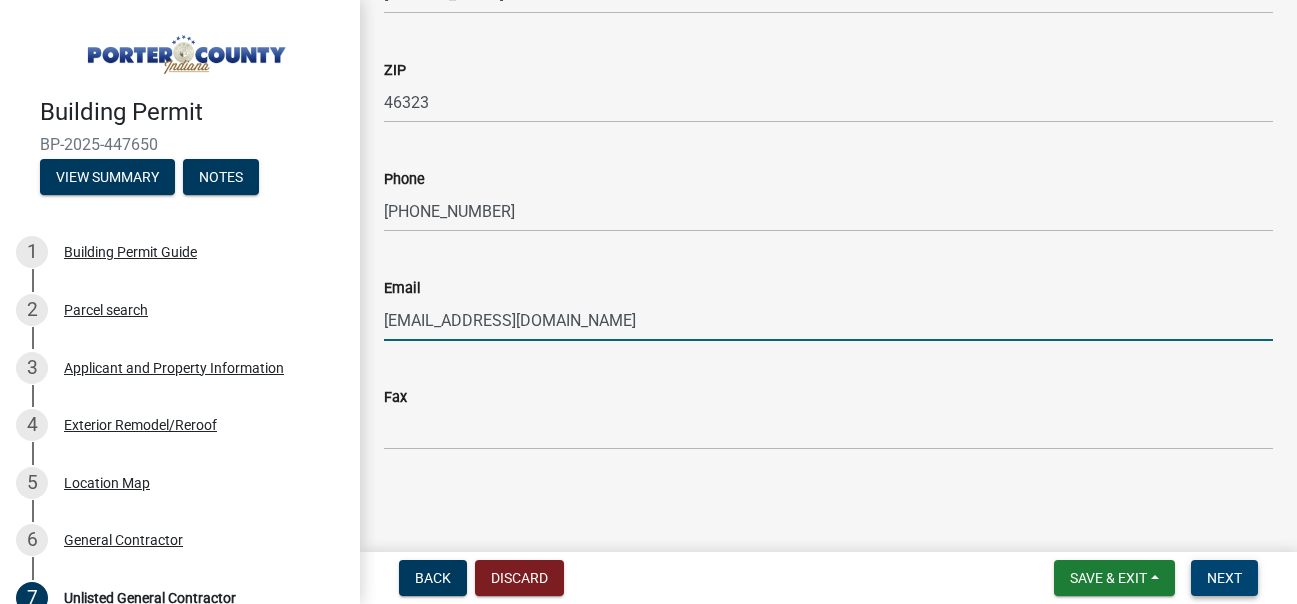 type on "[EMAIL_ADDRESS][DOMAIN_NAME]" 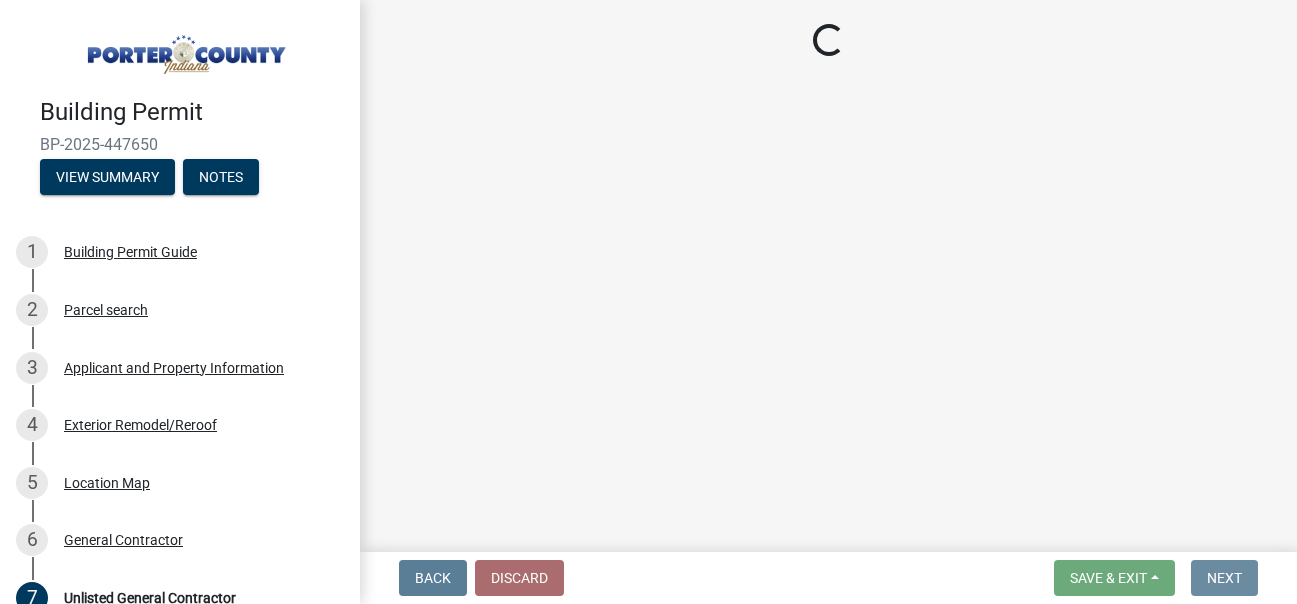 scroll, scrollTop: 0, scrollLeft: 0, axis: both 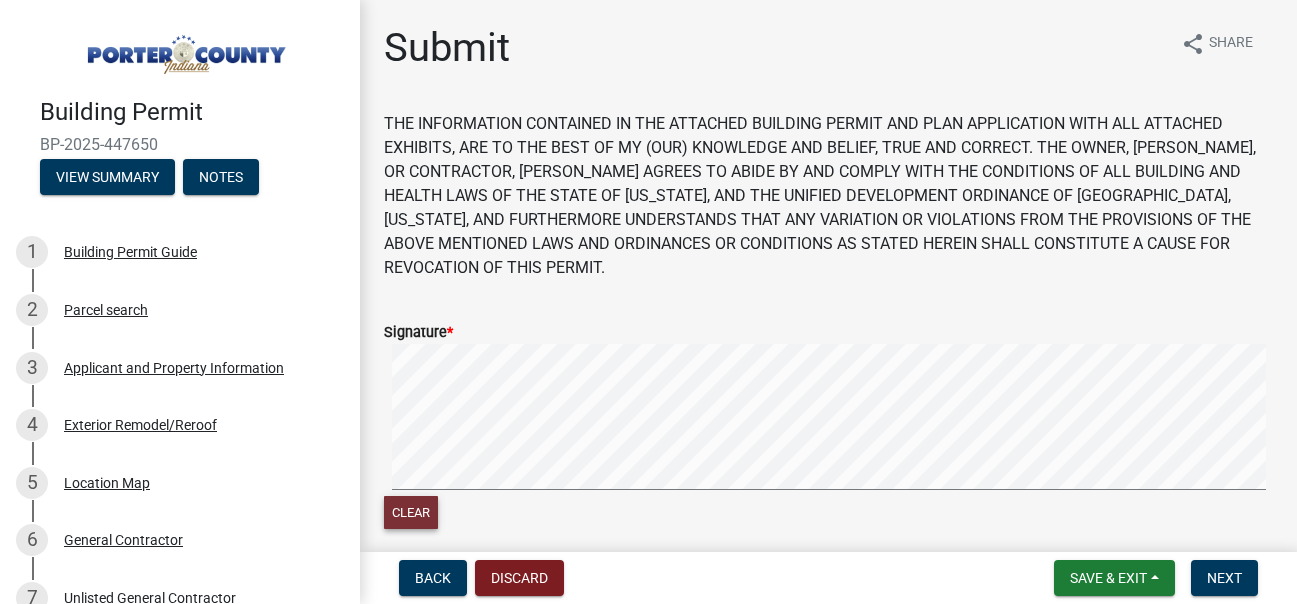 click on "Clear" 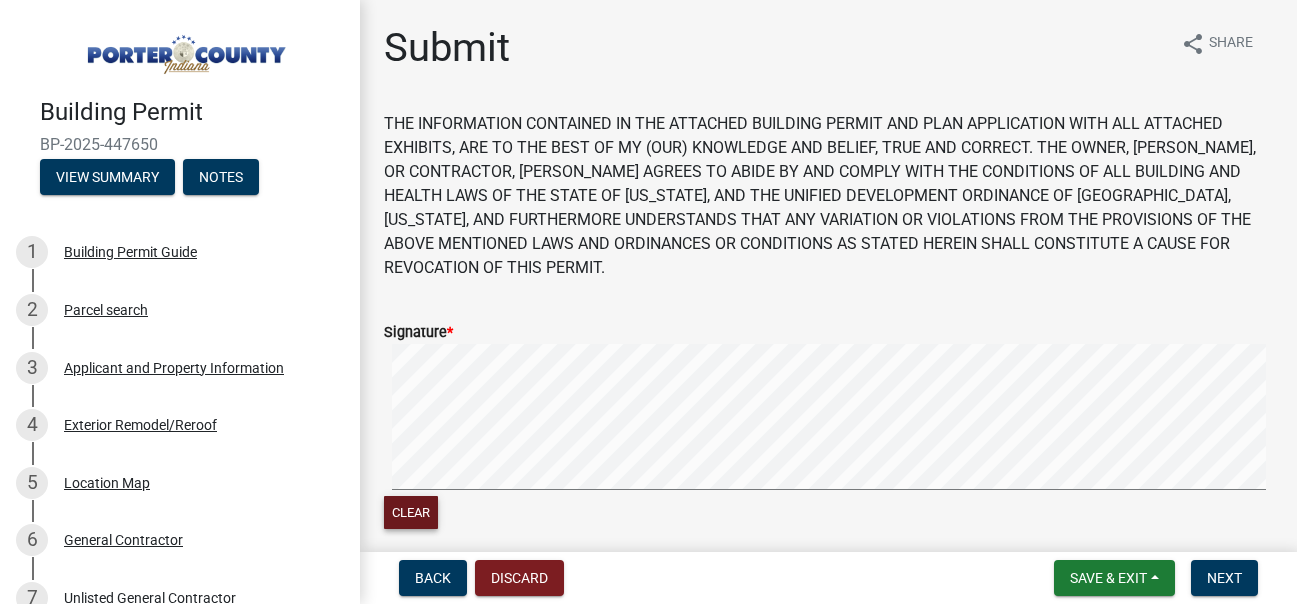 click on "Clear" 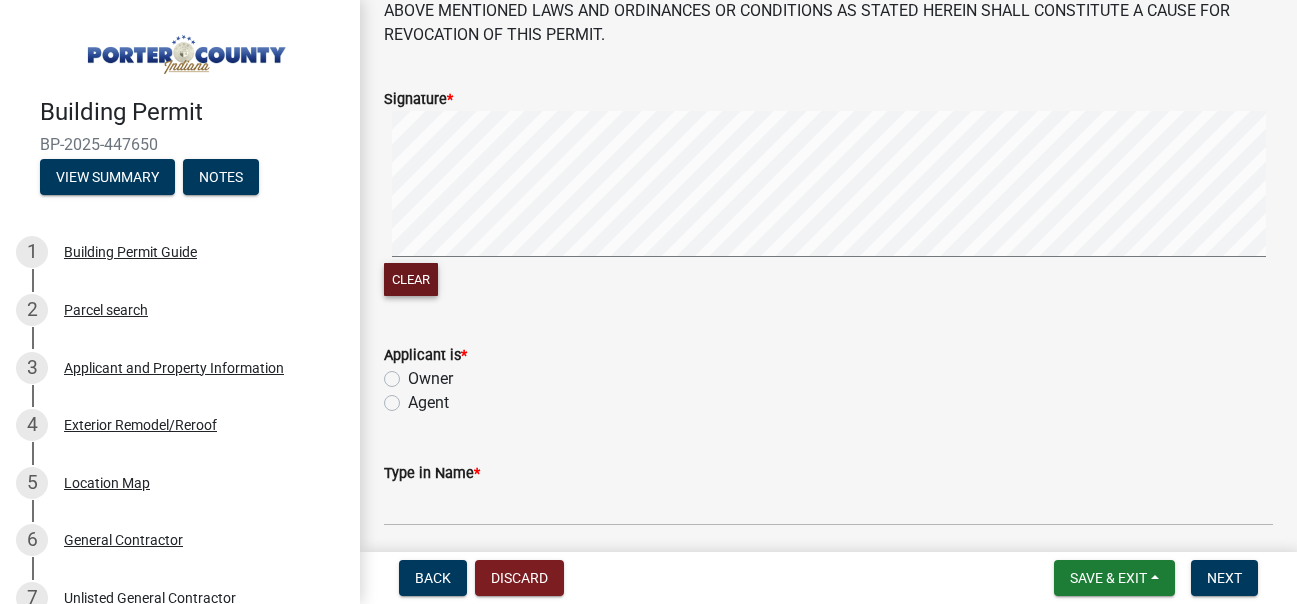 scroll, scrollTop: 267, scrollLeft: 0, axis: vertical 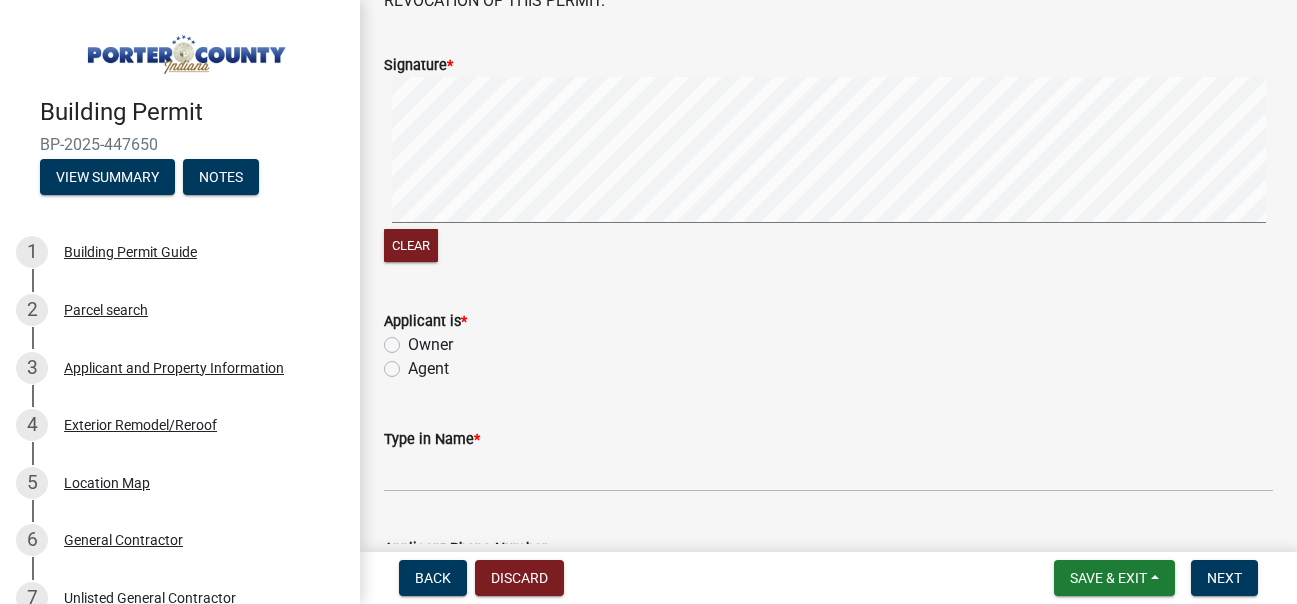 drag, startPoint x: 401, startPoint y: 365, endPoint x: 400, endPoint y: 375, distance: 10.049875 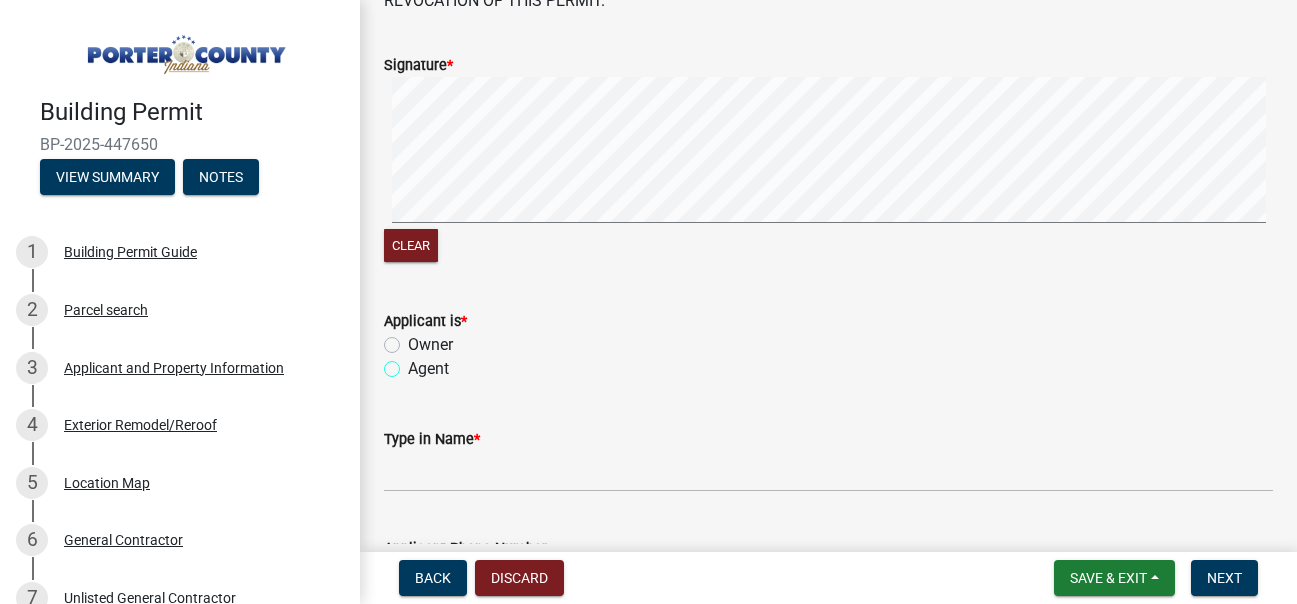 click on "Agent" at bounding box center (414, 363) 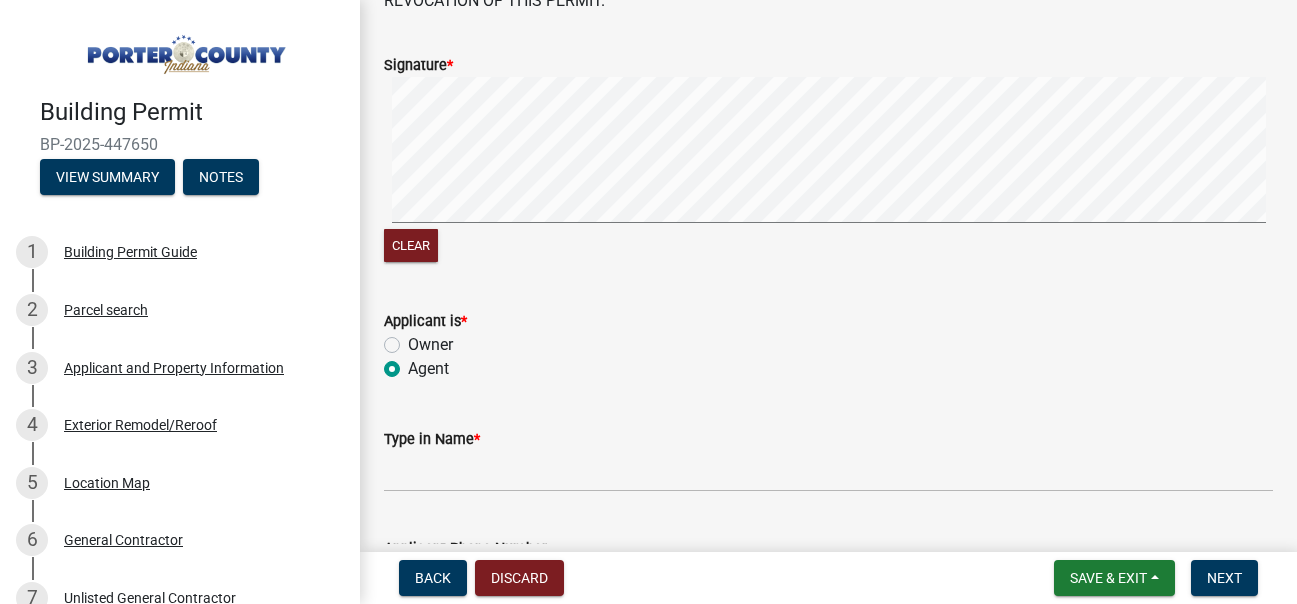 radio on "true" 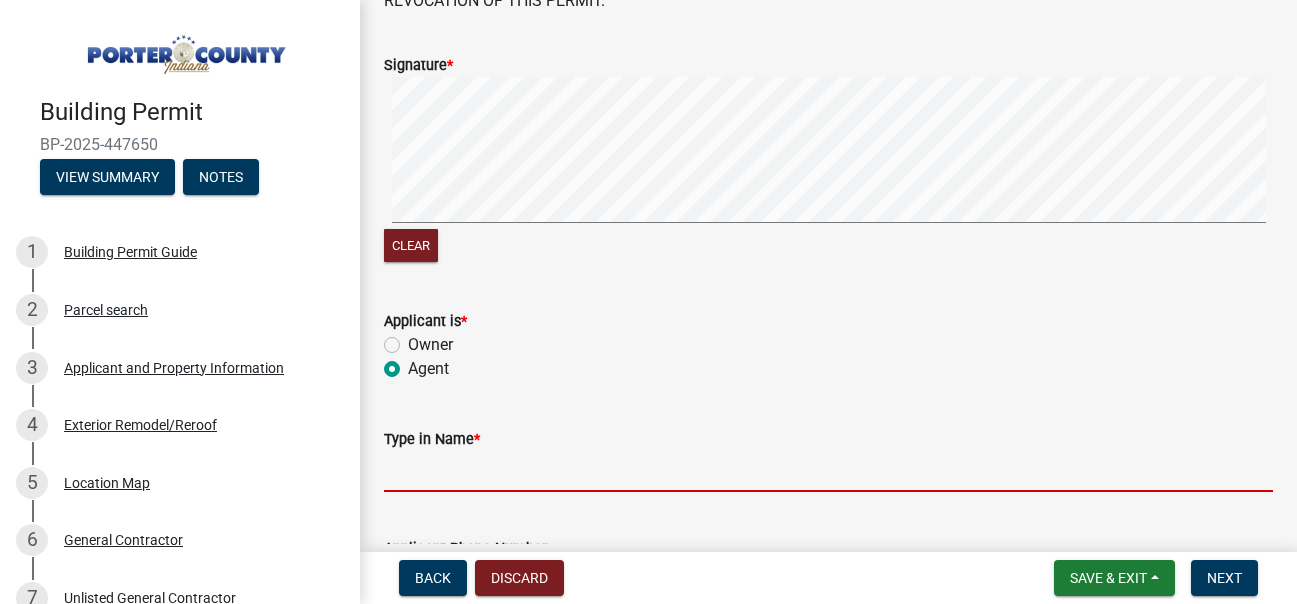 click on "Type in Name  *" at bounding box center (828, 471) 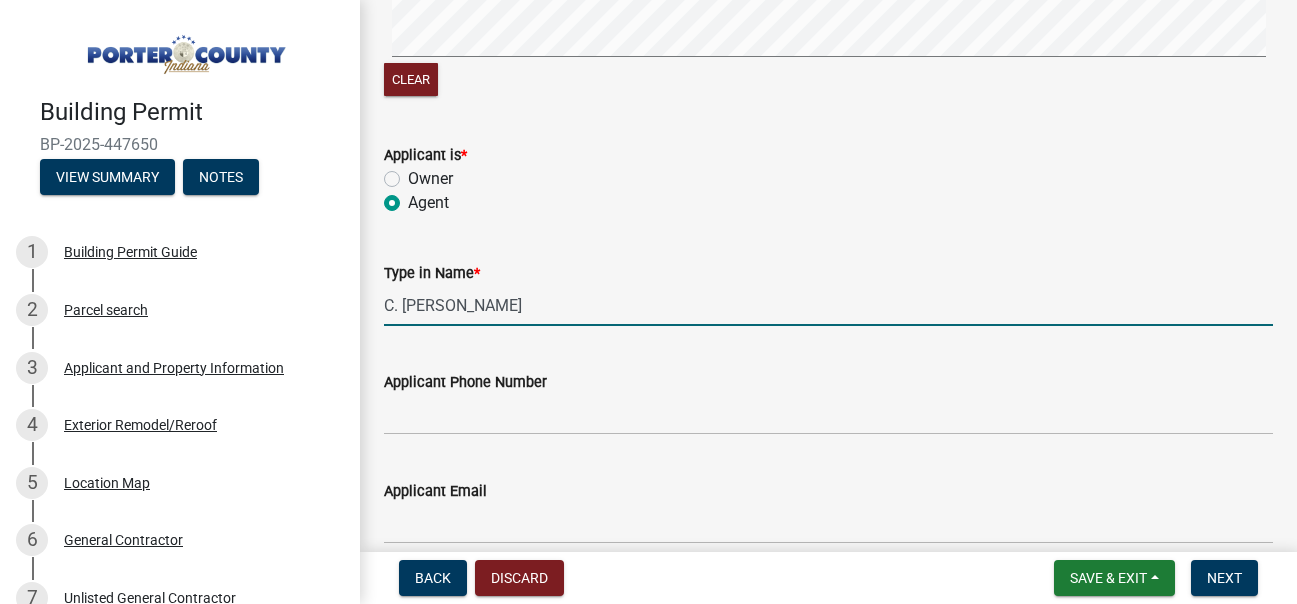 scroll, scrollTop: 651, scrollLeft: 0, axis: vertical 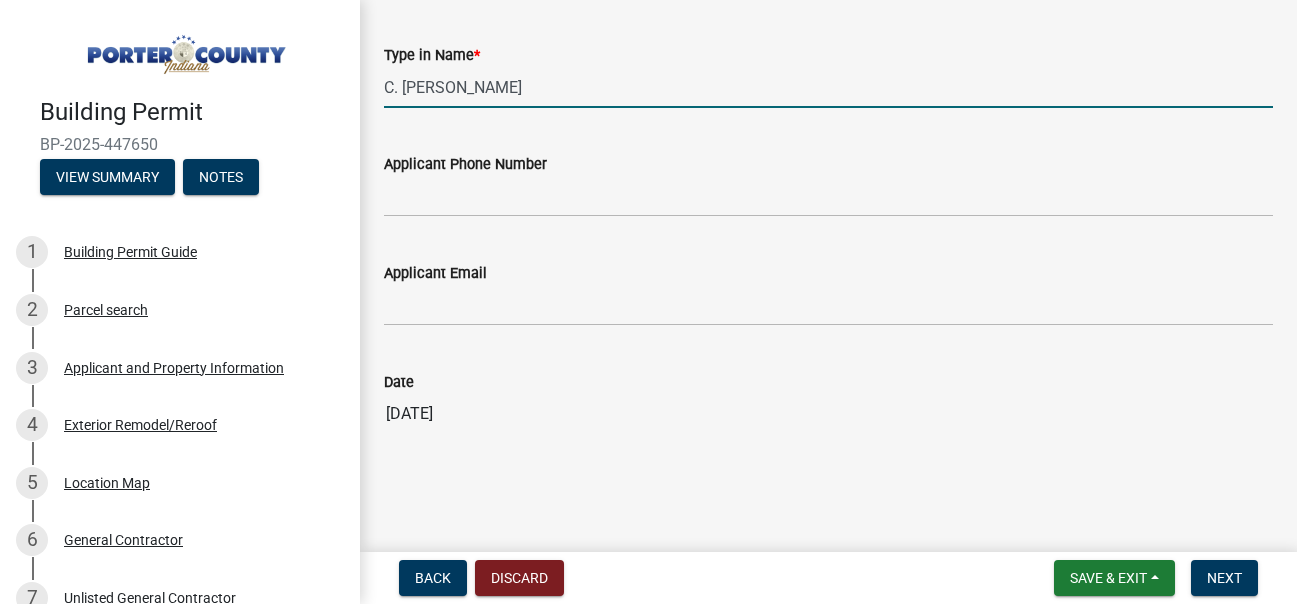 type on "C. [PERSON_NAME]" 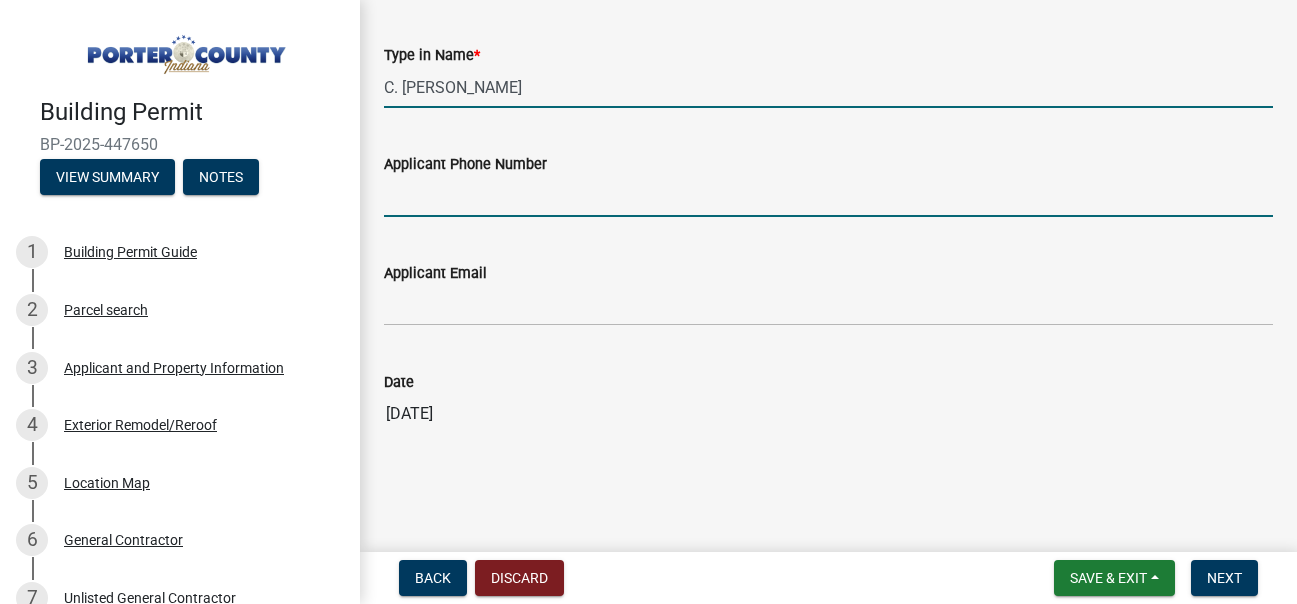 click on "Applicant Phone Number" at bounding box center (828, 196) 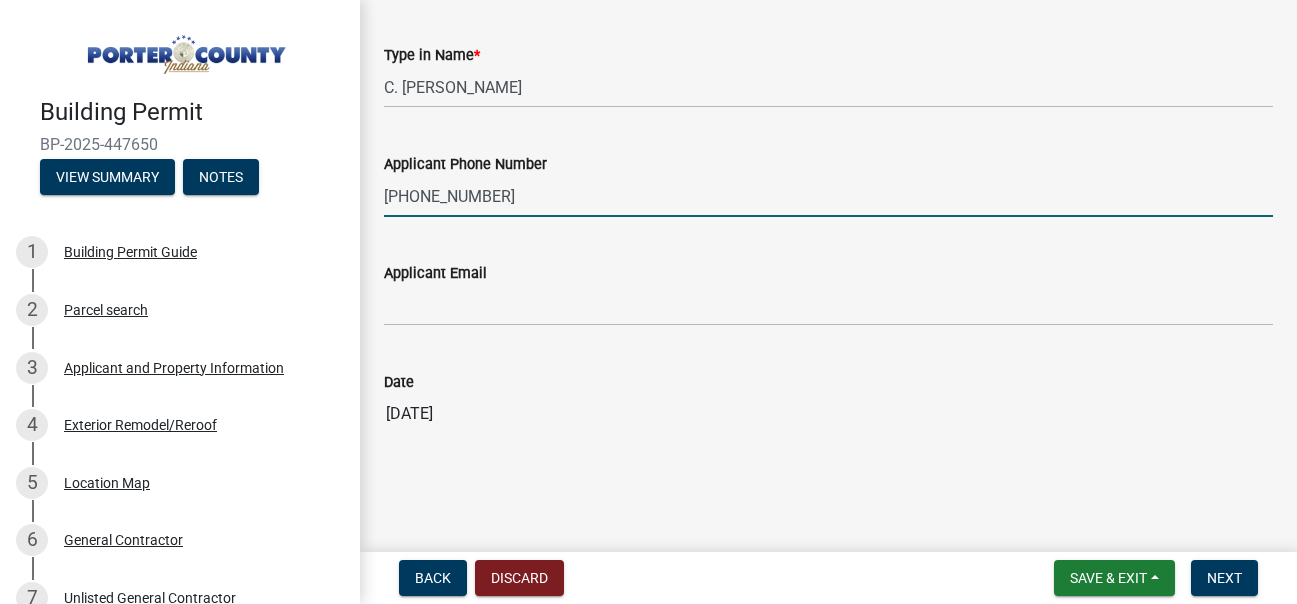 type on "[PHONE_NUMBER]" 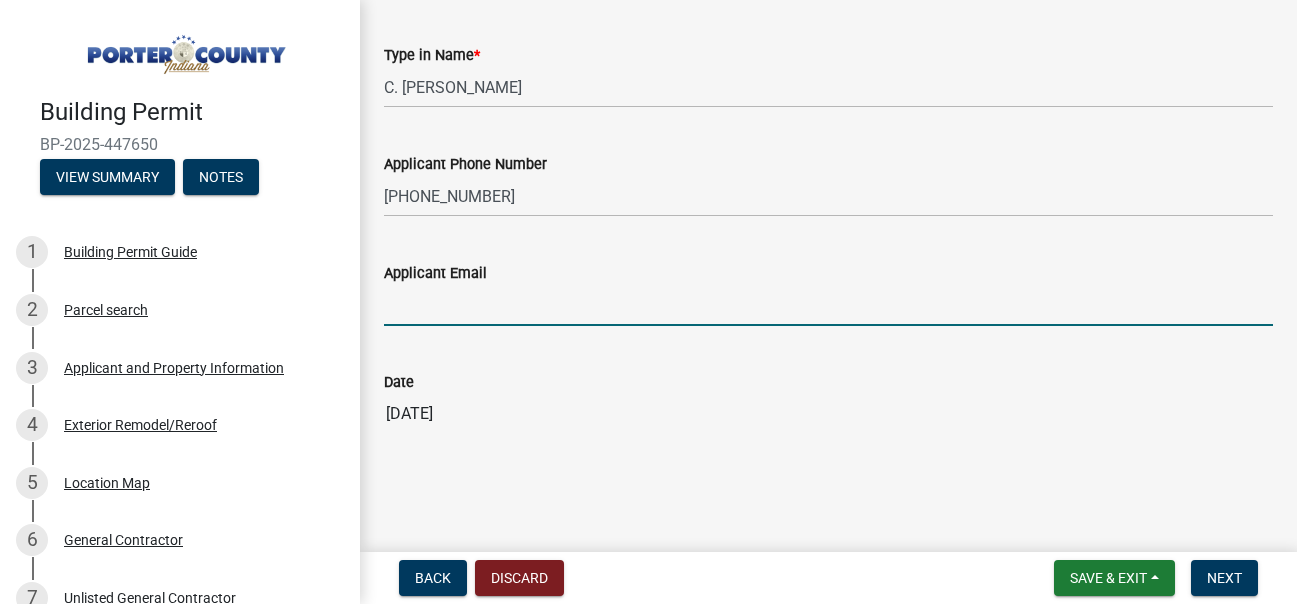 click on "Applicant Email" at bounding box center (828, 305) 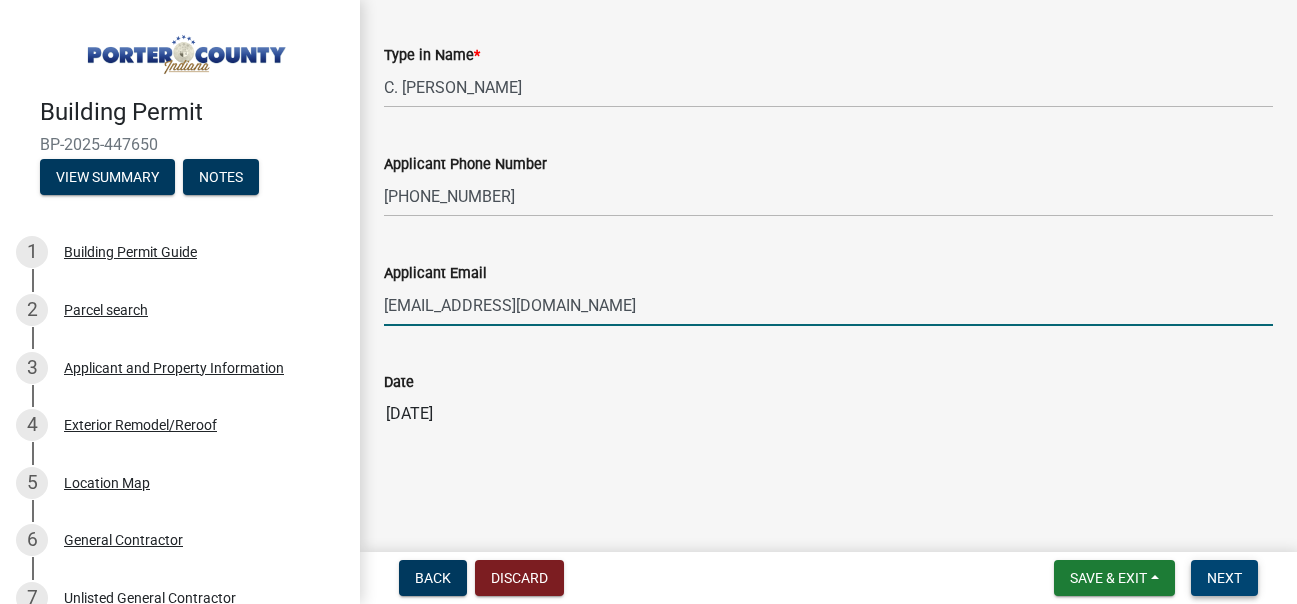 type on "[EMAIL_ADDRESS][DOMAIN_NAME]" 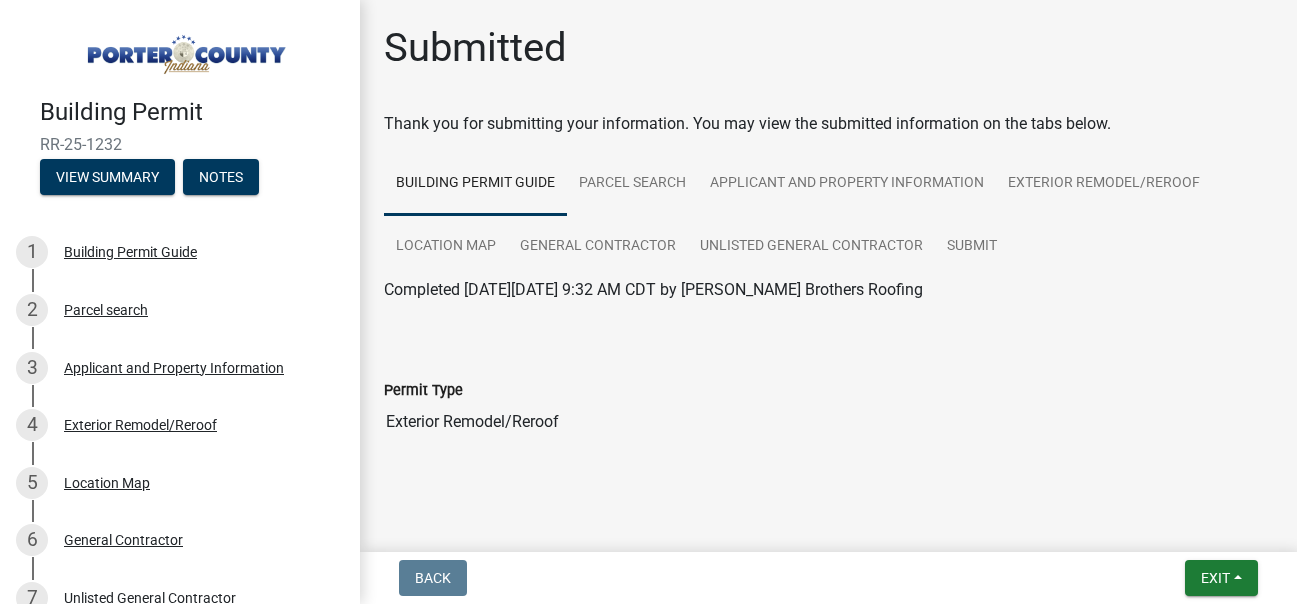 scroll, scrollTop: 16, scrollLeft: 0, axis: vertical 